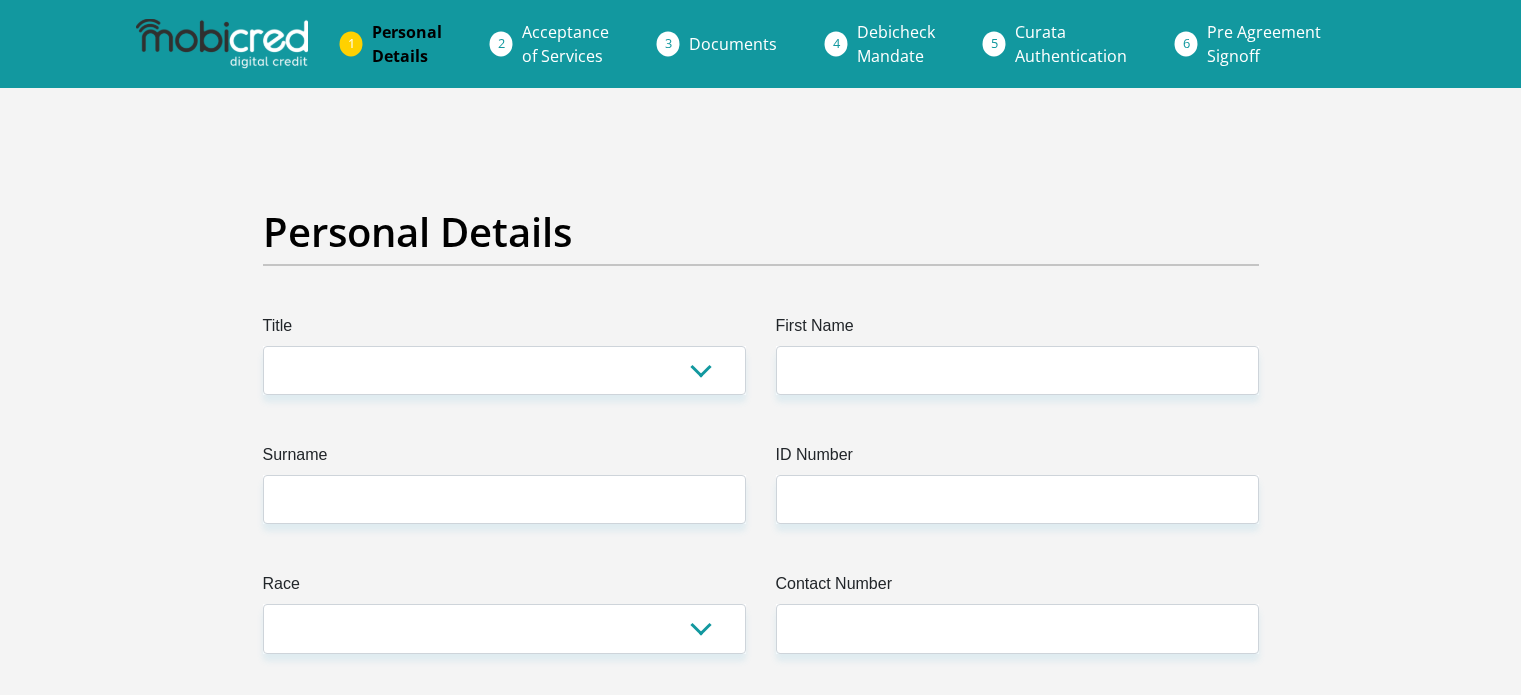 scroll, scrollTop: 0, scrollLeft: 0, axis: both 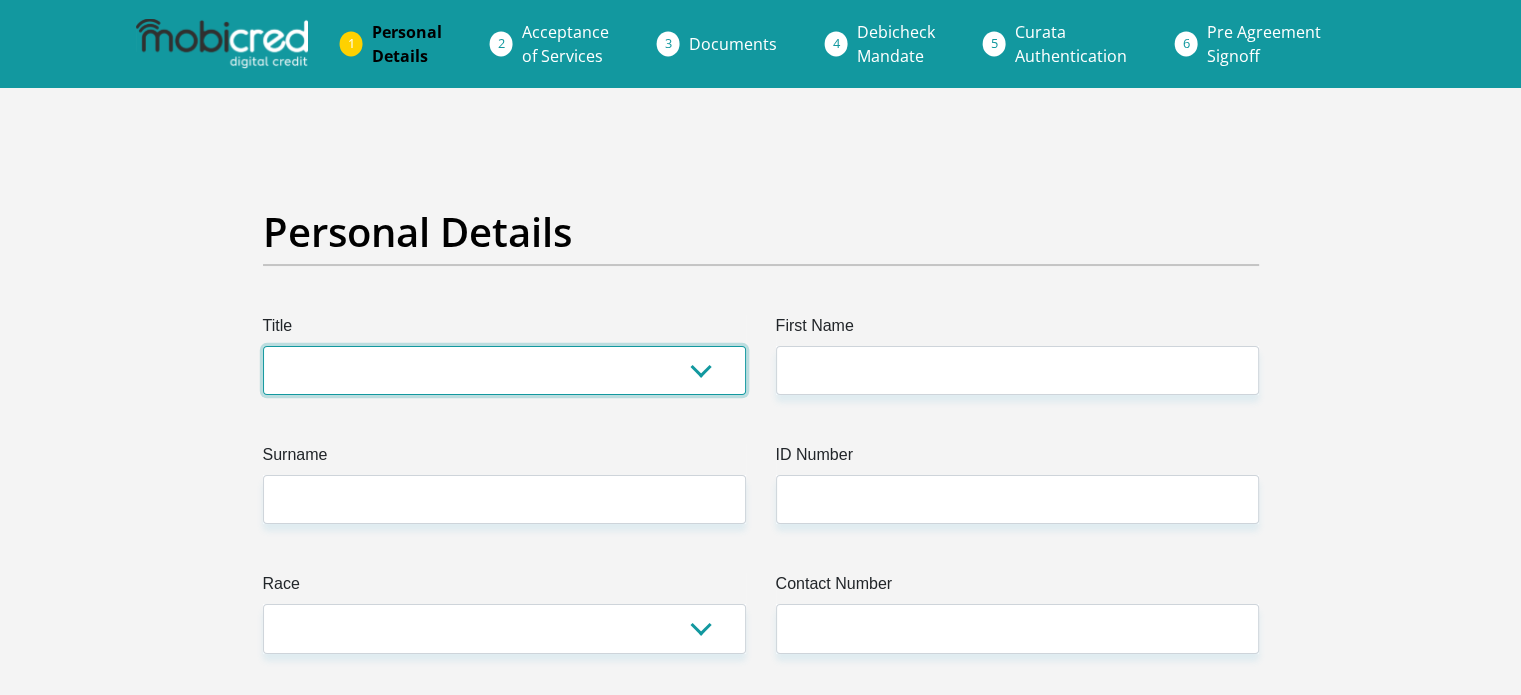 click on "Mr
Ms
Mrs
Dr
Other" at bounding box center (504, 370) 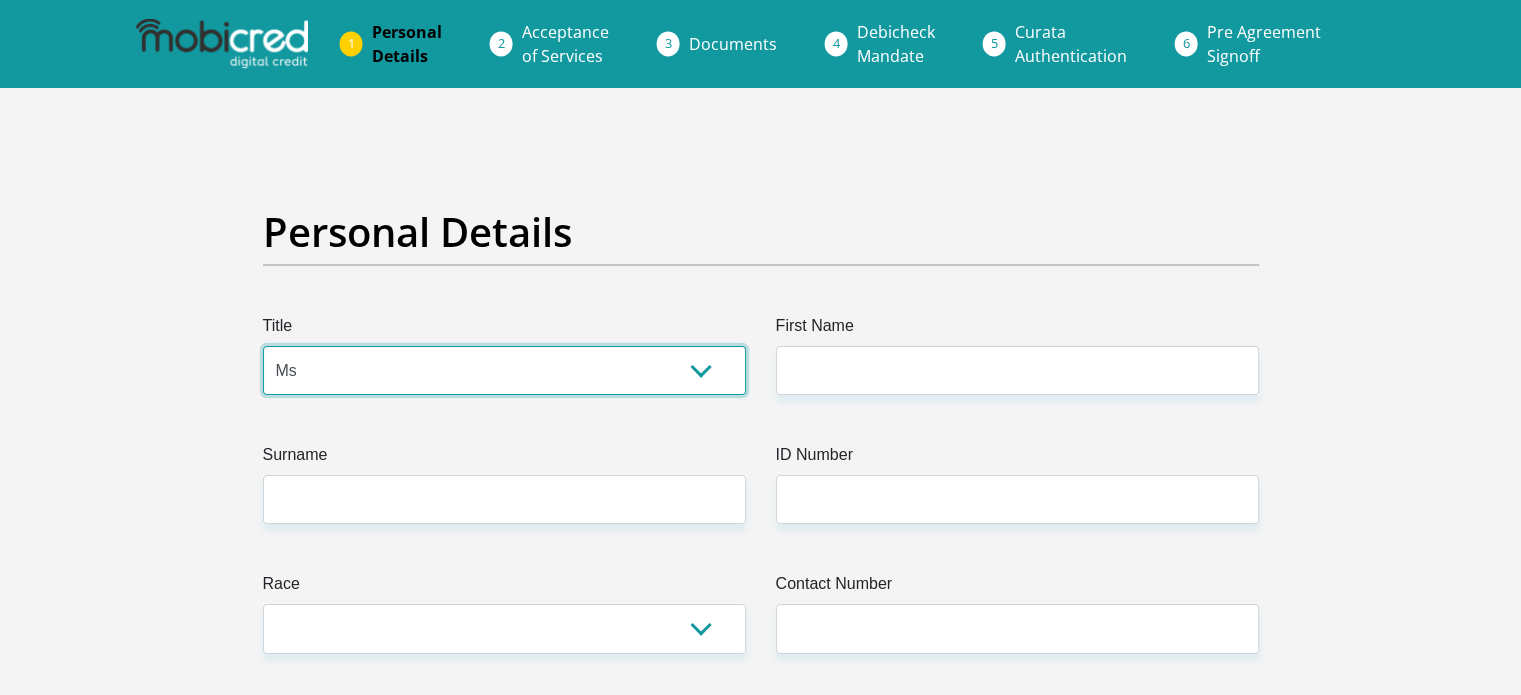click on "Mr
Ms
Mrs
Dr
Other" at bounding box center (504, 370) 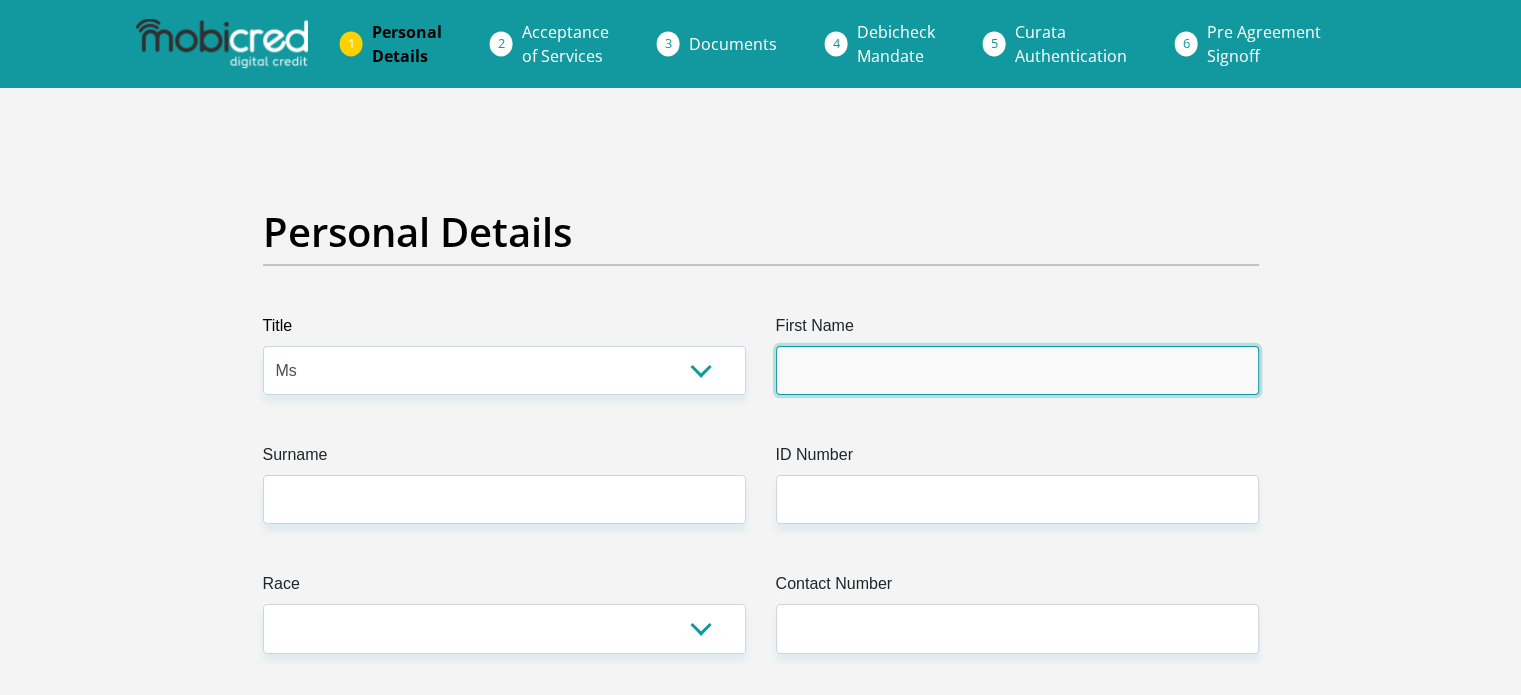 click on "First Name" at bounding box center [1017, 370] 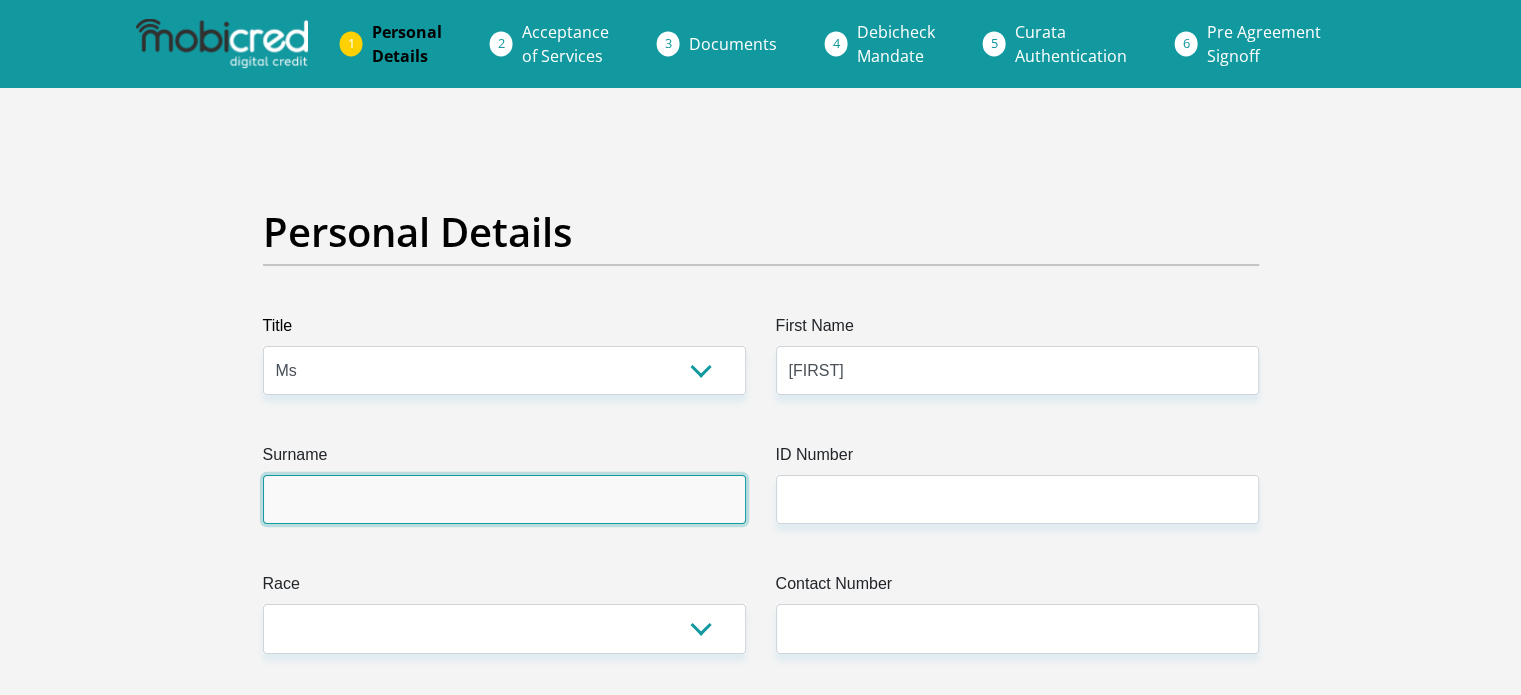 type on "Magwaza" 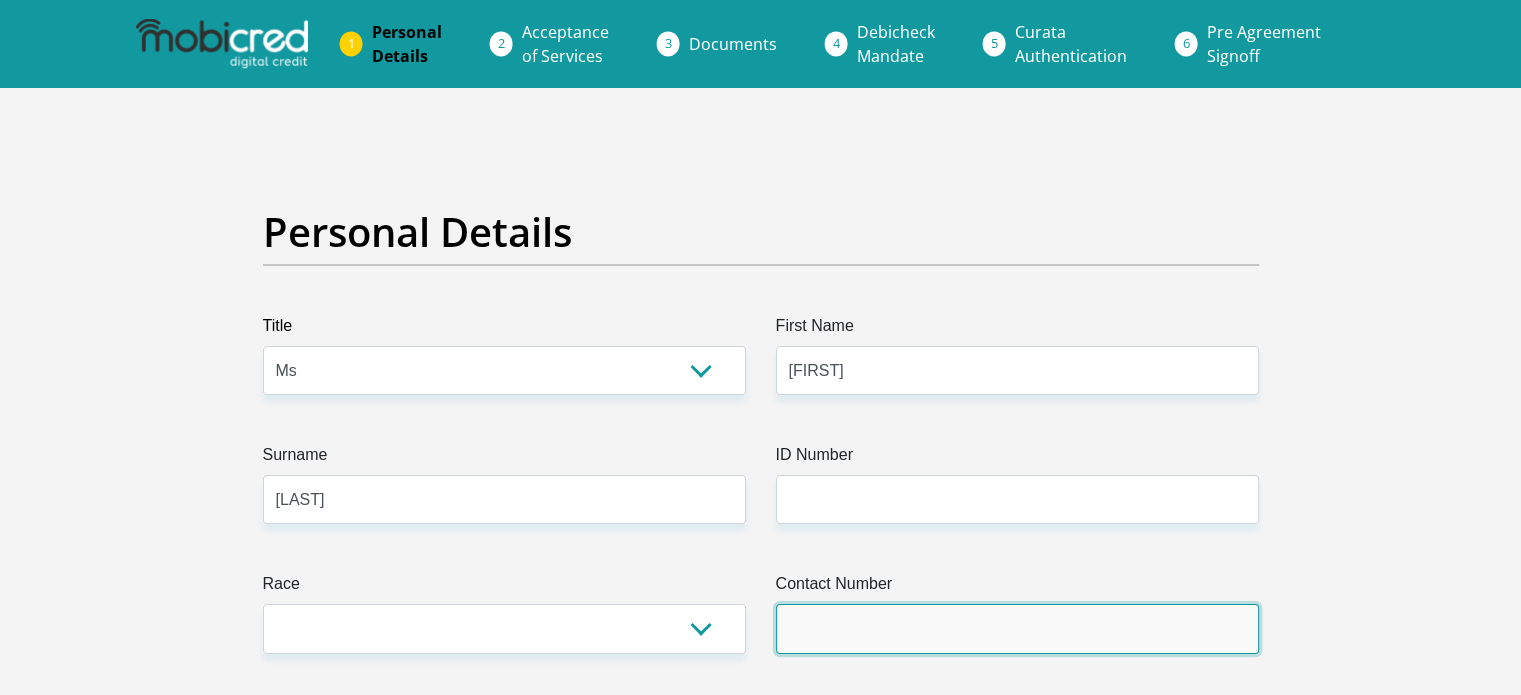 type on "0676689072" 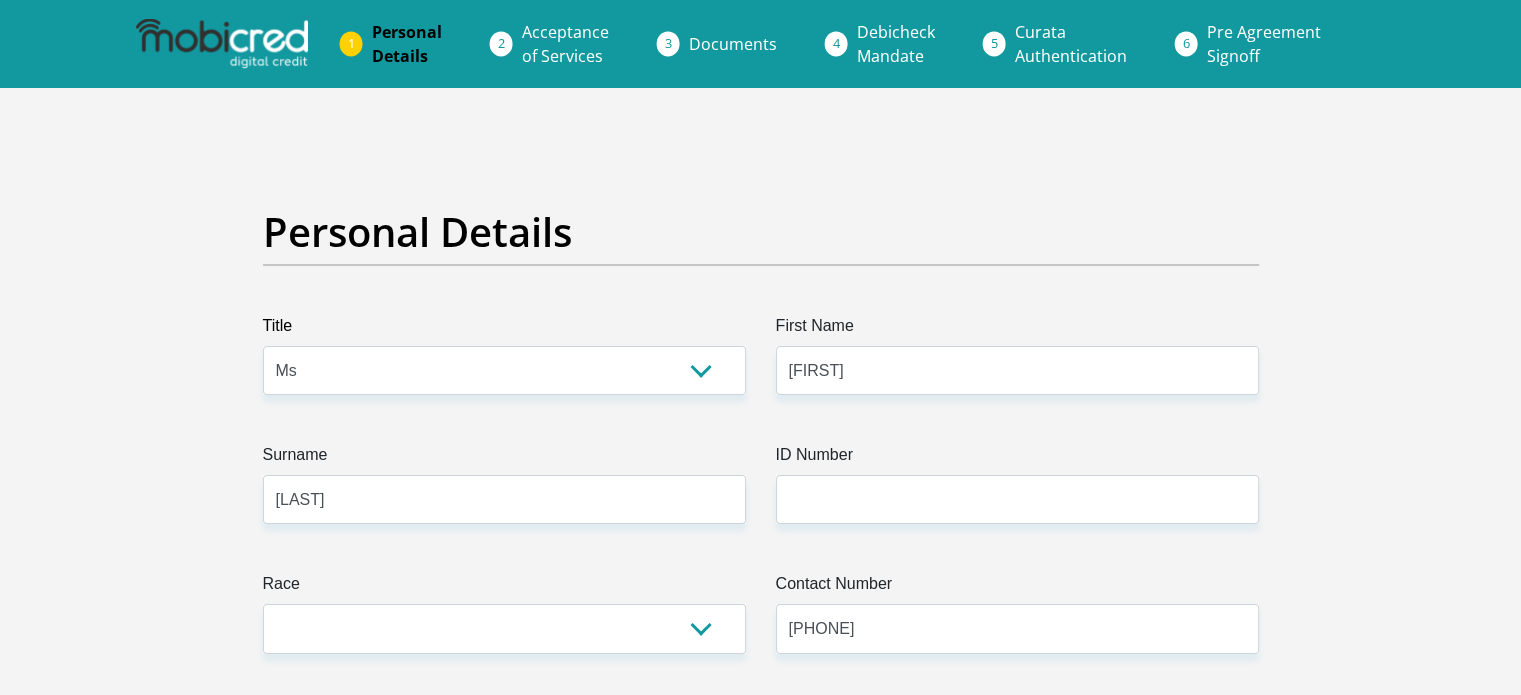 select on "ZAF" 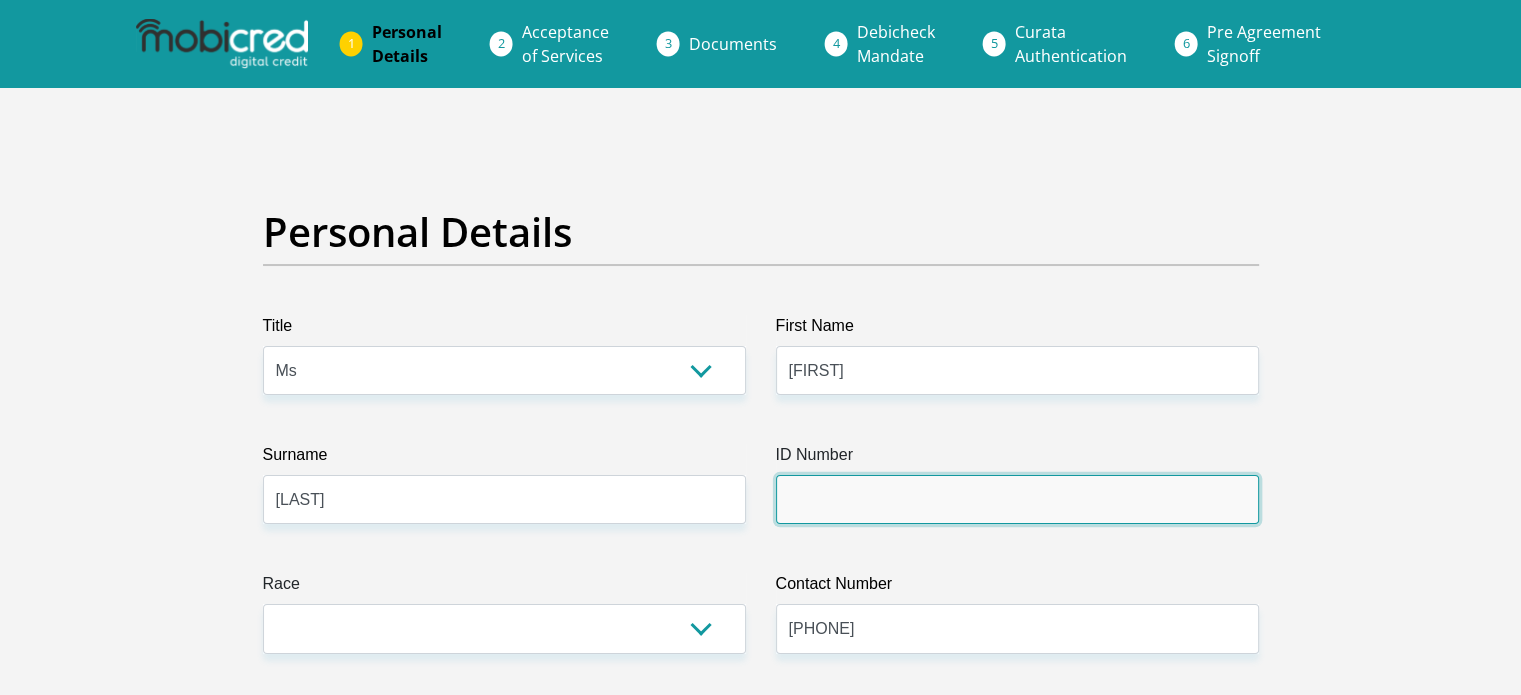 click on "ID Number" at bounding box center [1017, 499] 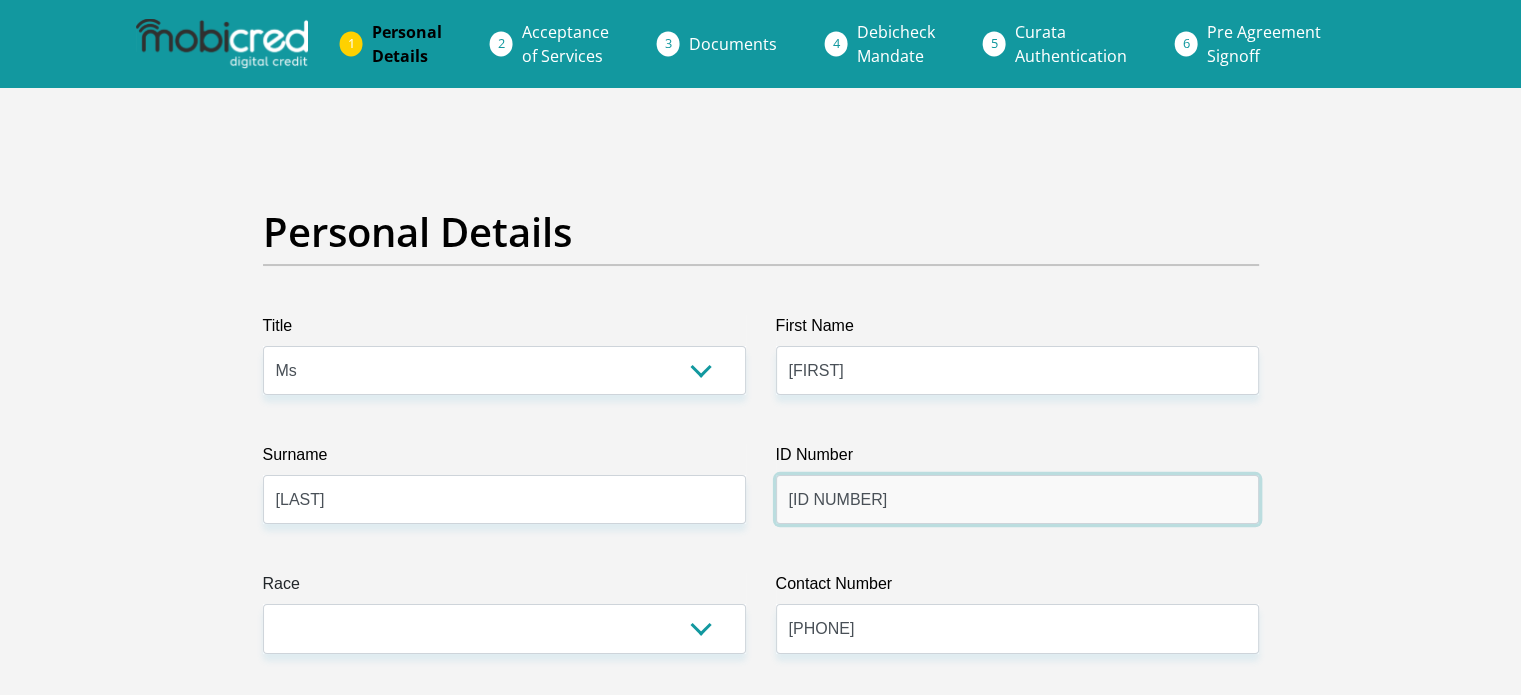 type on "9409231569082" 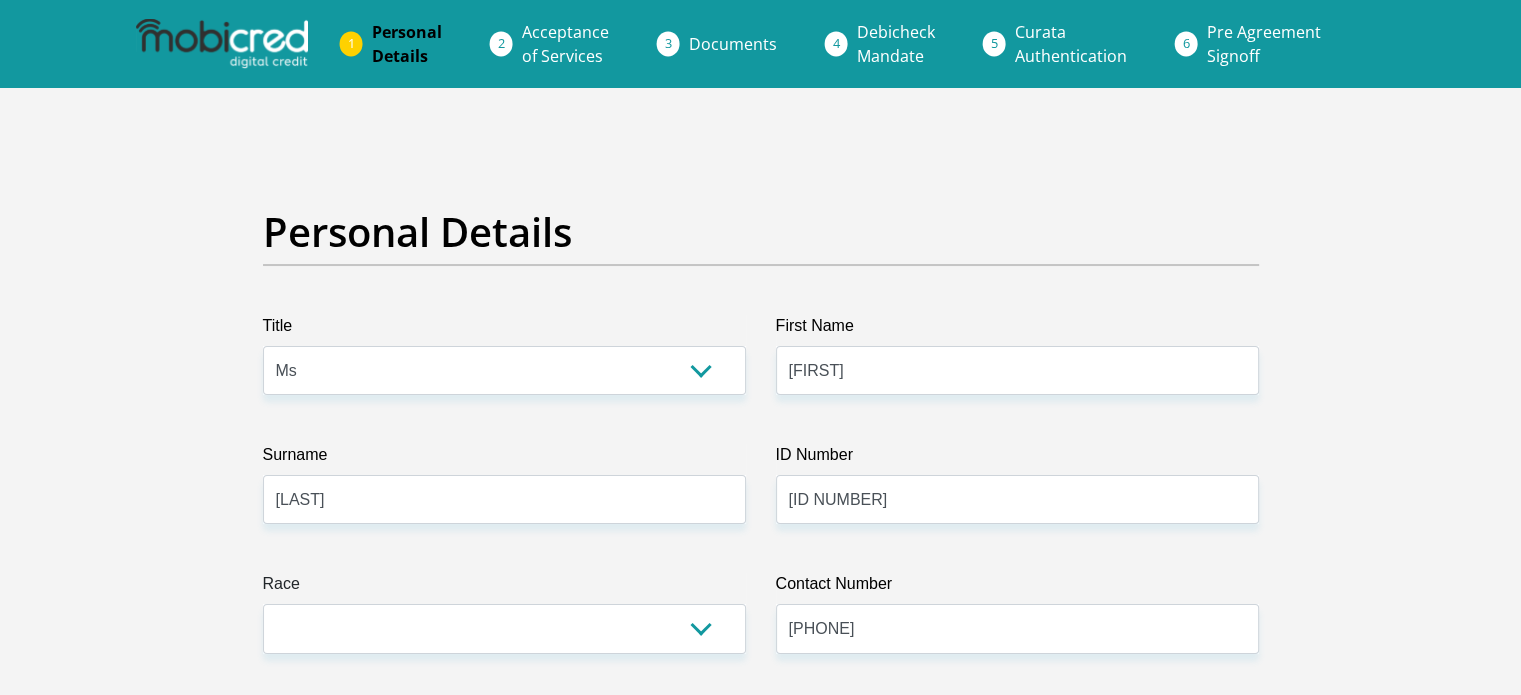 click on "Personal Details
Title
Mr
Ms
Mrs
Dr
Other
First Name
Nosihle
Surname
Magwaza
ID Number
9409231569082
Please input valid ID number
Race
Black
Coloured
Indian
White
Other
Contact Number
0676689072
Please input valid contact number" at bounding box center (760, 3573) 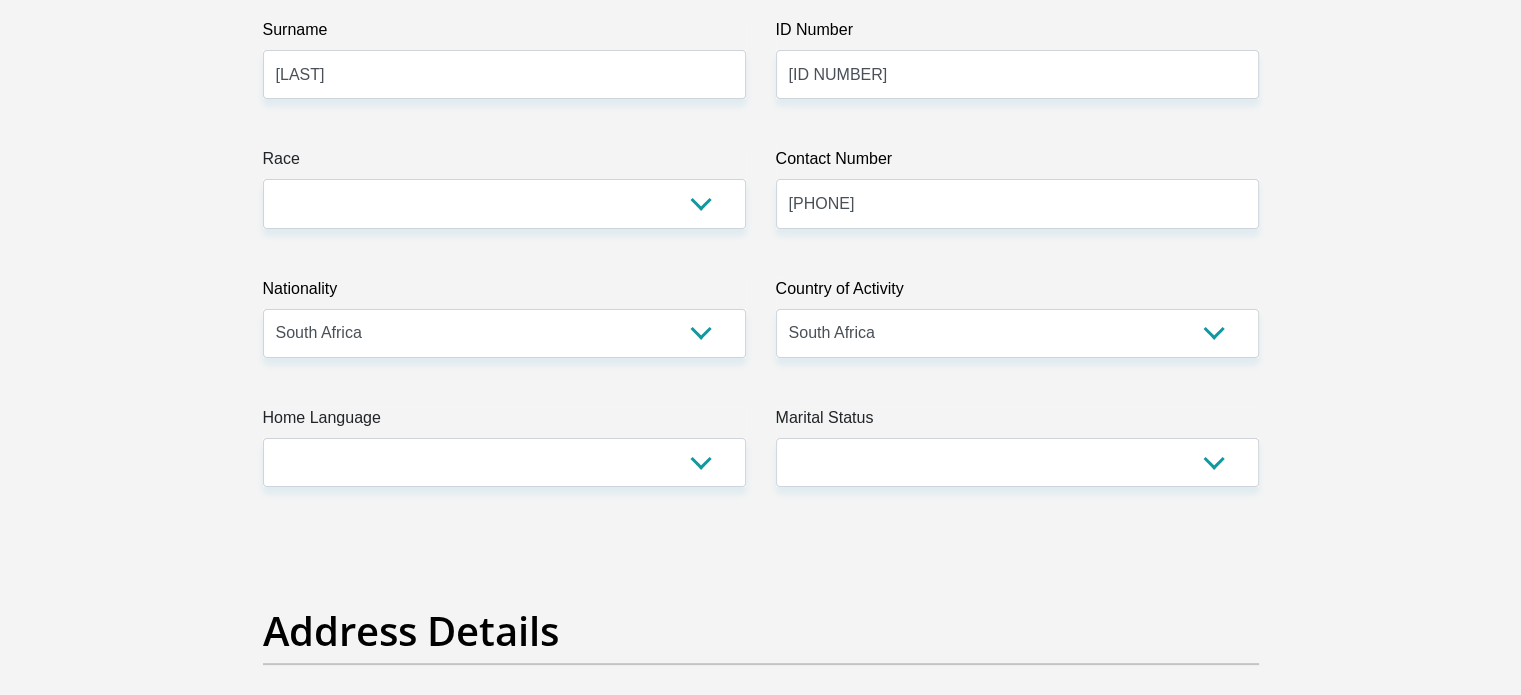 scroll, scrollTop: 440, scrollLeft: 0, axis: vertical 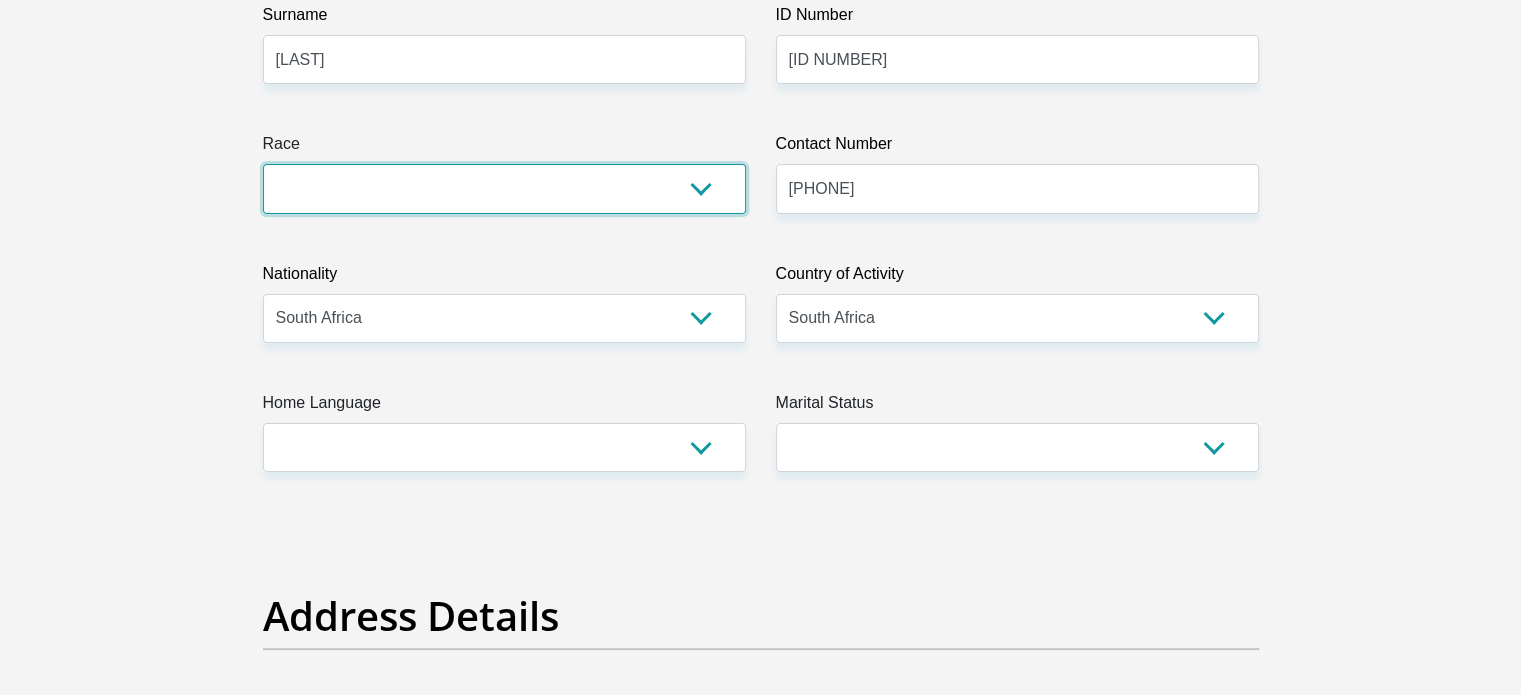click on "Black
Coloured
Indian
White
Other" at bounding box center (504, 188) 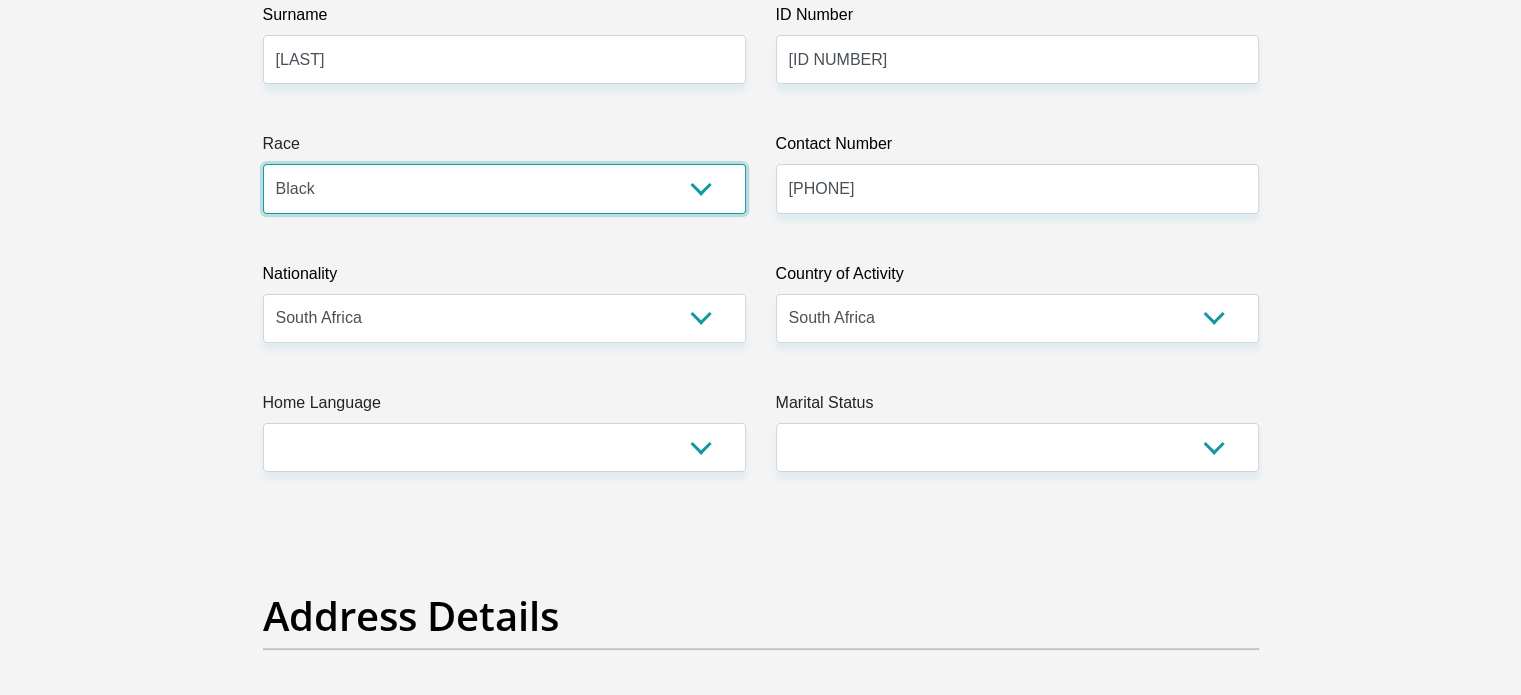 click on "Black
Coloured
Indian
White
Other" at bounding box center [504, 188] 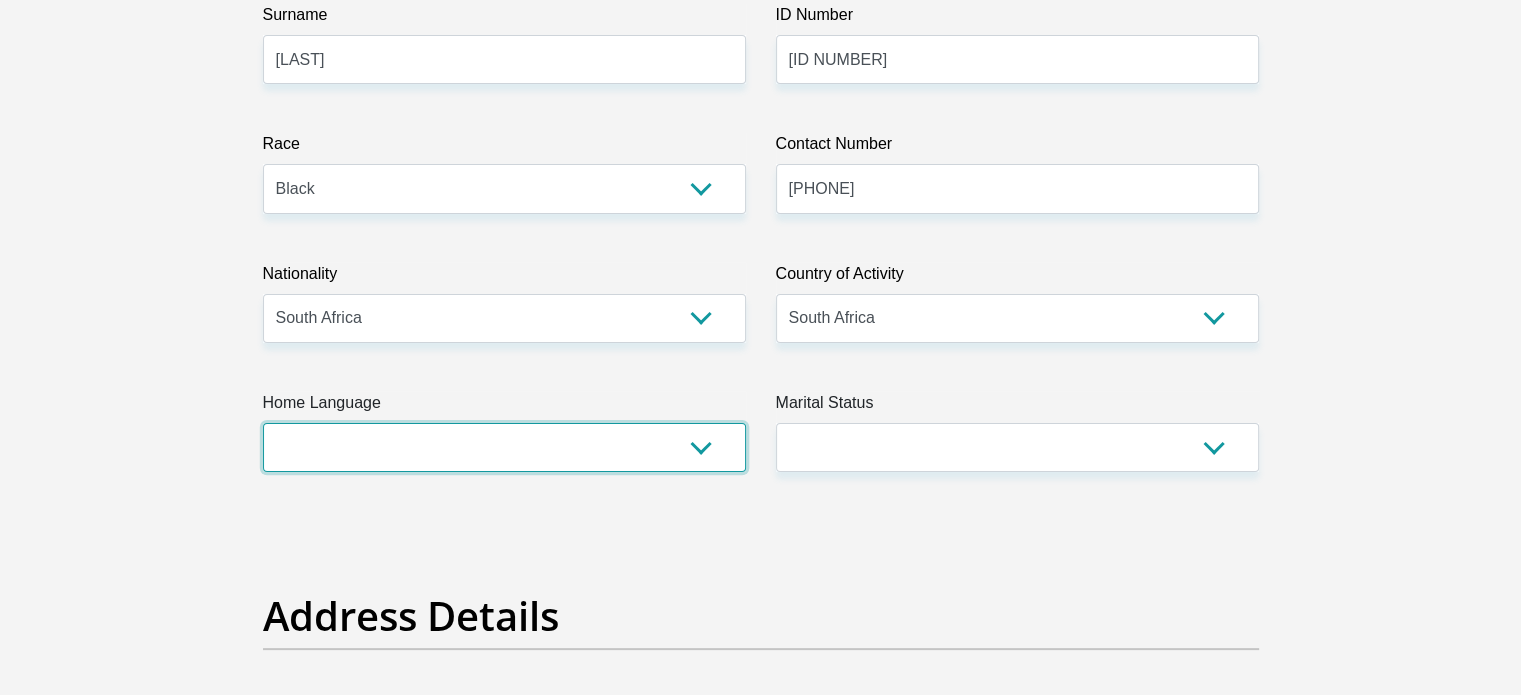 click on "Afrikaans
English
Sepedi
South Ndebele
Southern Sotho
Swati
Tsonga
Tswana
Venda
Xhosa
Zulu
Other" at bounding box center (504, 447) 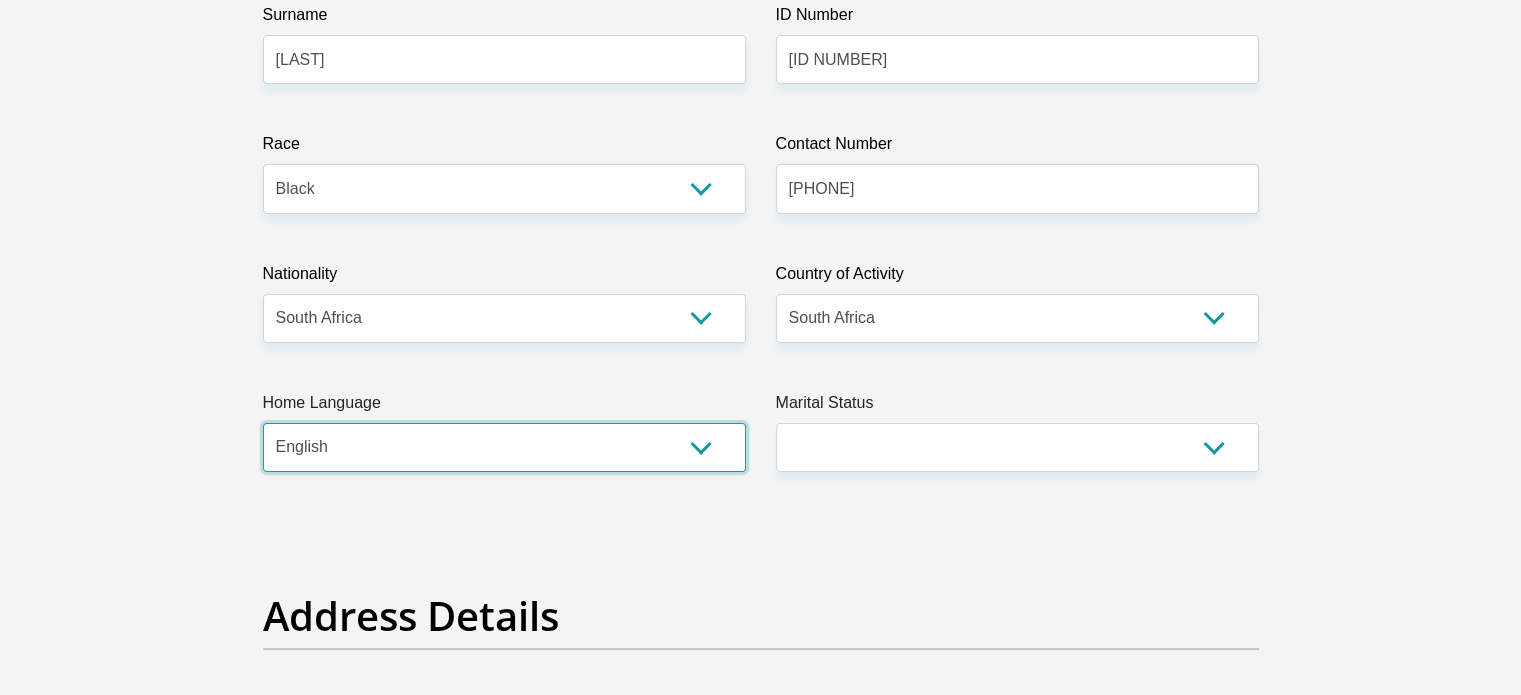 click on "Afrikaans
English
Sepedi
South Ndebele
Southern Sotho
Swati
Tsonga
Tswana
Venda
Xhosa
Zulu
Other" at bounding box center [504, 447] 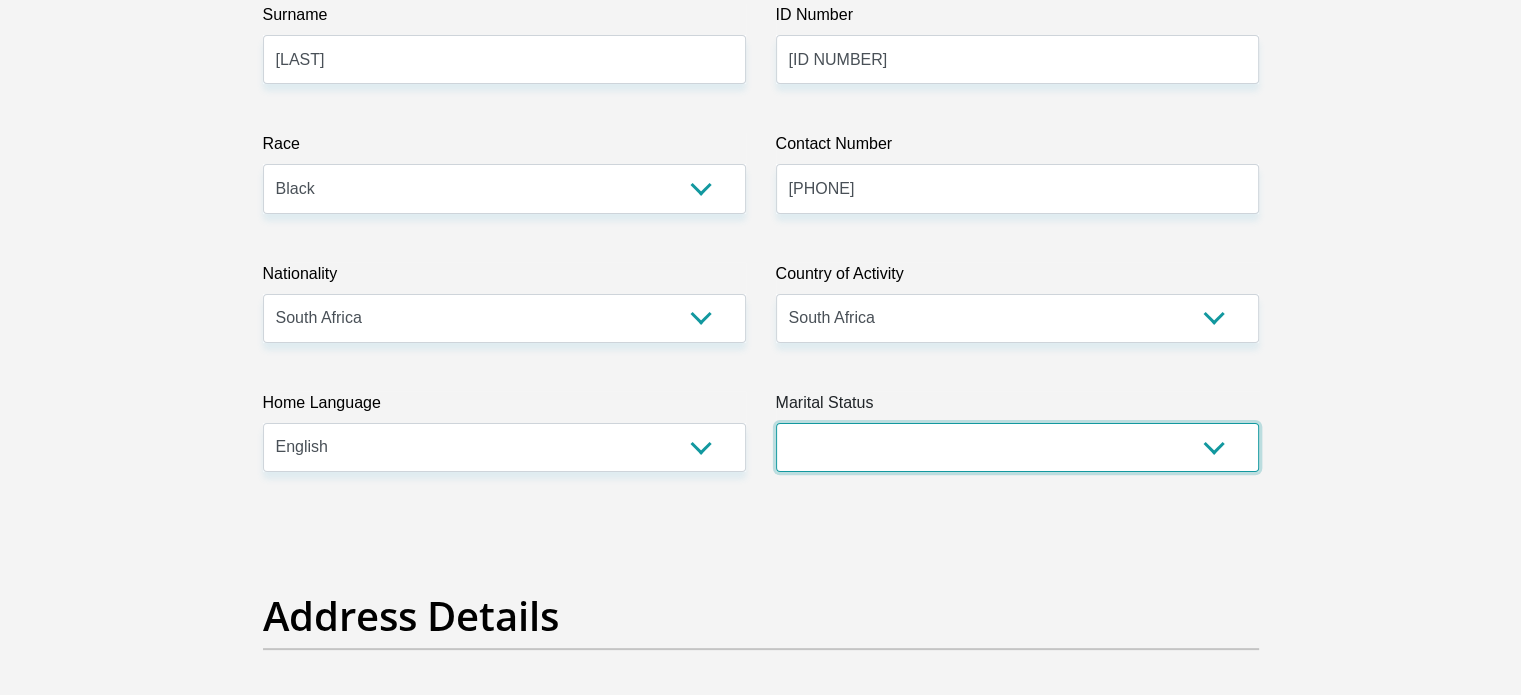 click on "Married ANC
Single
Divorced
Widowed
Married COP or Customary Law" at bounding box center [1017, 447] 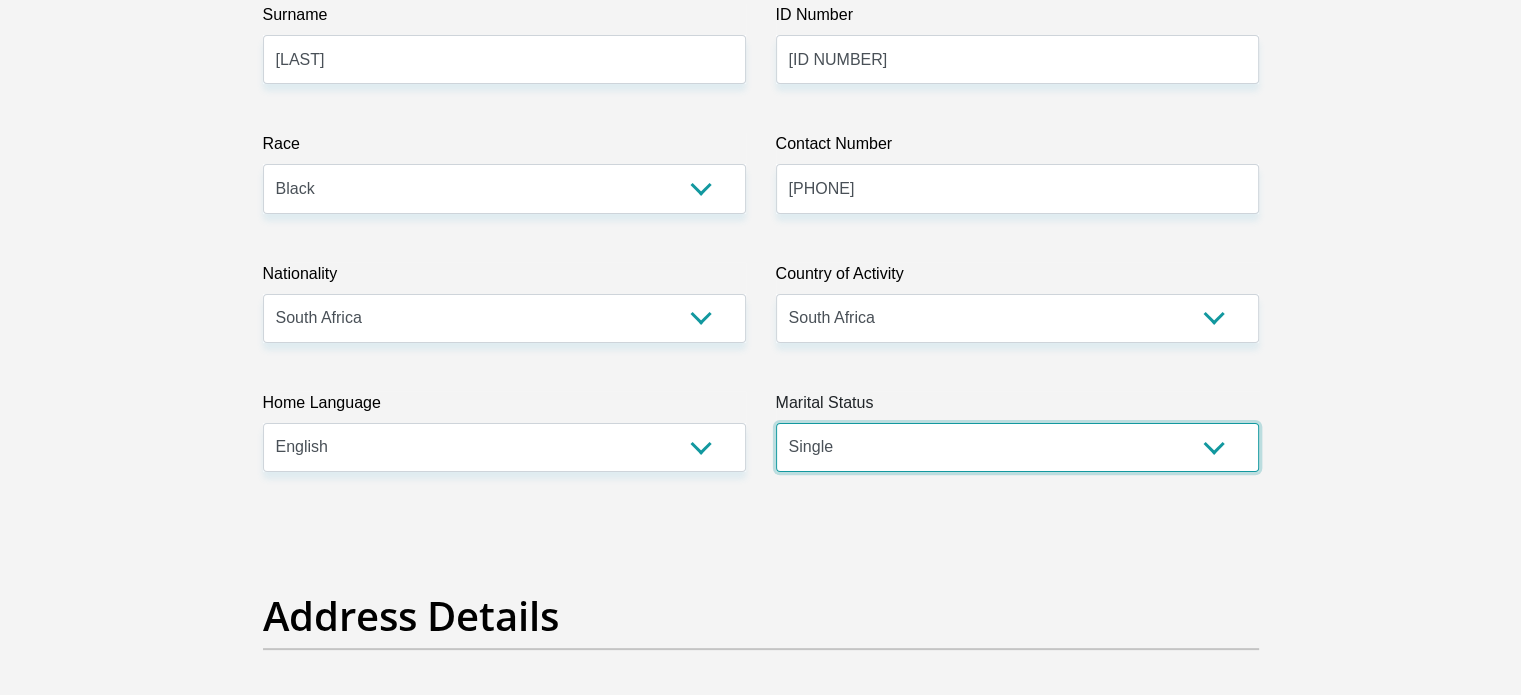 click on "Married ANC
Single
Divorced
Widowed
Married COP or Customary Law" at bounding box center (1017, 447) 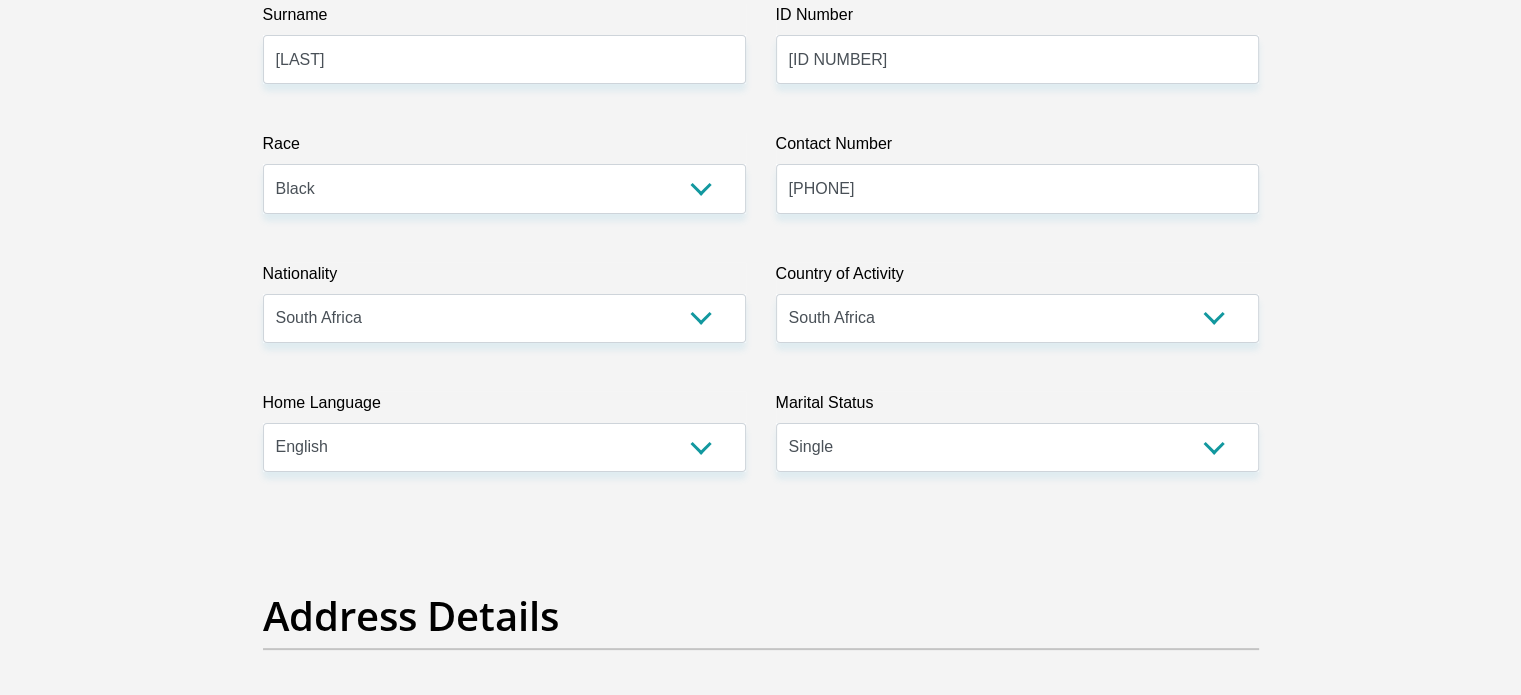 click on "Personal Details
Title
Mr
Ms
Mrs
Dr
Other
First Name
Nosihle
Surname
Magwaza
ID Number
9409231569082
Please input valid ID number
Race
Black
Coloured
Indian
White
Other
Contact Number
0676689072
Please input valid contact number" at bounding box center [760, 3133] 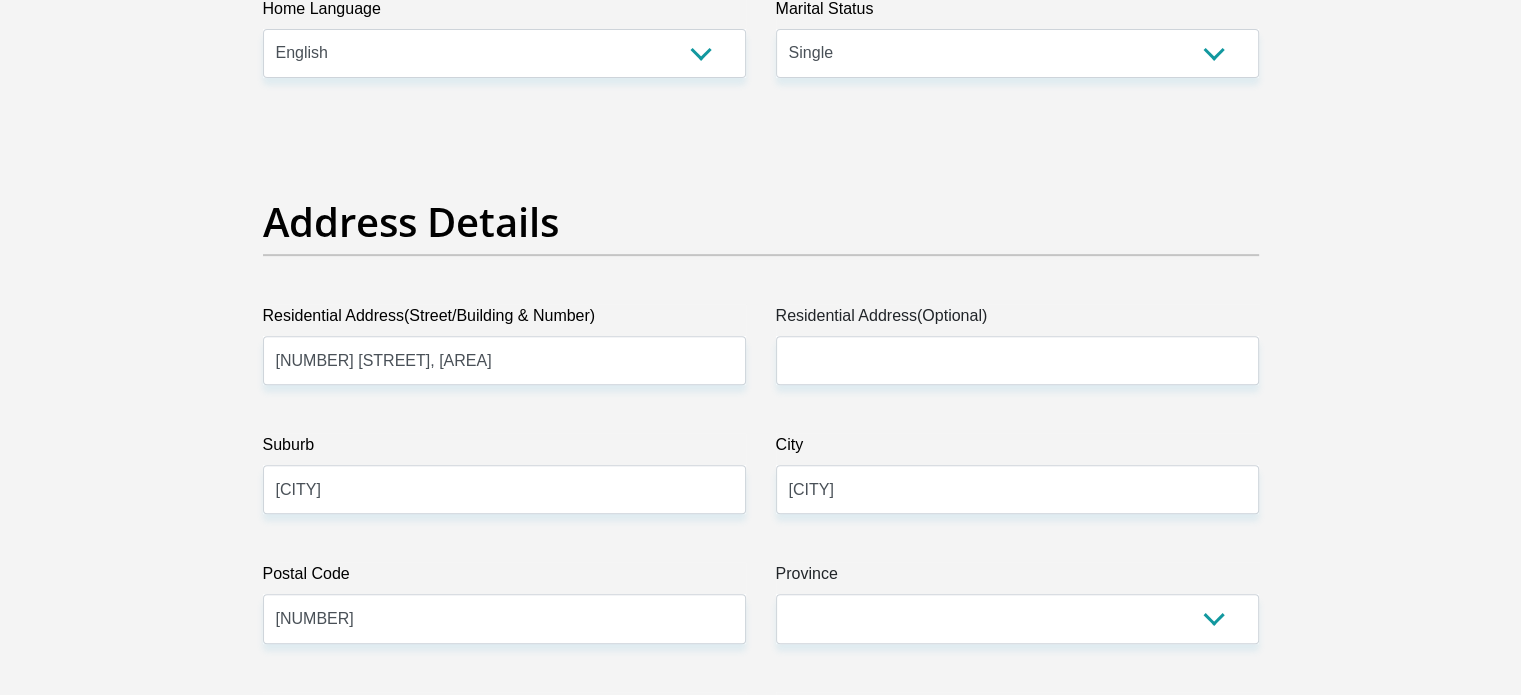 scroll, scrollTop: 1052, scrollLeft: 0, axis: vertical 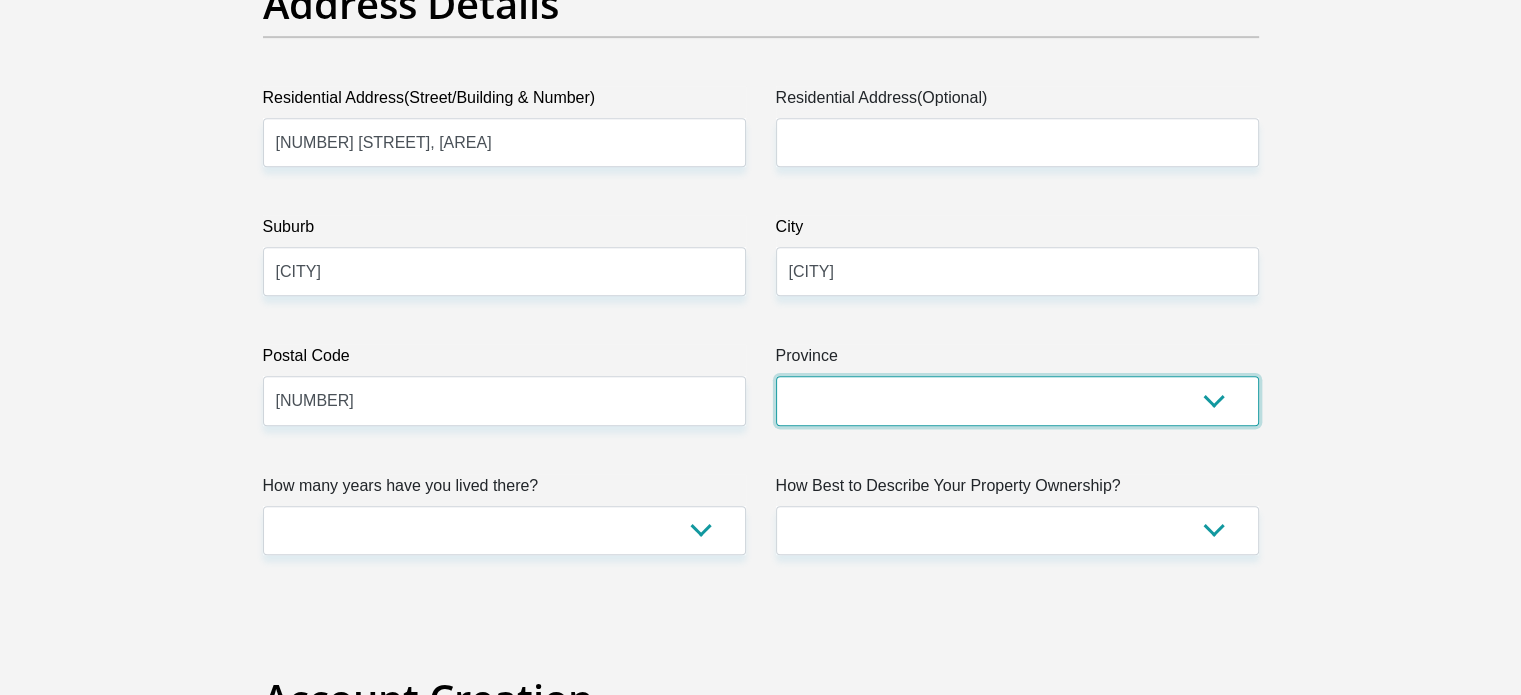 click on "Eastern Cape
Free State
Gauteng
KwaZulu-Natal
Limpopo
Mpumalanga
Northern Cape
North West
Western Cape" at bounding box center [1017, 400] 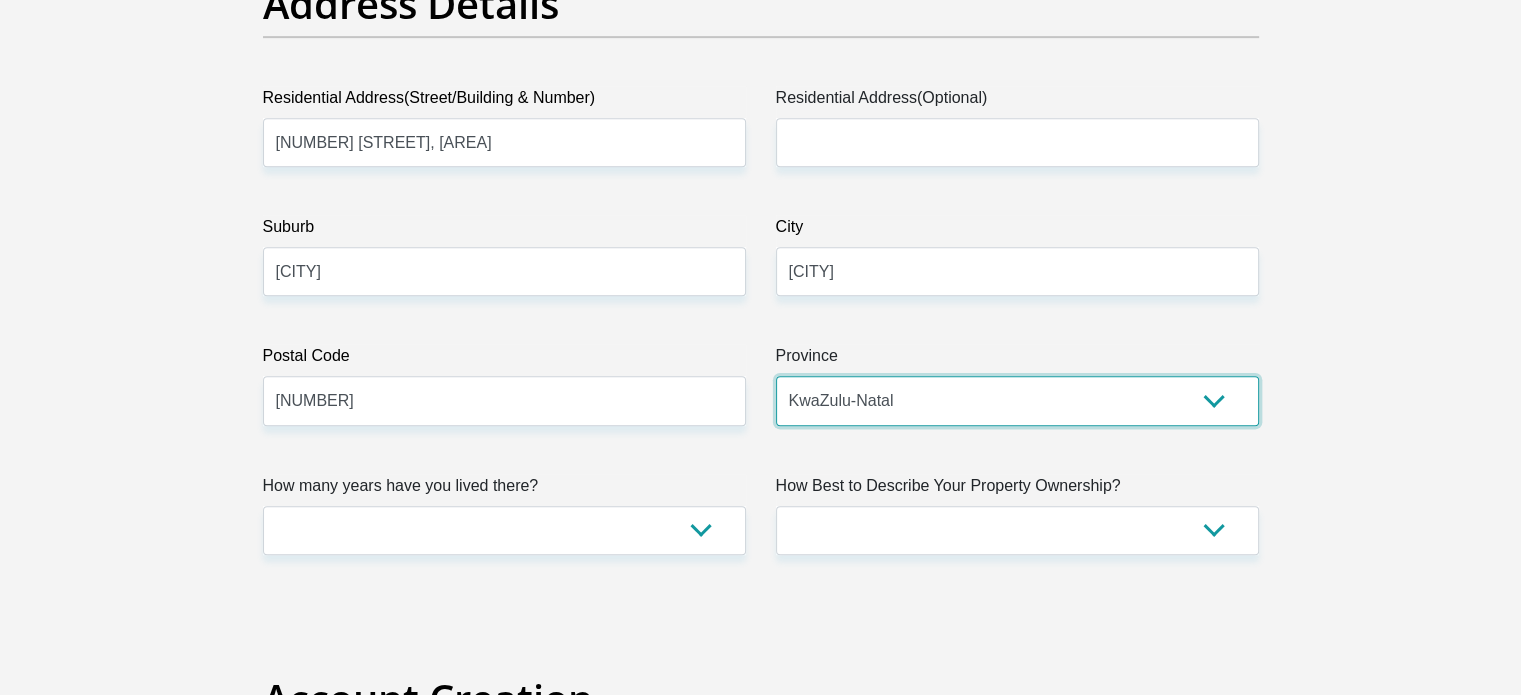 click on "Eastern Cape
Free State
Gauteng
KwaZulu-Natal
Limpopo
Mpumalanga
Northern Cape
North West
Western Cape" at bounding box center [1017, 400] 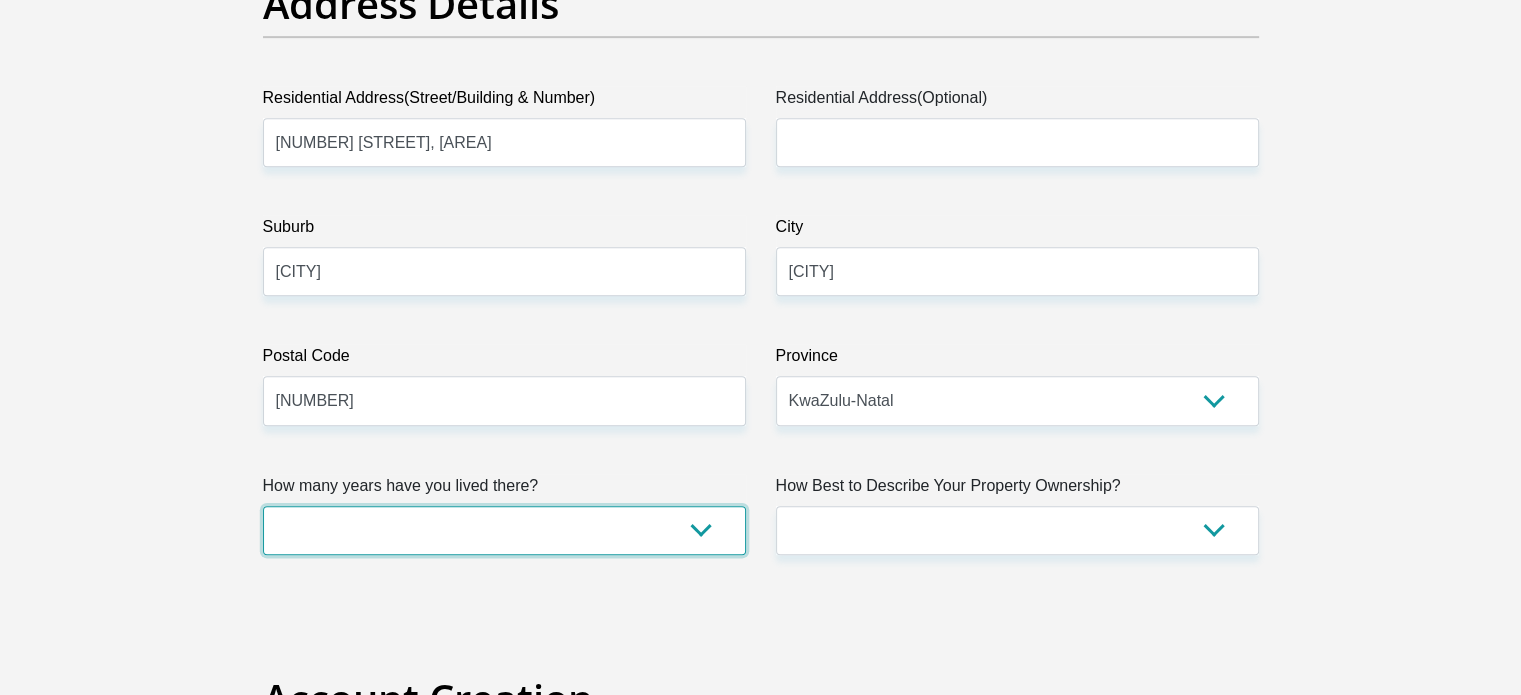 click on "less than 1 year
1-3 years
3-5 years
5+ years" at bounding box center (504, 530) 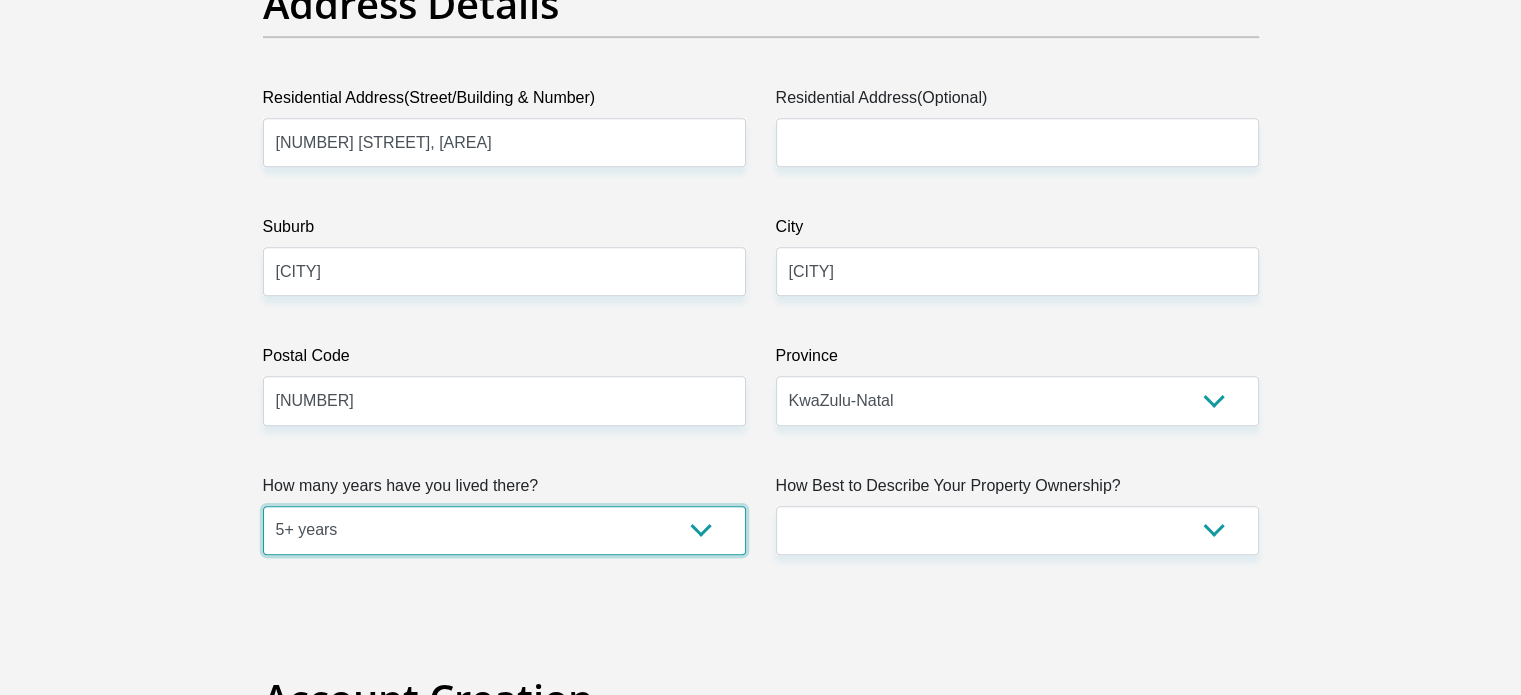 click on "less than 1 year
1-3 years
3-5 years
5+ years" at bounding box center (504, 530) 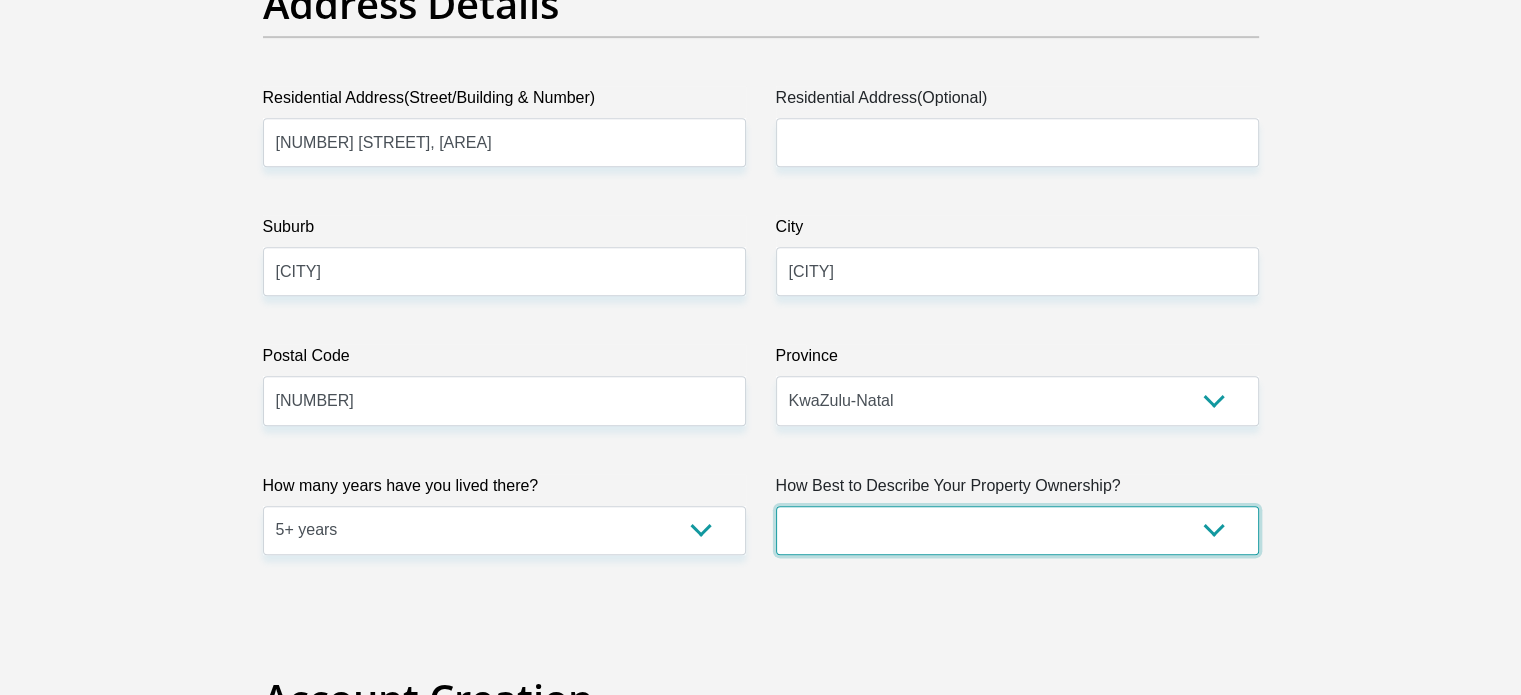 click on "Owned
Rented
Family Owned
Company Dwelling" at bounding box center (1017, 530) 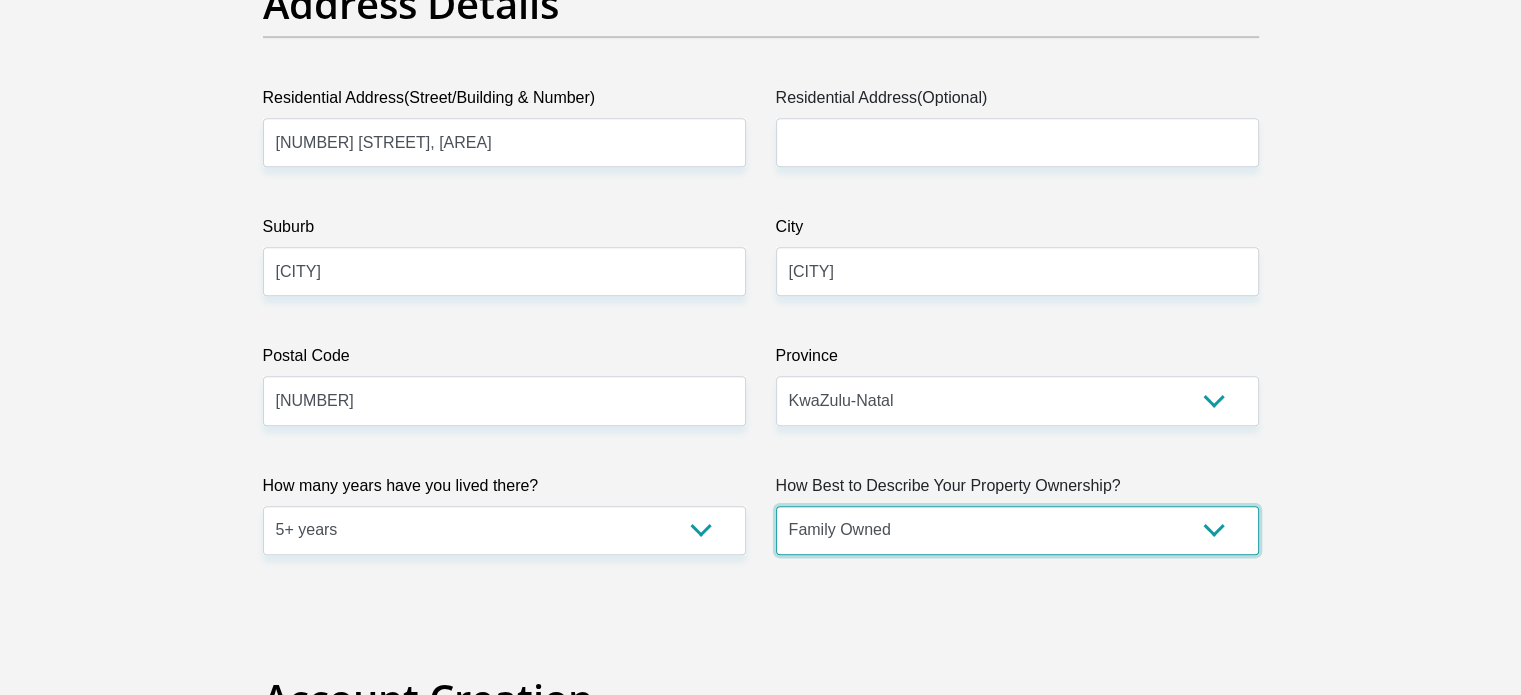 click on "Owned
Rented
Family Owned
Company Dwelling" at bounding box center [1017, 530] 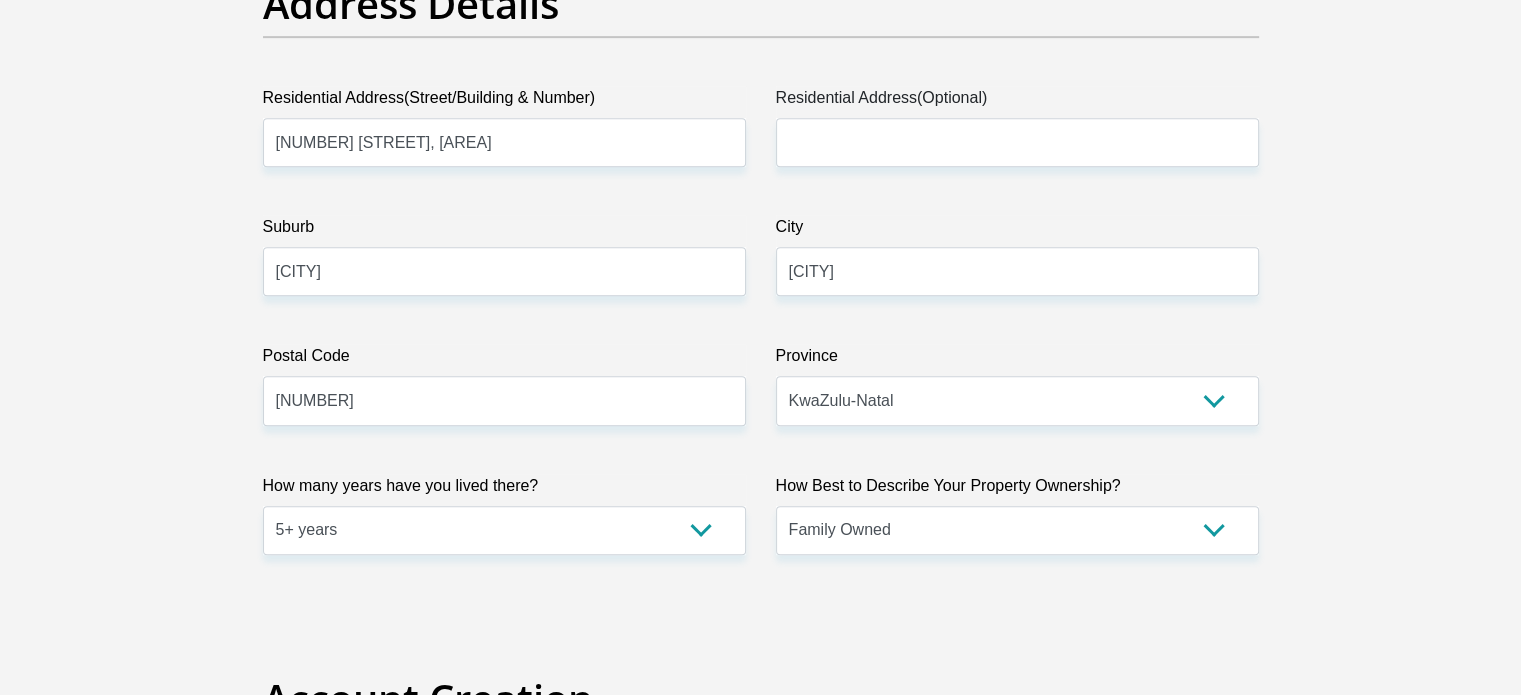 click on "Personal Details
Title
Mr
Ms
Mrs
Dr
Other
First Name
Nosihle
Surname
Magwaza
ID Number
9409231569082
Please input valid ID number
Race
Black
Coloured
Indian
White
Other
Contact Number
0676689072
Please input valid contact number" at bounding box center [760, 2521] 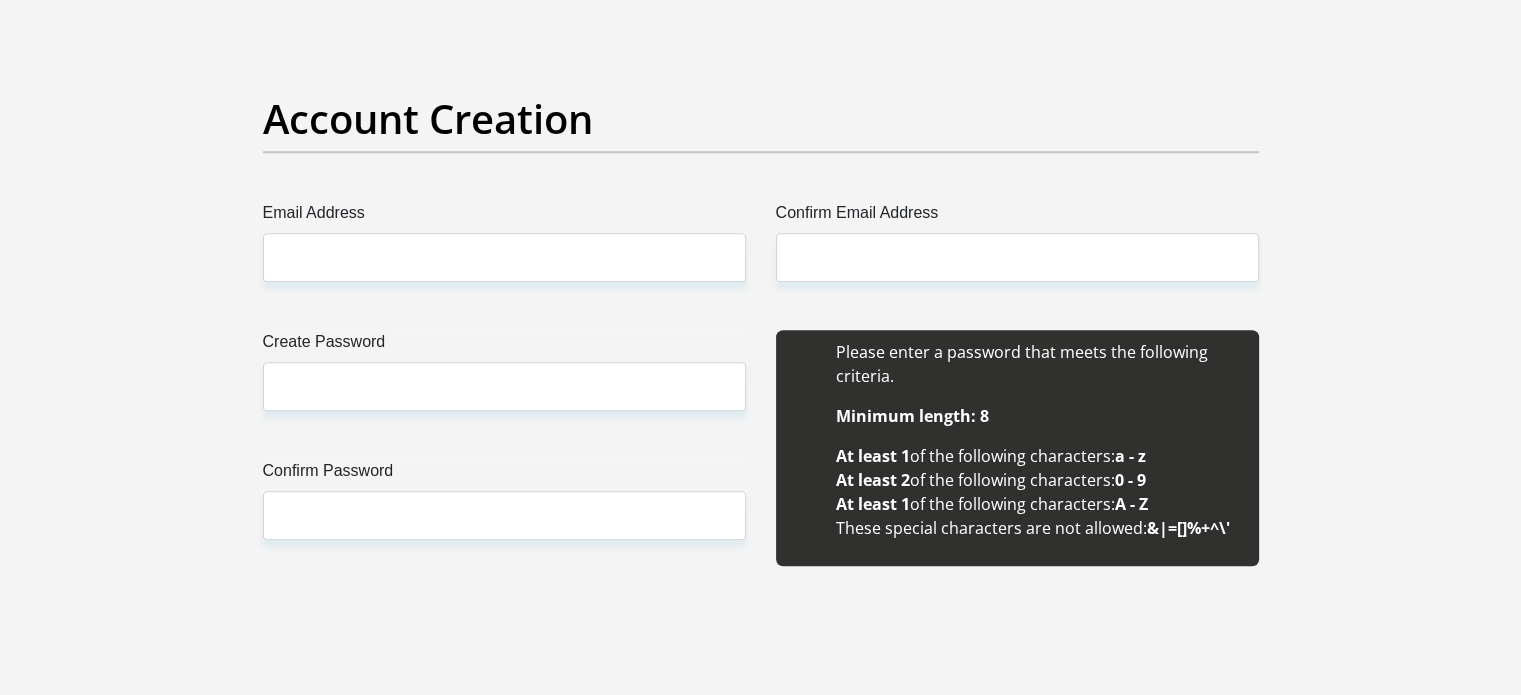 scroll, scrollTop: 1692, scrollLeft: 0, axis: vertical 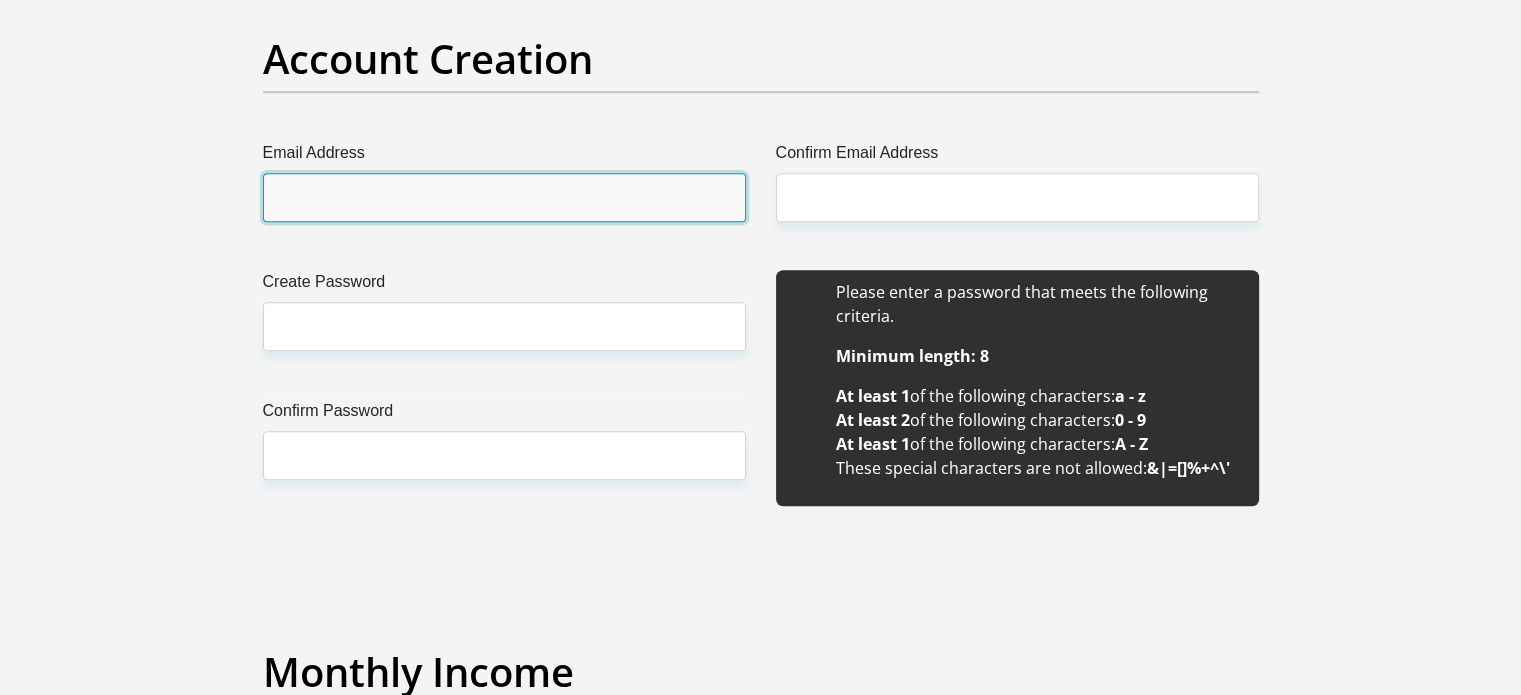 click on "Email Address" at bounding box center (504, 197) 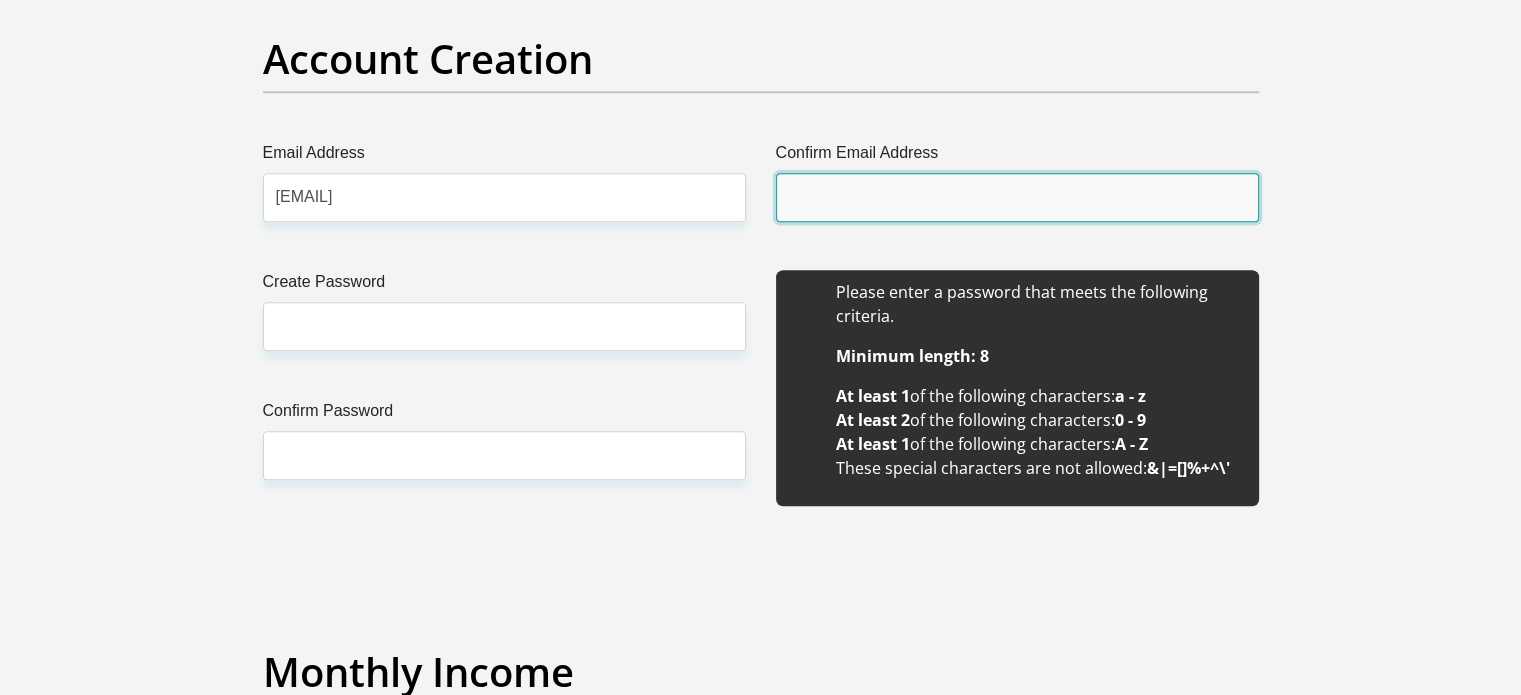 type on "valentiamagwaza93@gmail.com" 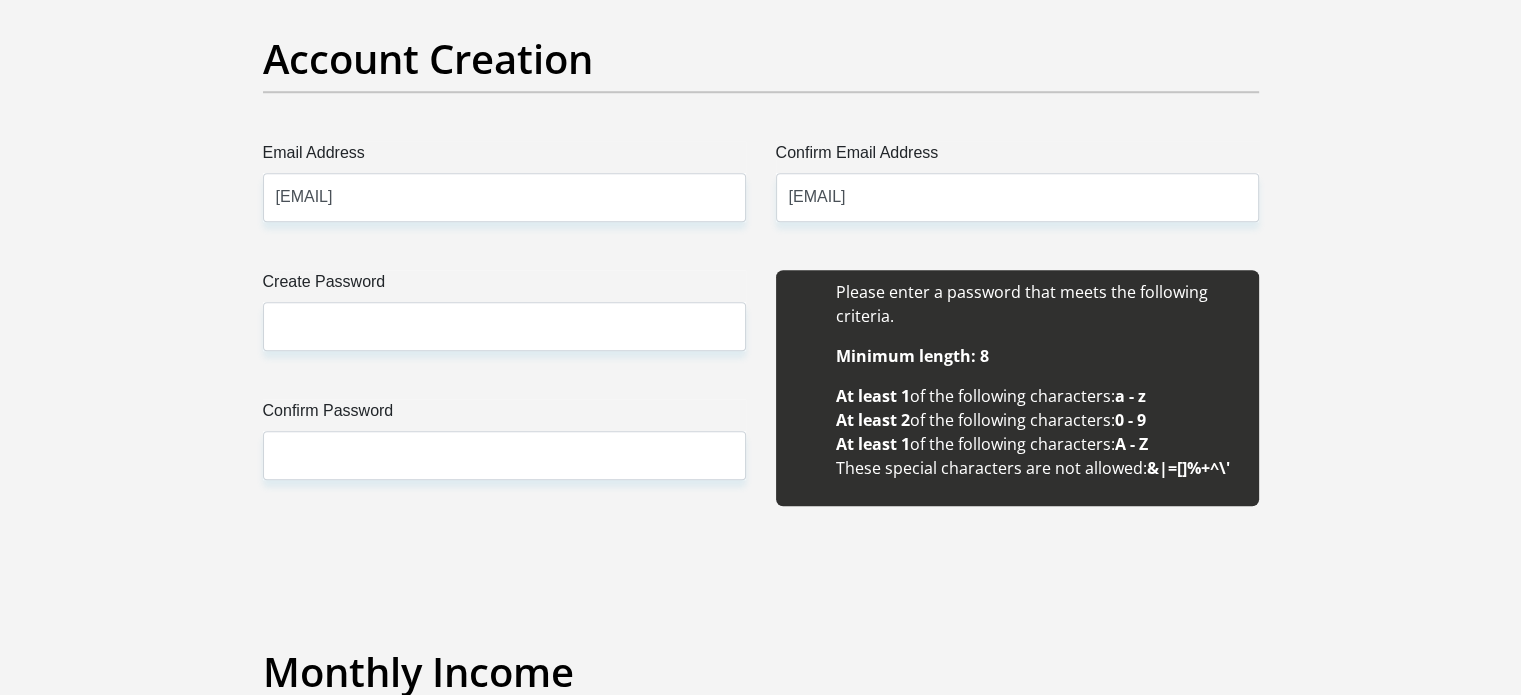 type 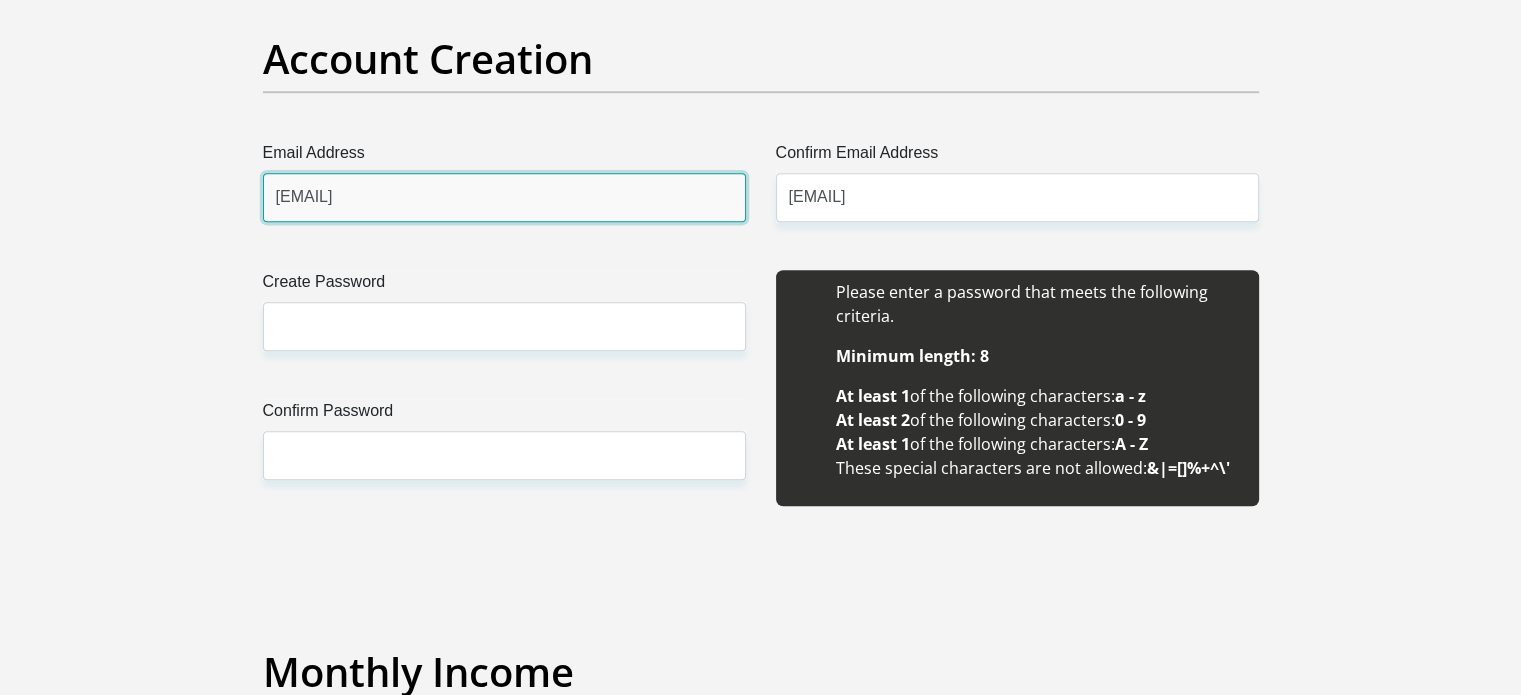type 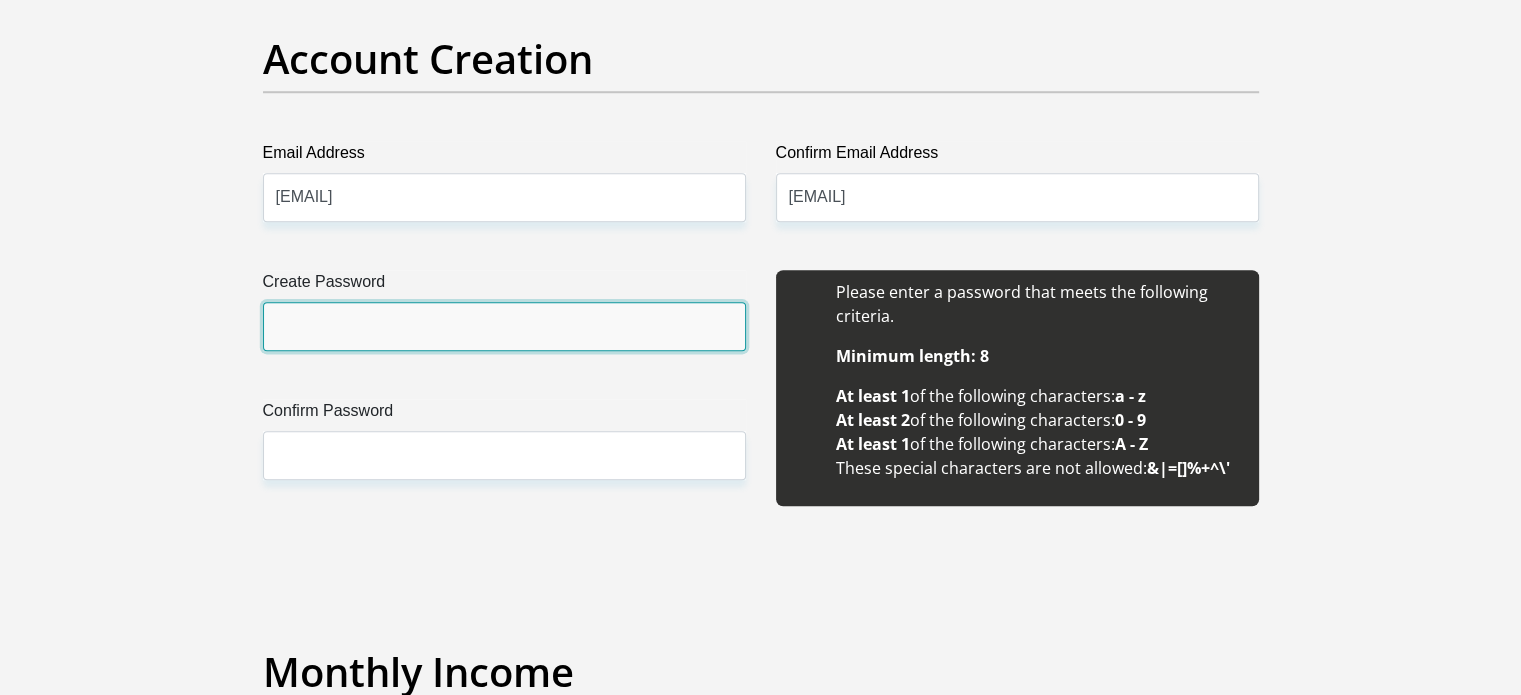 click on "Create Password" at bounding box center [504, 326] 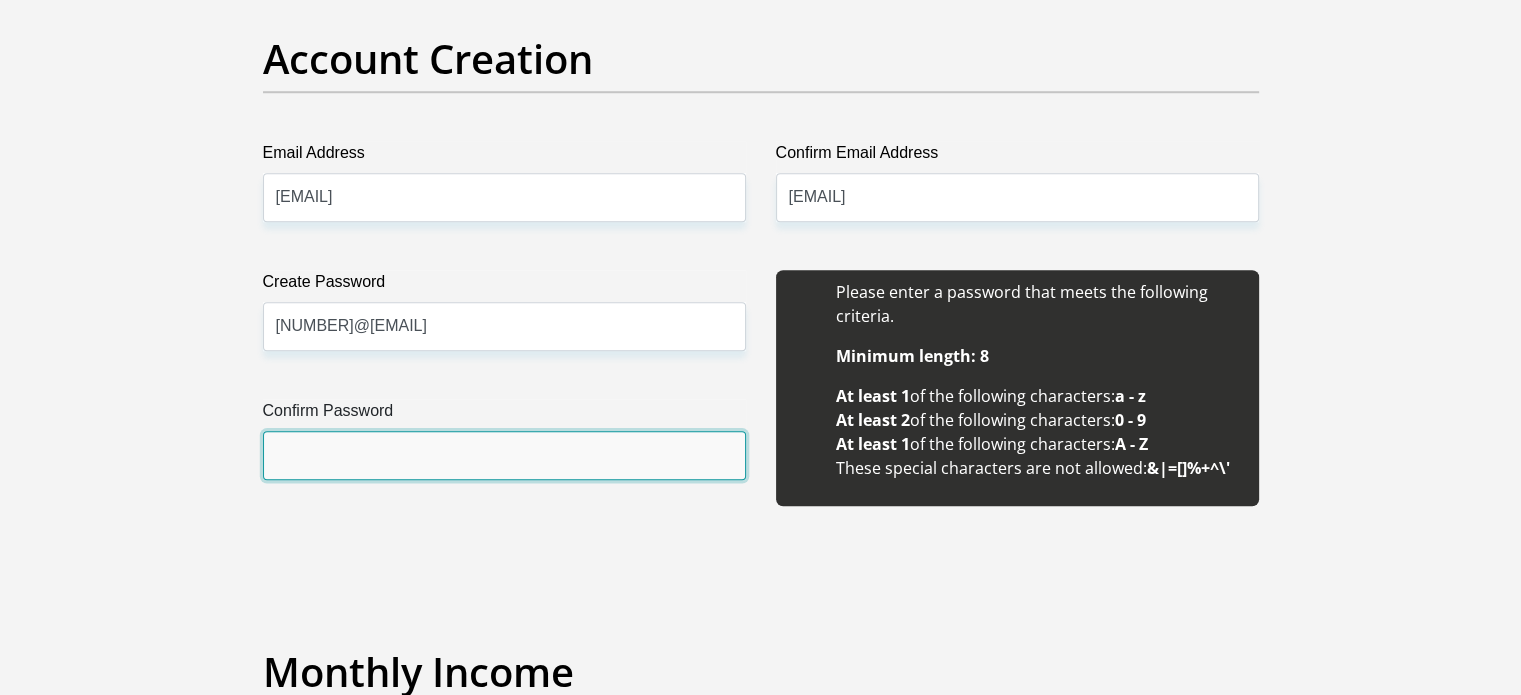 click on "Confirm Password" at bounding box center [504, 455] 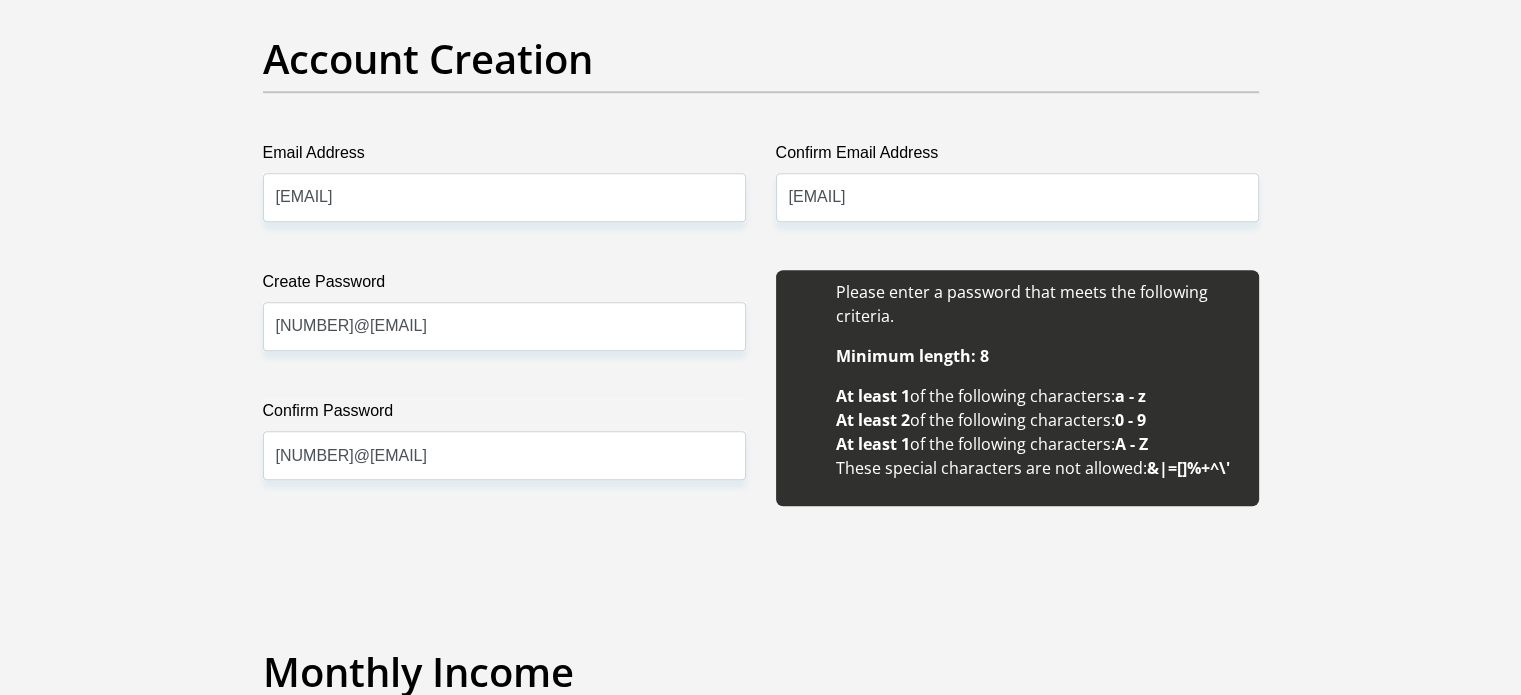 click on "Title
Mr
Ms
Mrs
Dr
Other
First Name
Nosihle
Surname
Magwaza
ID Number
9409231569082
Please input valid ID number
Race
Black
Coloured
Indian
White
Other
Contact Number
0676689072
Please input valid contact number
Nationality
South Africa
Afghanistan
Aland Islands  Albania  Algeria" at bounding box center [761, 1887] 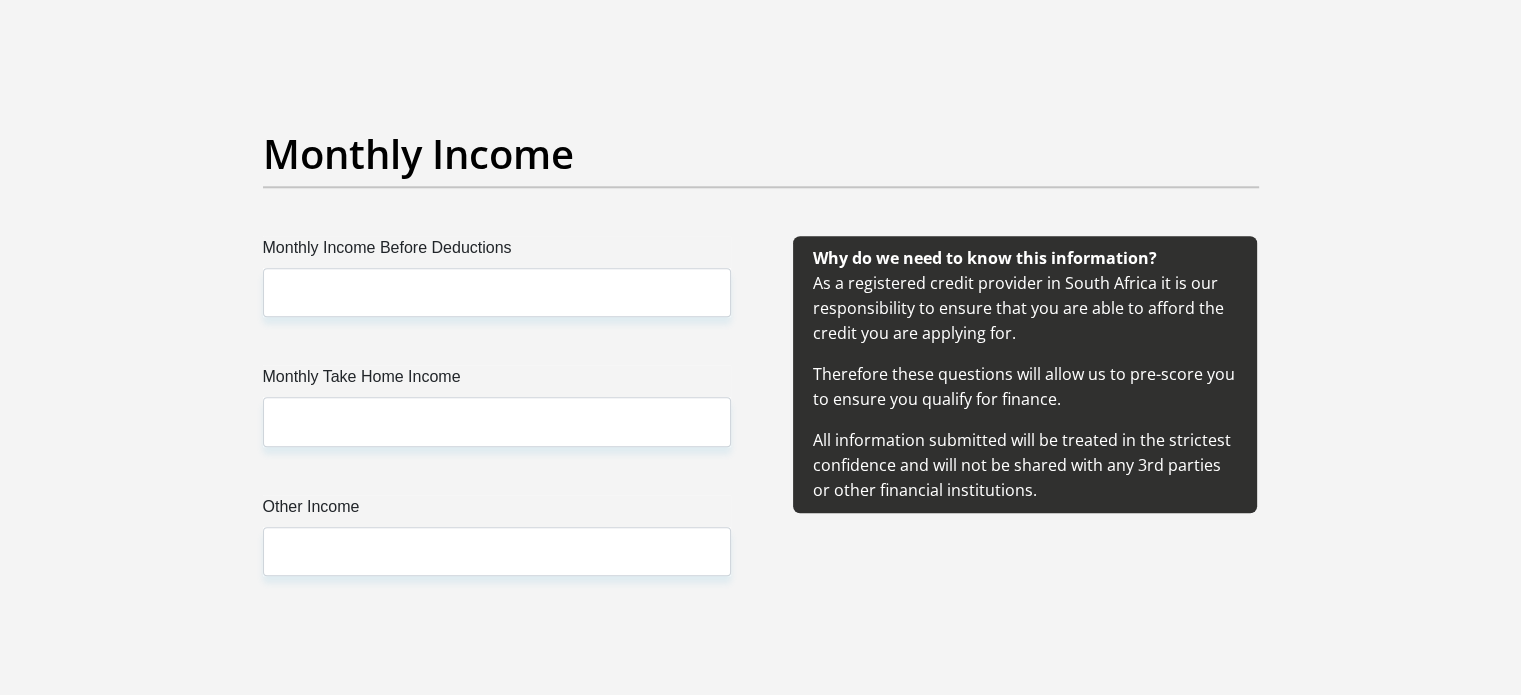 scroll, scrollTop: 2212, scrollLeft: 0, axis: vertical 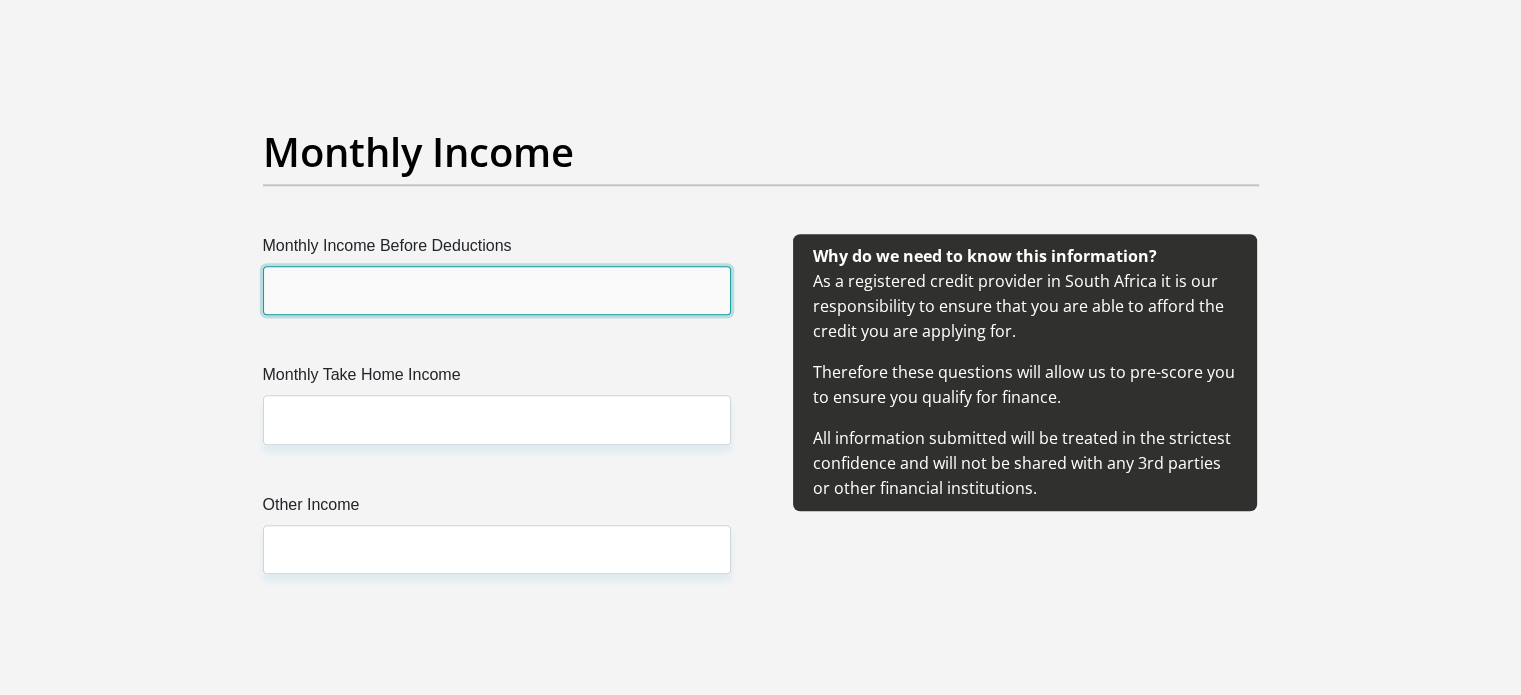 click on "Monthly Income Before Deductions" at bounding box center (497, 290) 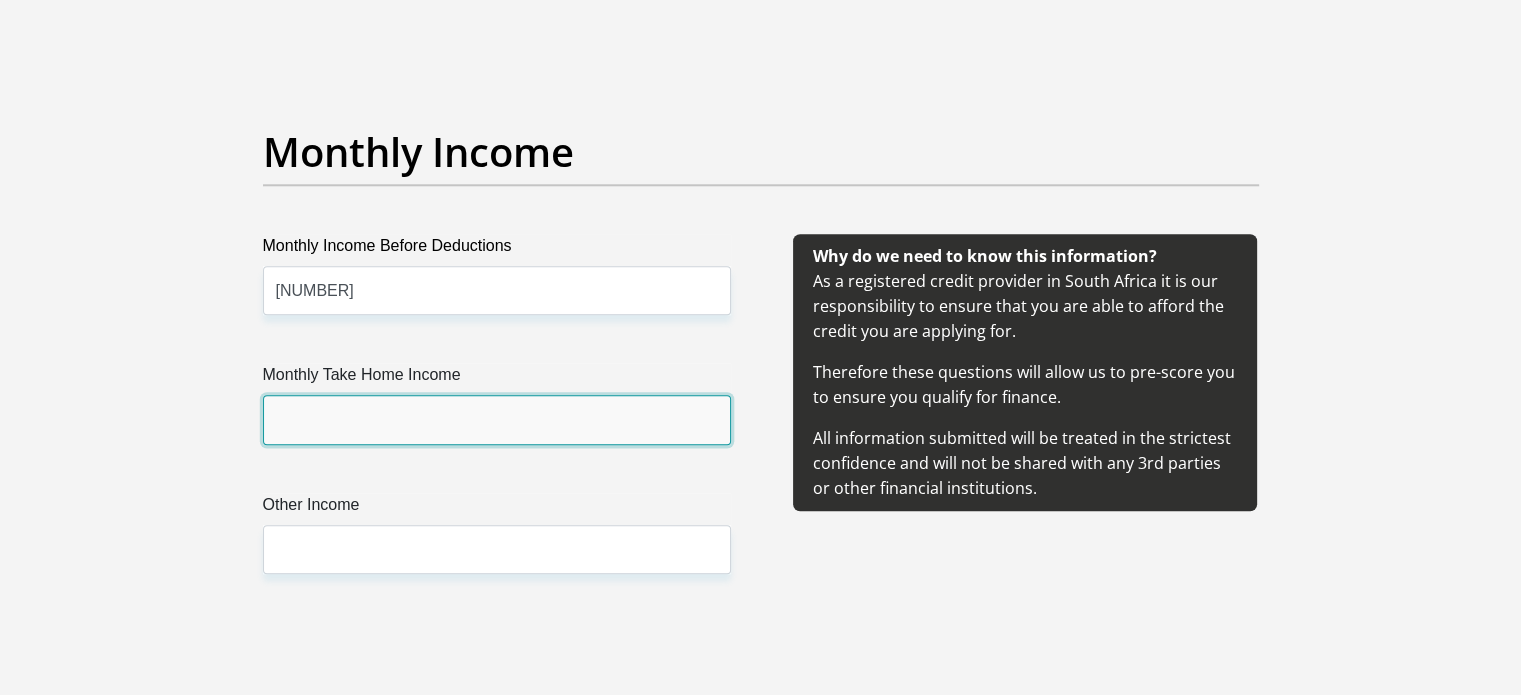 click on "Monthly Take Home Income" at bounding box center [497, 419] 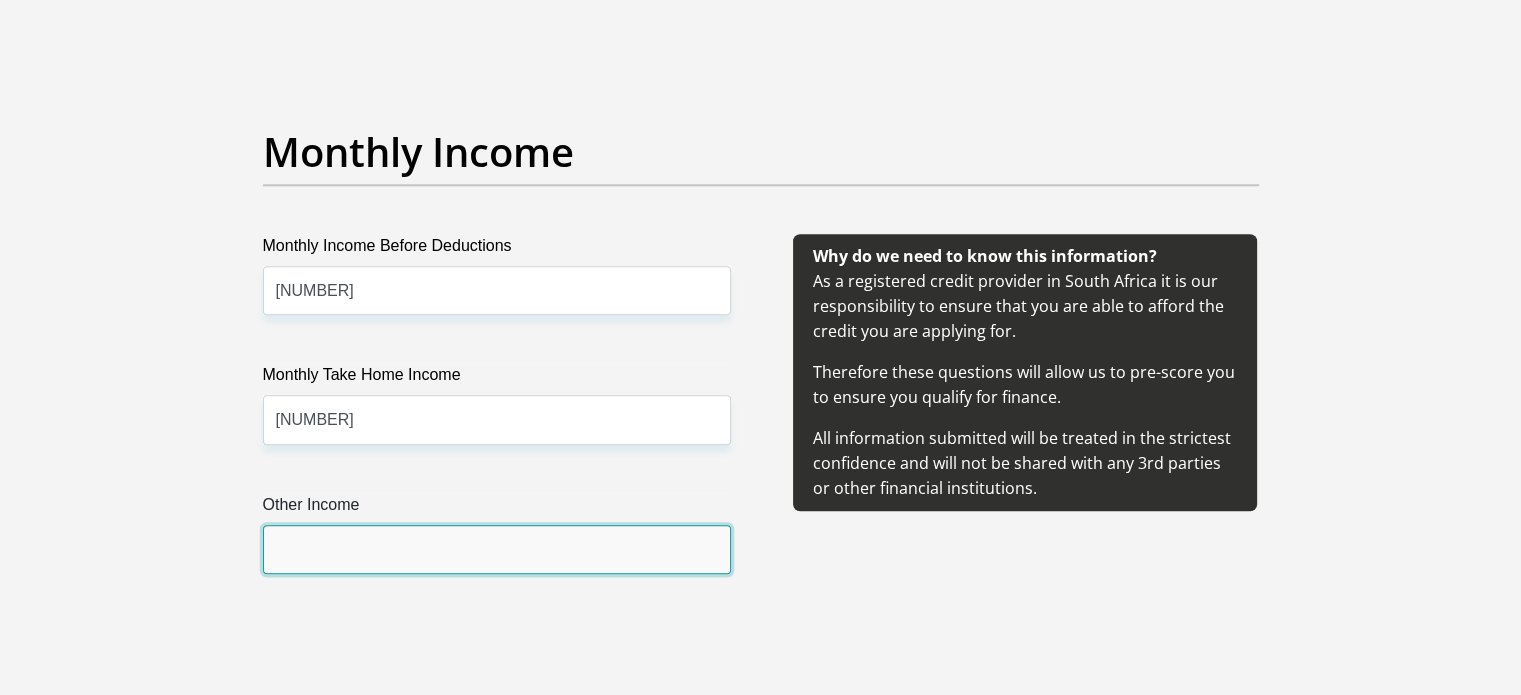 click on "Other Income" at bounding box center (497, 549) 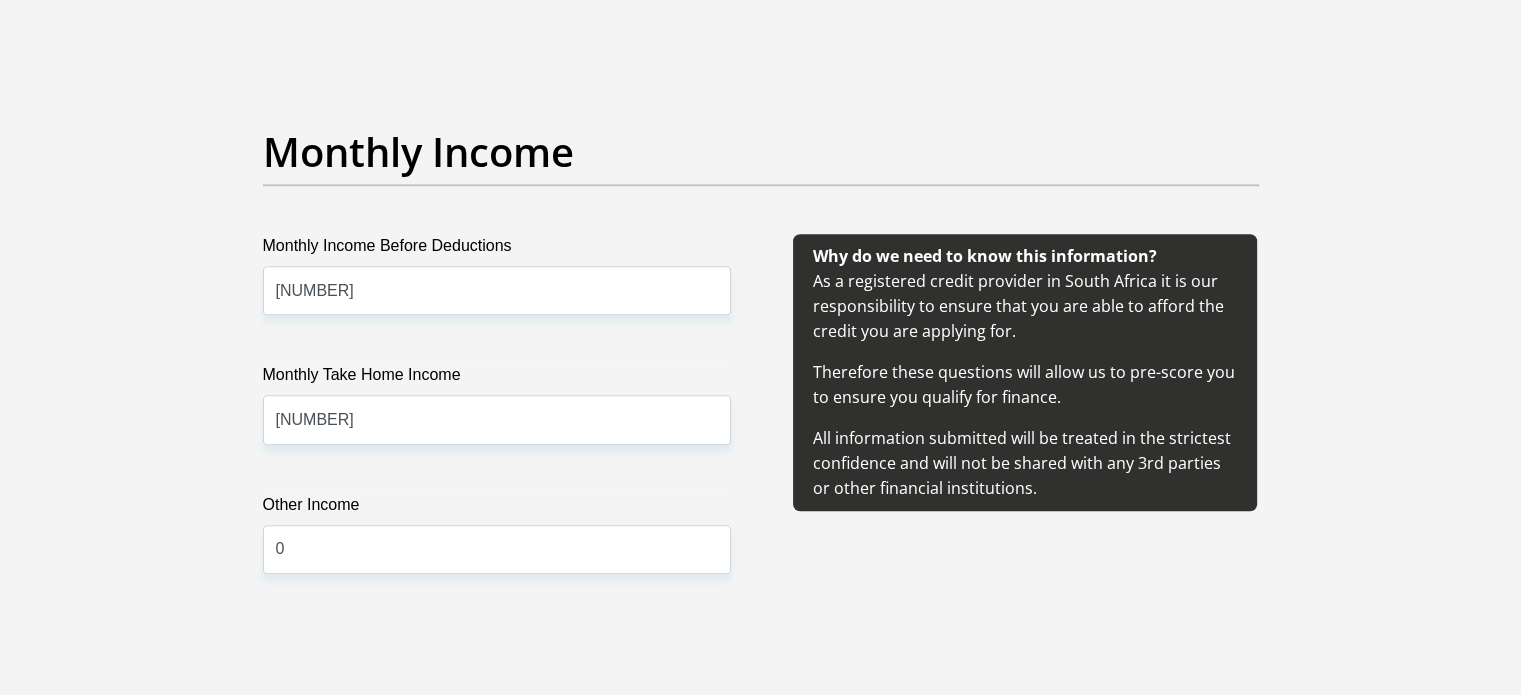 click on "Monthly Income Before Deductions
38300
Monthly Take Home Income
27100
Other Income
0" at bounding box center (497, 428) 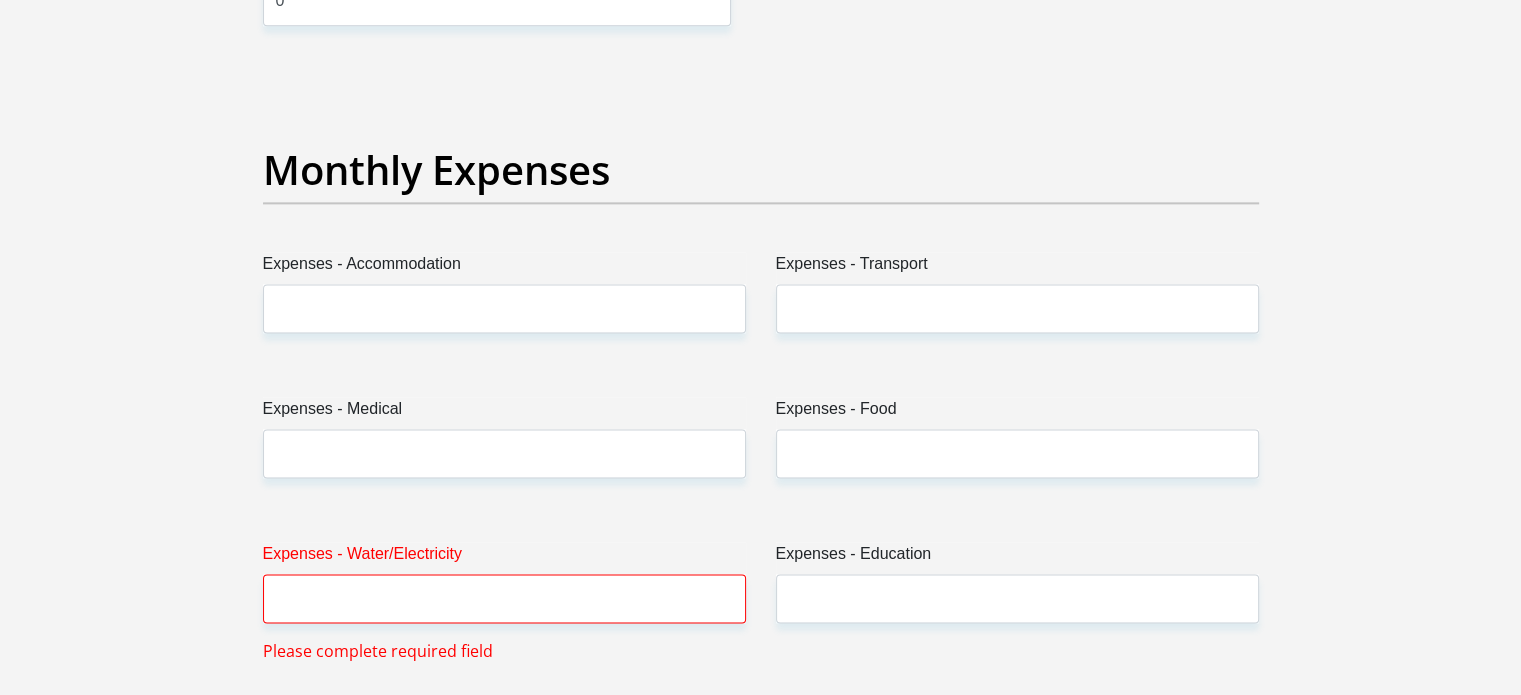 scroll, scrollTop: 2772, scrollLeft: 0, axis: vertical 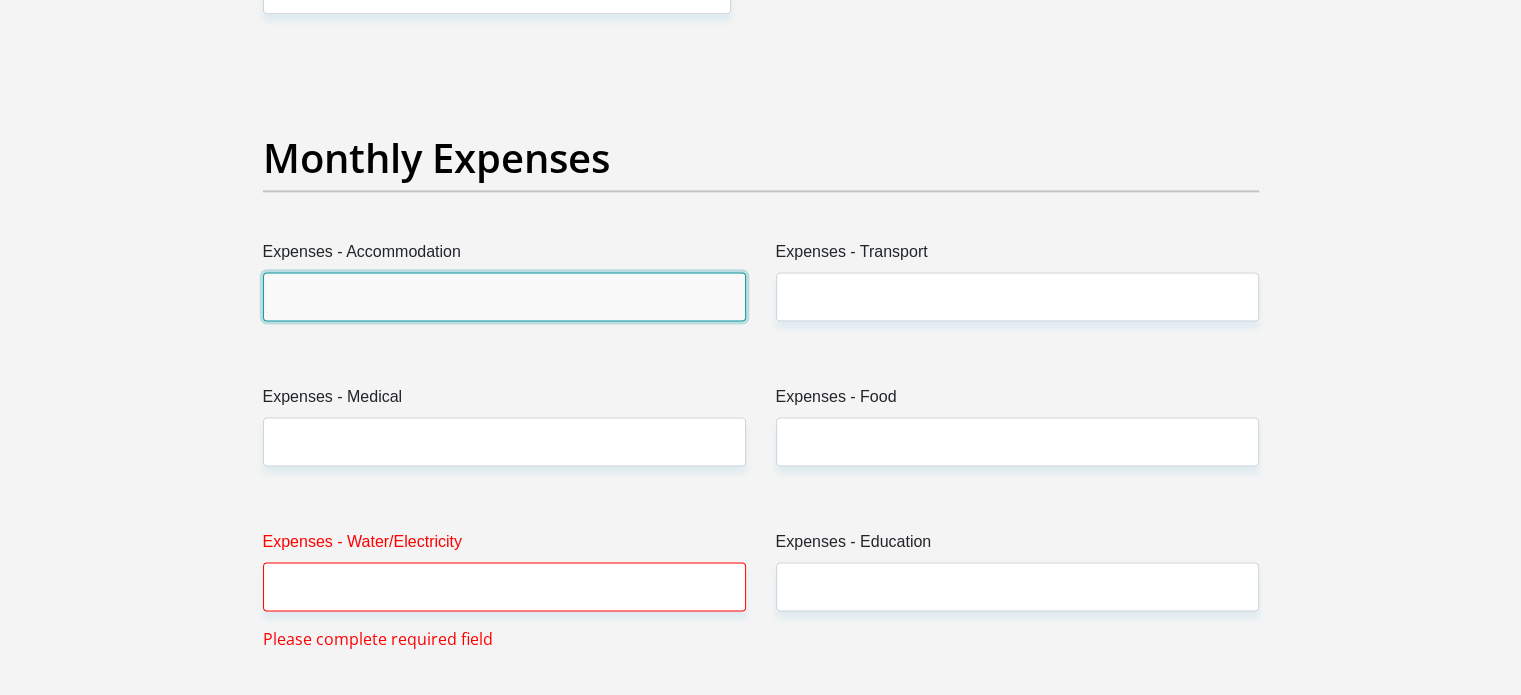 click on "Expenses - Accommodation" at bounding box center (504, 296) 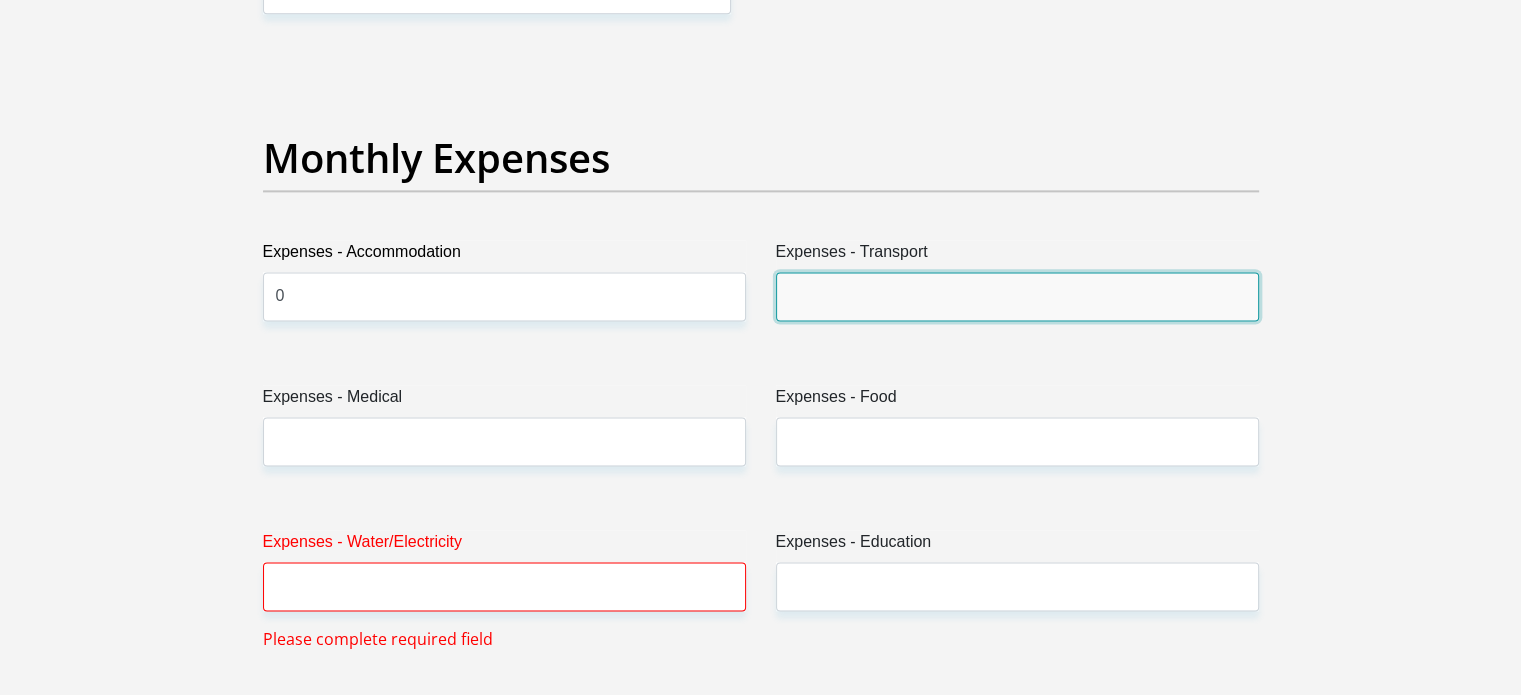 click on "Expenses - Transport" at bounding box center (1017, 296) 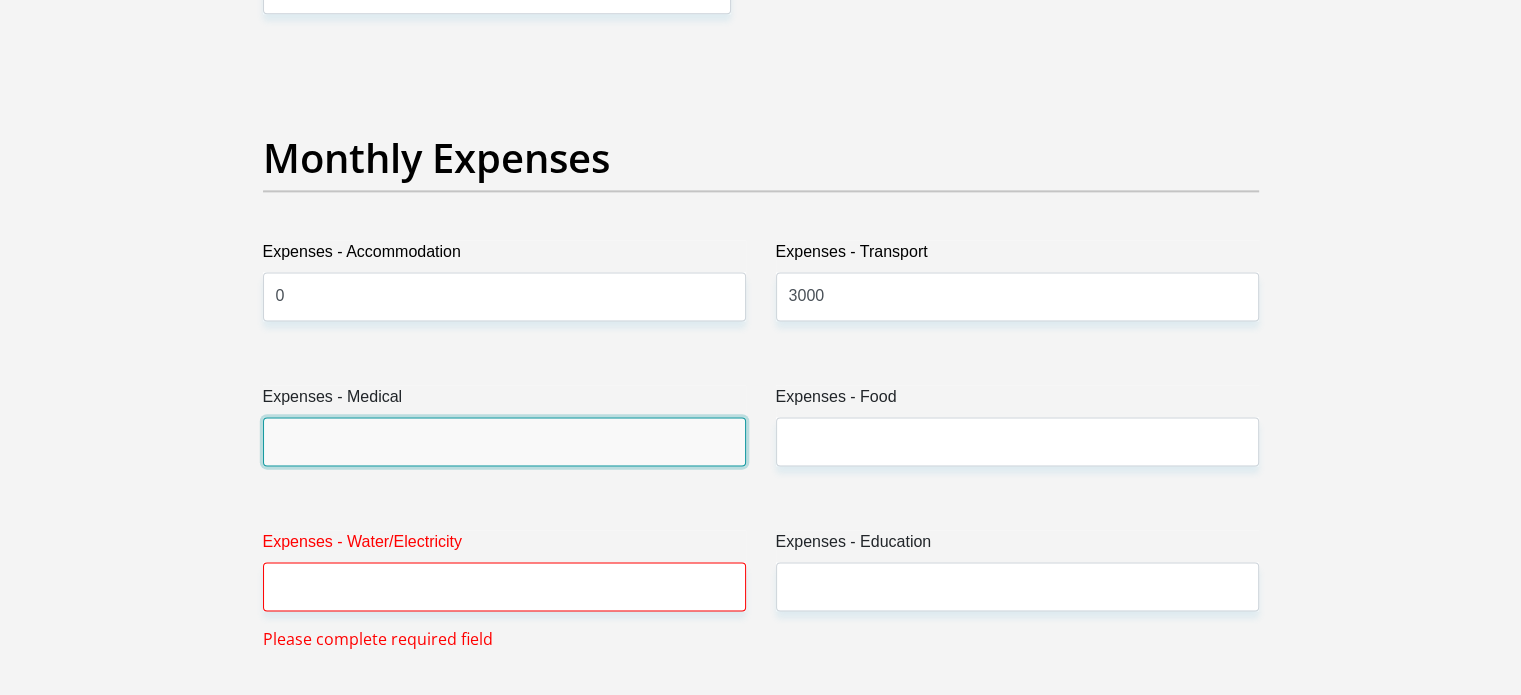 click on "Expenses - Medical" at bounding box center [504, 441] 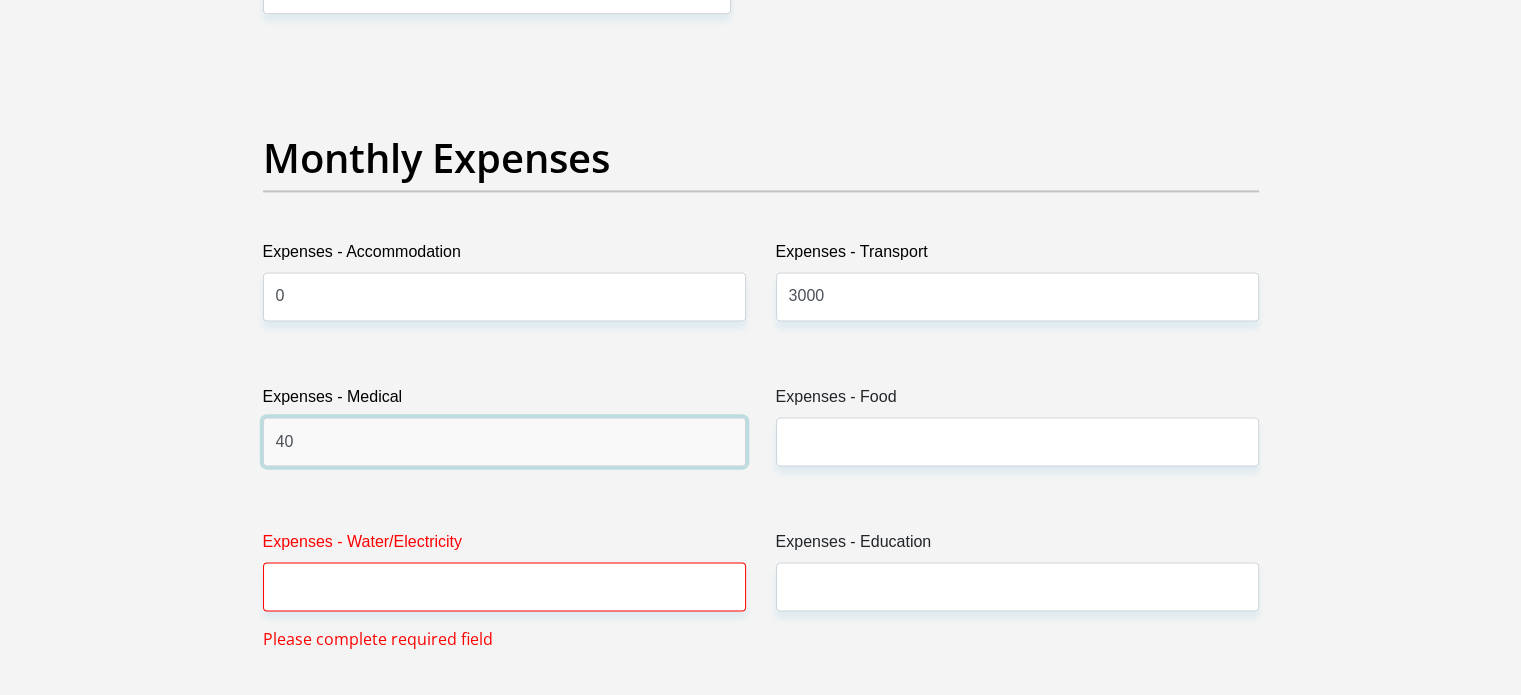 type on "4" 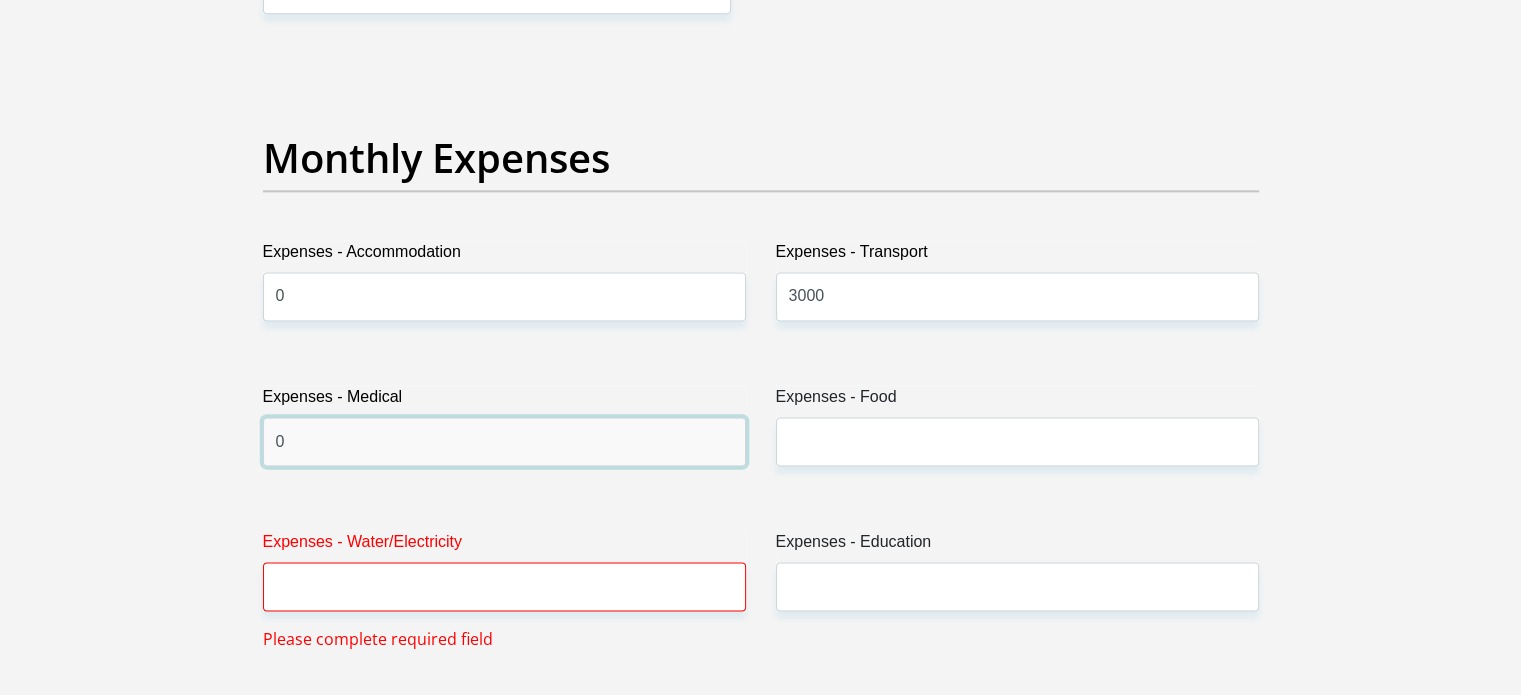 type on "0" 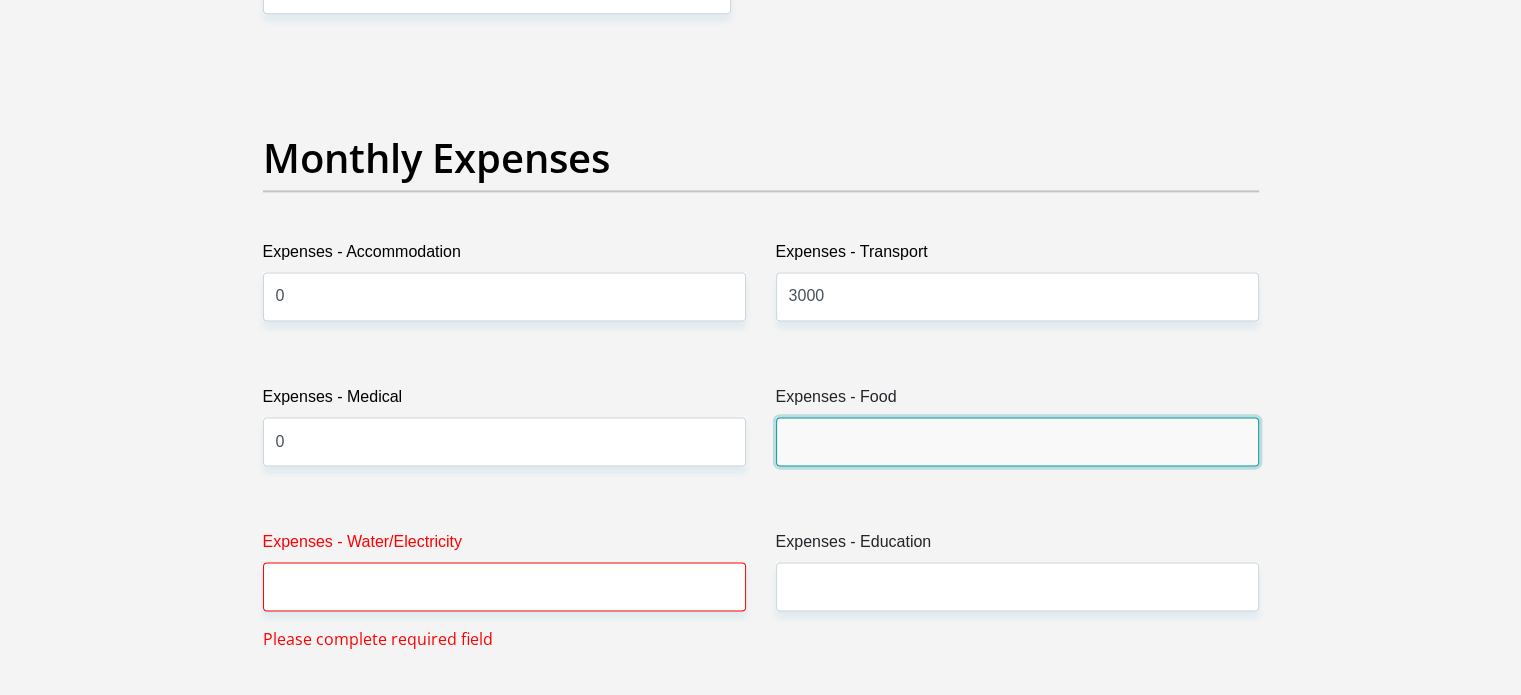 click on "Expenses - Food" at bounding box center (1017, 441) 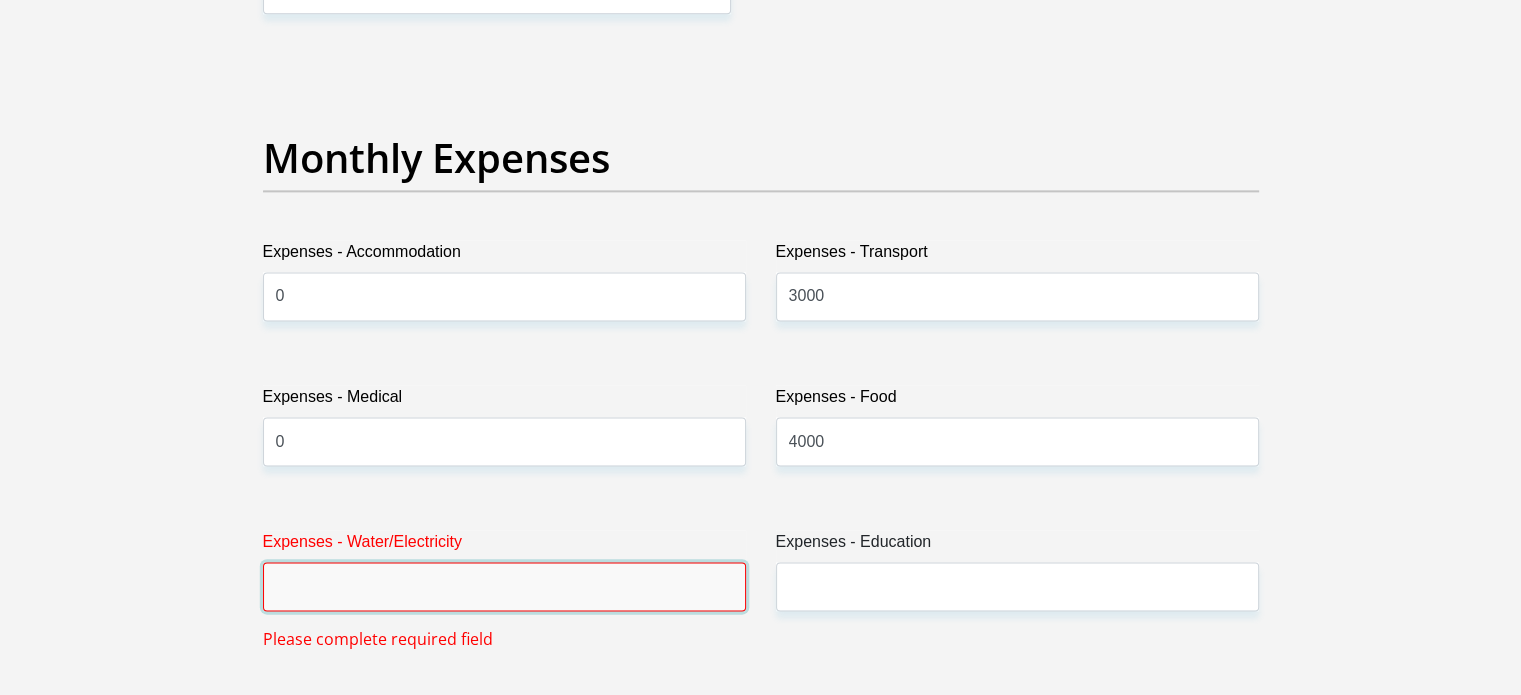click on "Expenses - Water/Electricity" at bounding box center [504, 586] 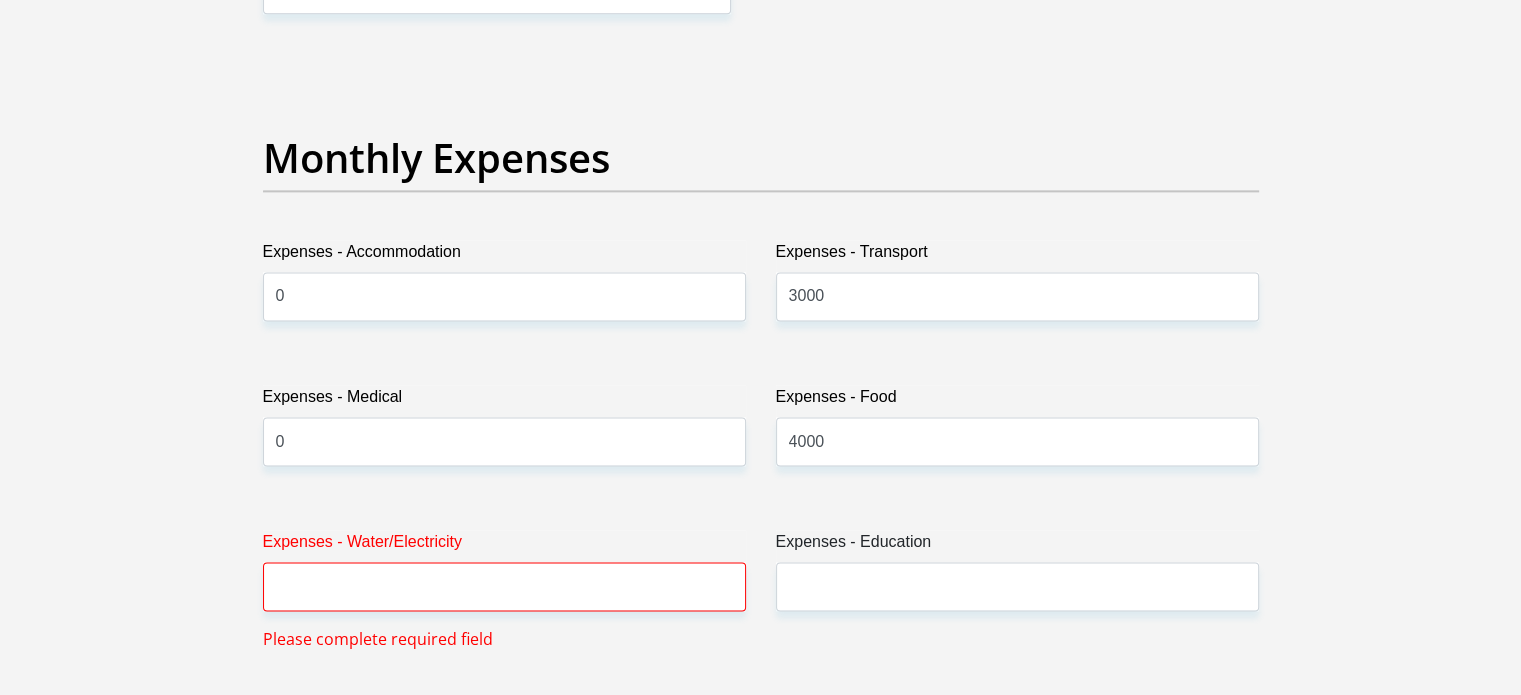 click on "Title
Mr
Ms
Mrs
Dr
Other
First Name
Nosihle
Surname
Magwaza
ID Number
9409231569082
Please input valid ID number
Race
Black
Coloured
Indian
White
Other
Contact Number
0676689072
Please input valid contact number
Nationality
South Africa
Afghanistan
Aland Islands  Albania  Algeria" at bounding box center [761, 807] 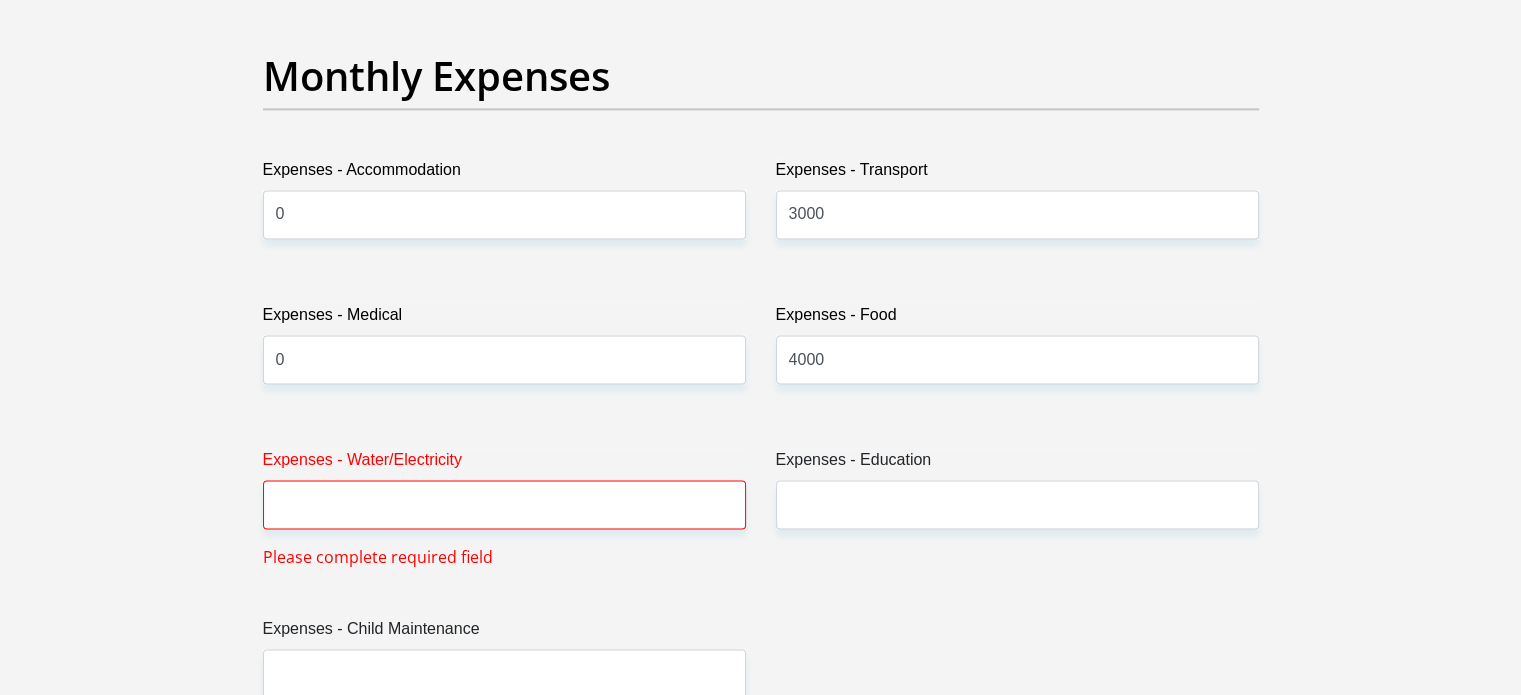 scroll, scrollTop: 2892, scrollLeft: 0, axis: vertical 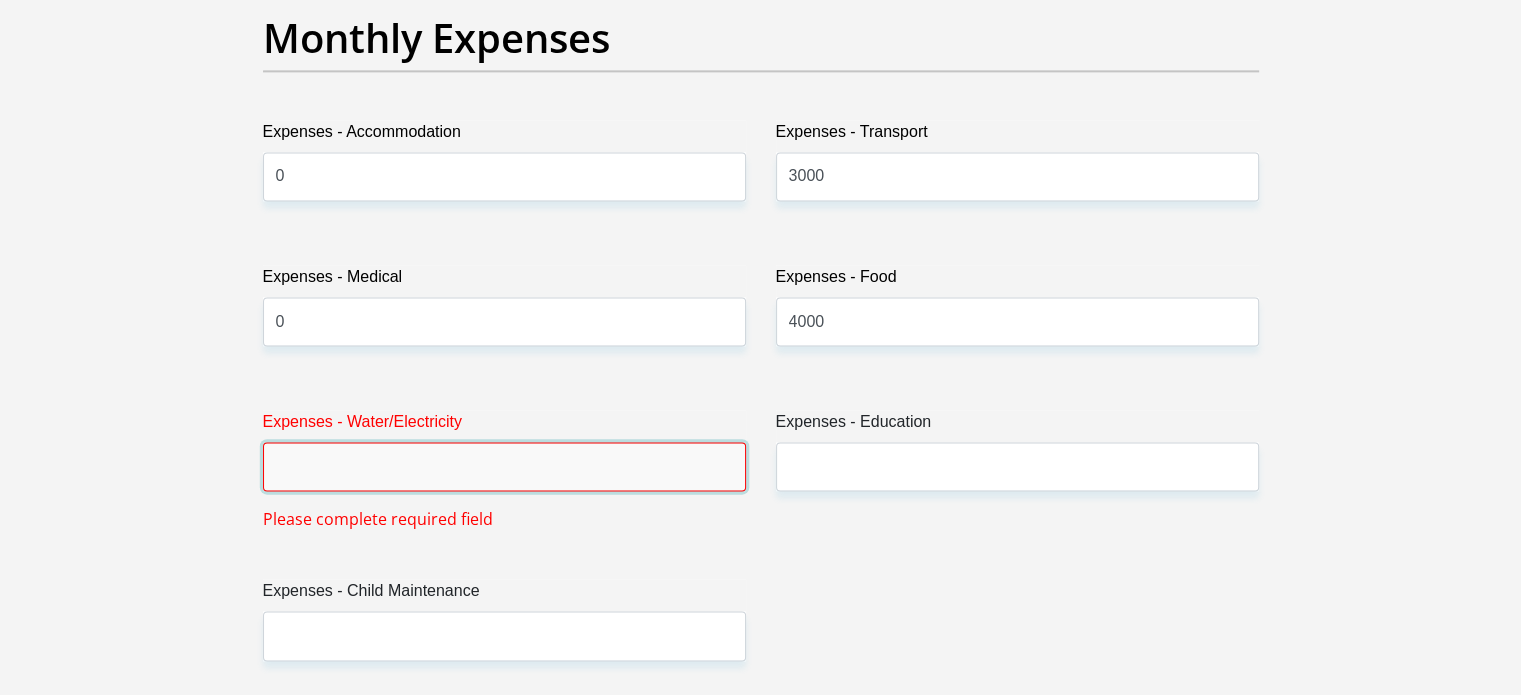 click on "Expenses - Water/Electricity" at bounding box center (504, 466) 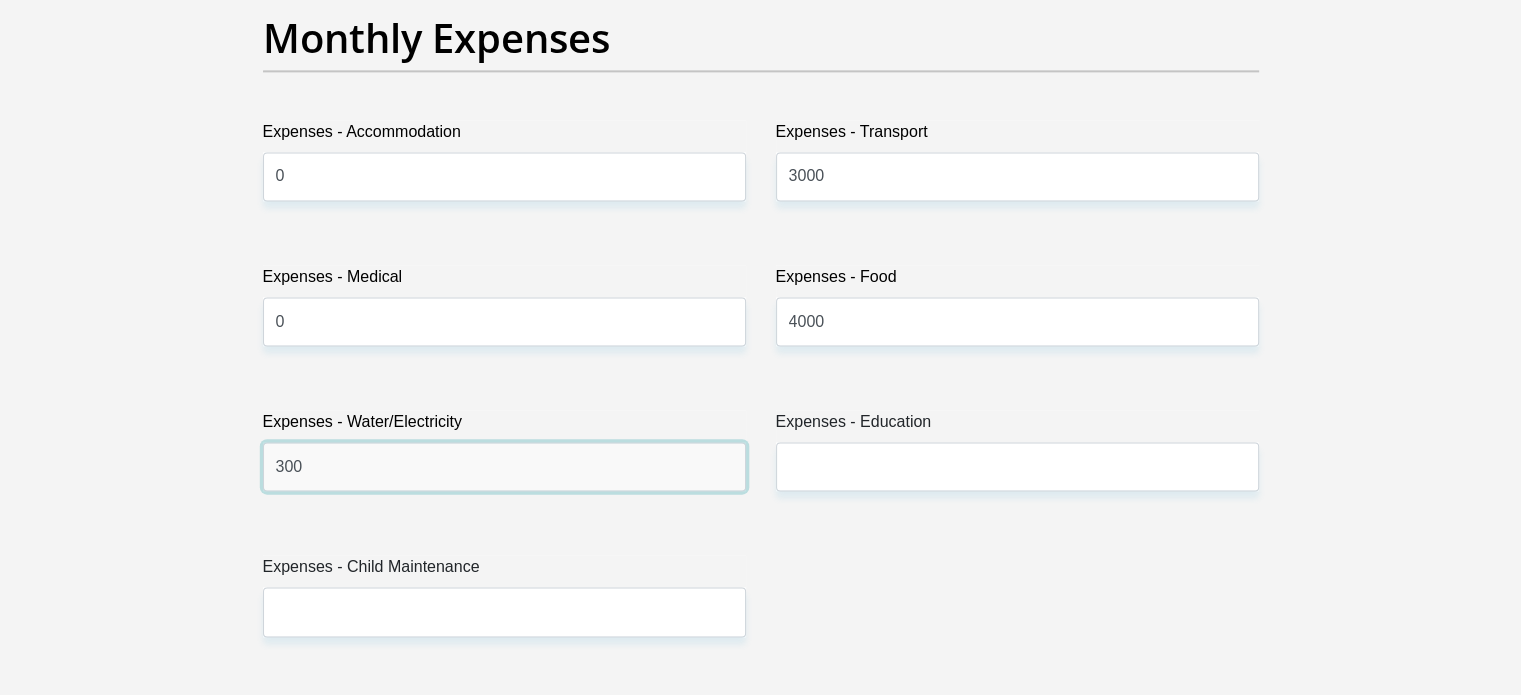 type on "300" 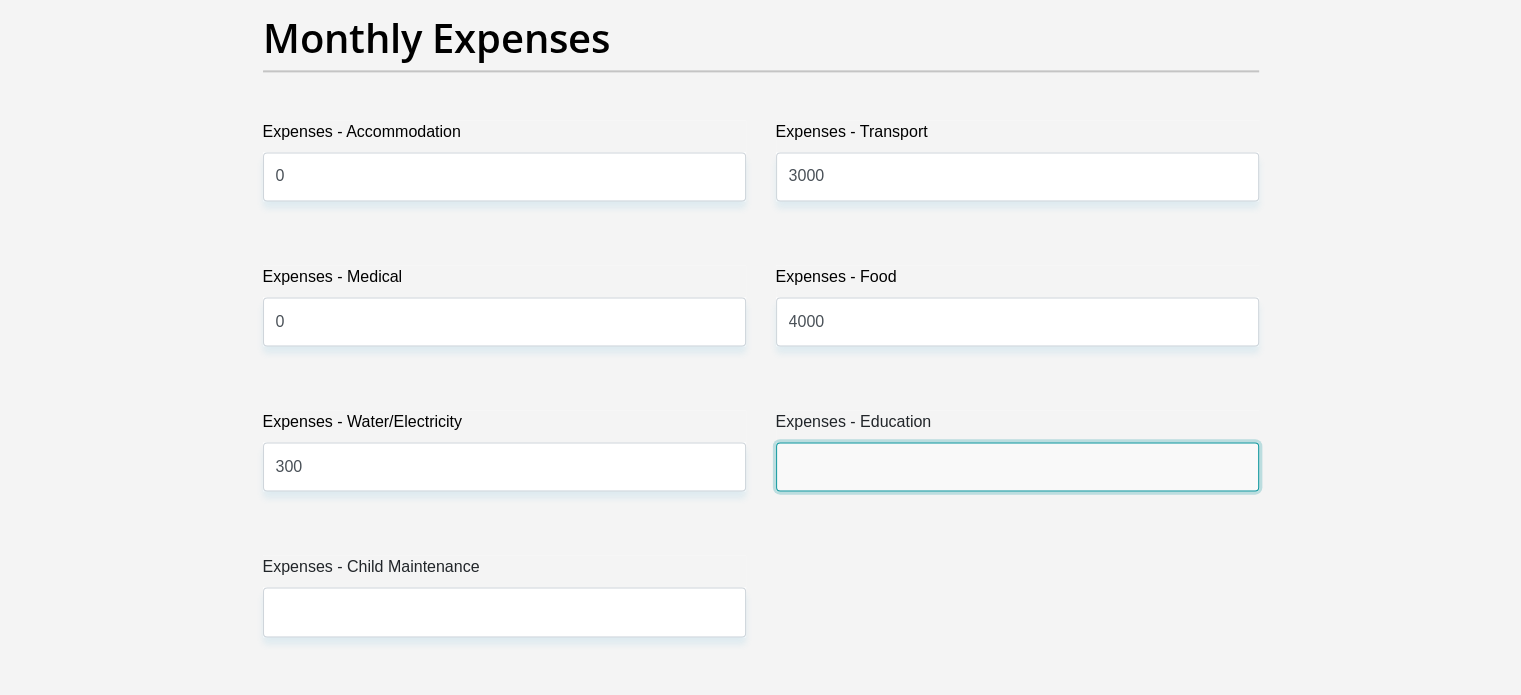 click on "Expenses - Education" at bounding box center (1017, 466) 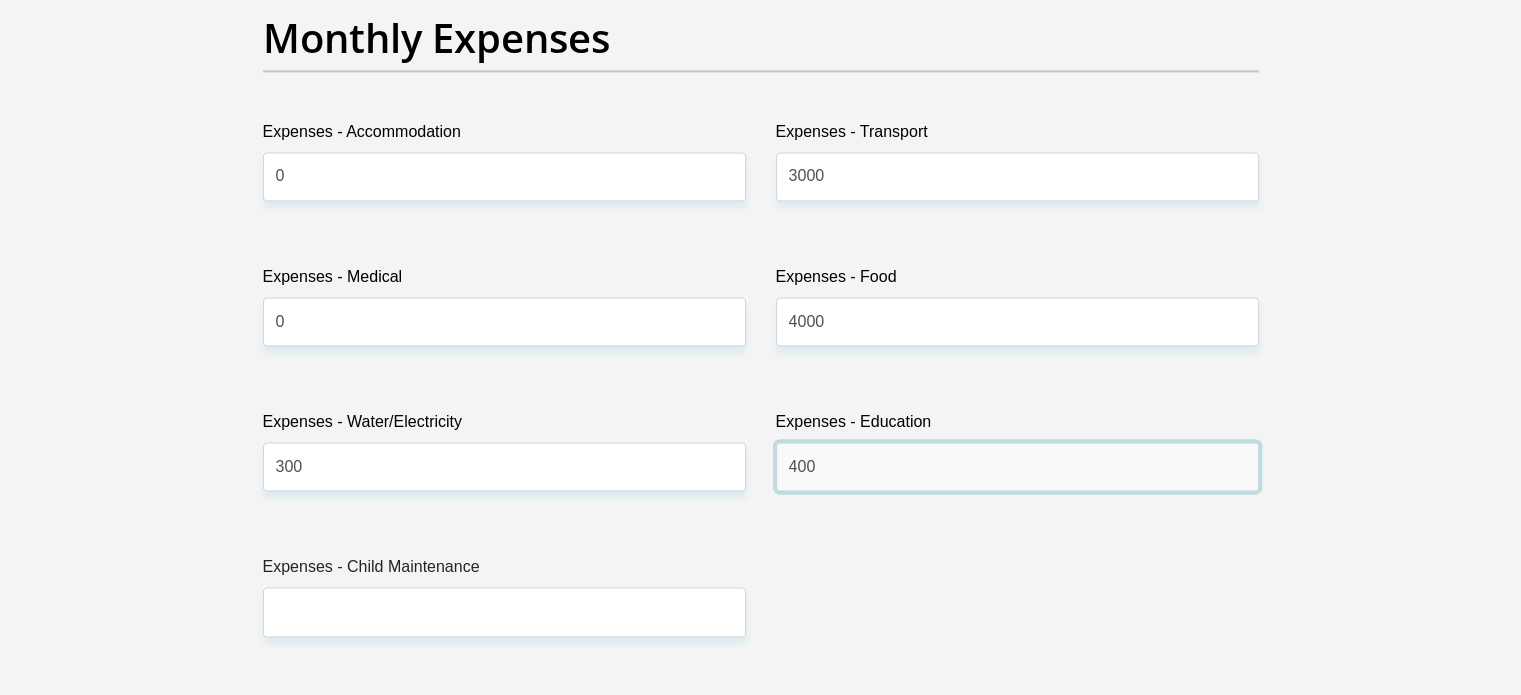 type on "400" 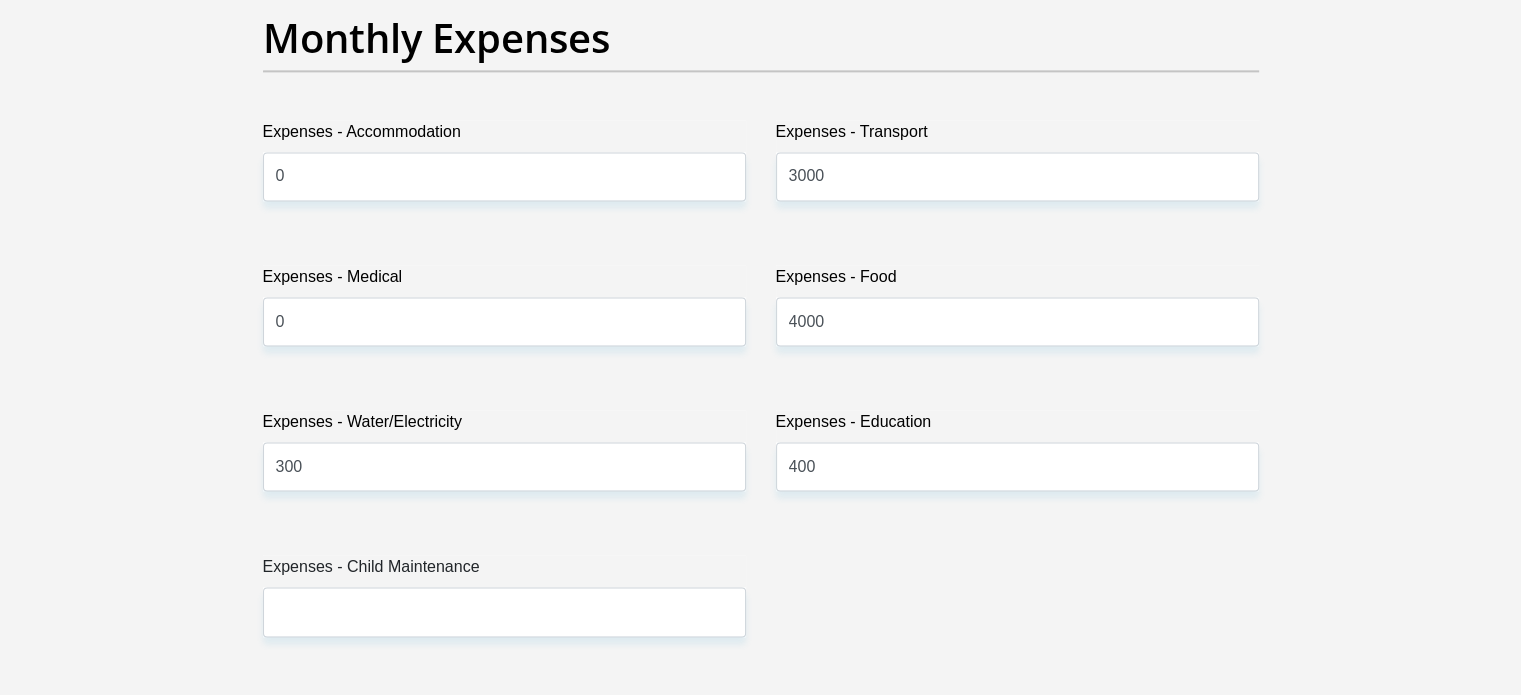 click on "Title
Mr
Ms
Mrs
Dr
Other
First Name
Nosihle
Surname
Magwaza
ID Number
9409231569082
Please input valid ID number
Race
Black
Coloured
Indian
White
Other
Contact Number
0676689072
Please input valid contact number
Nationality
South Africa
Afghanistan
Aland Islands  Albania  Algeria" at bounding box center [761, 675] 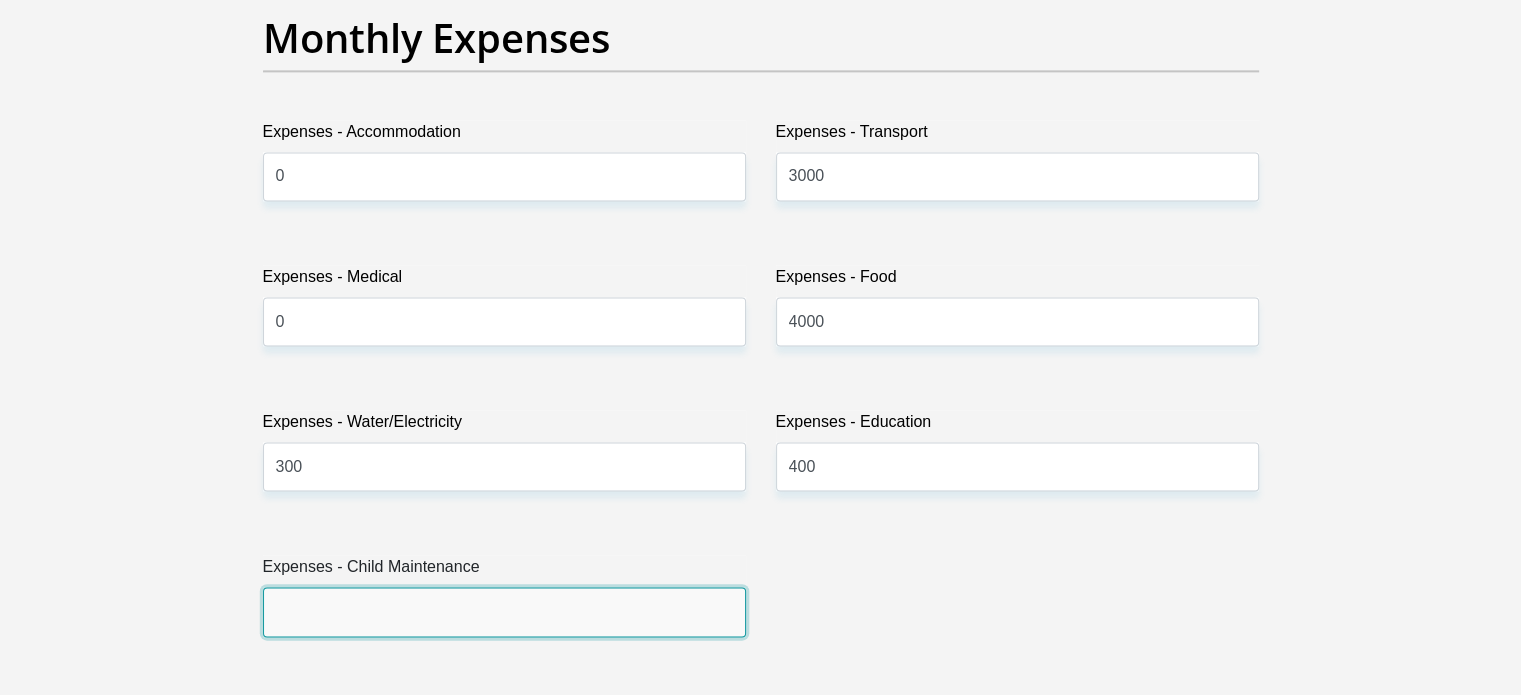 click on "Expenses - Child Maintenance" at bounding box center [504, 611] 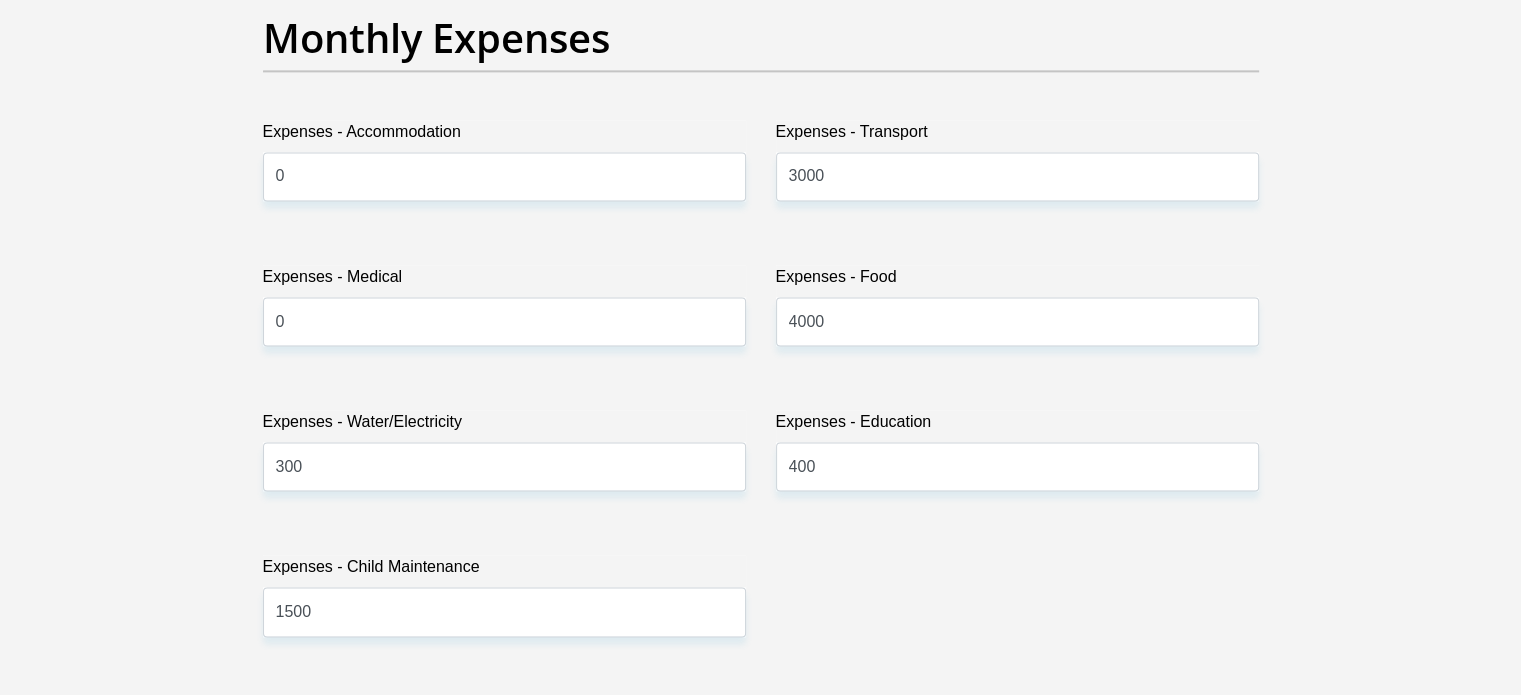 click on "Title
Mr
Ms
Mrs
Dr
Other
First Name
Nosihle
Surname
Magwaza
ID Number
9409231569082
Please input valid ID number
Race
Black
Coloured
Indian
White
Other
Contact Number
0676689072
Please input valid contact number
Nationality
South Africa
Afghanistan
Aland Islands  Albania  Algeria" at bounding box center (761, 675) 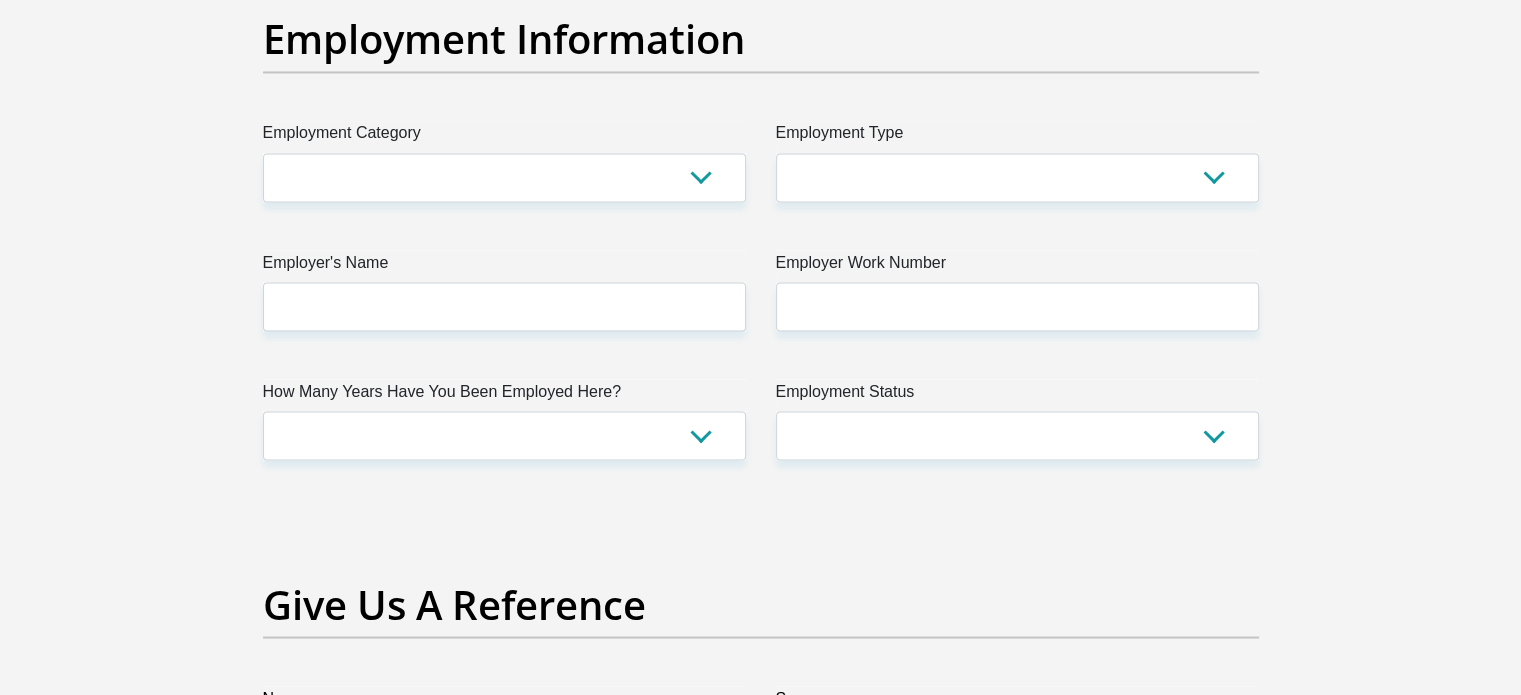 scroll, scrollTop: 3652, scrollLeft: 0, axis: vertical 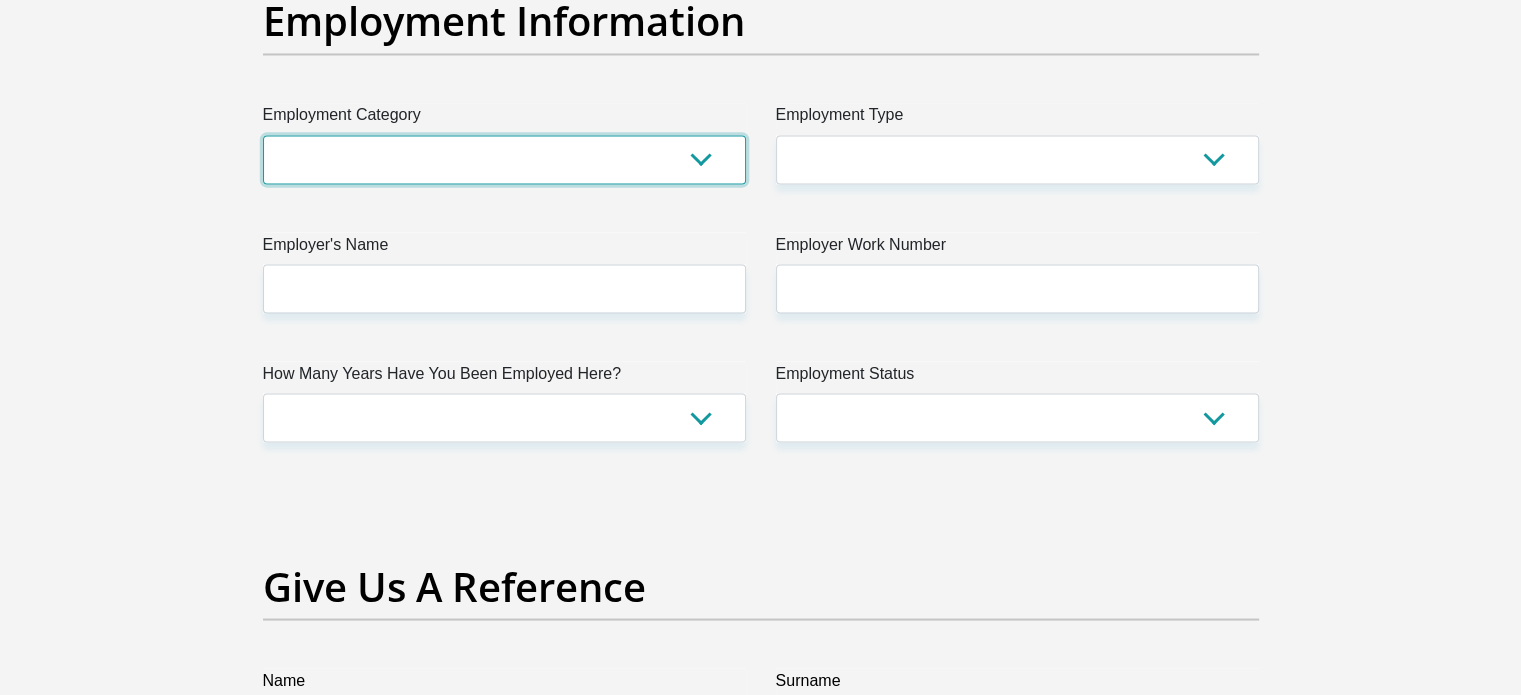 click on "AGRICULTURE
ALCOHOL & TOBACCO
CONSTRUCTION MATERIALS
METALLURGY
EQUIPMENT FOR RENEWABLE ENERGY
SPECIALIZED CONTRACTORS
CAR
GAMING (INCL. INTERNET
OTHER WHOLESALE
UNLICENSED PHARMACEUTICALS
CURRENCY EXCHANGE HOUSES
OTHER FINANCIAL INSTITUTIONS & INSURANCE
REAL ESTATE AGENTS
OIL & GAS
OTHER MATERIALS (E.G. IRON ORE)
PRECIOUS STONES & PRECIOUS METALS
POLITICAL ORGANIZATIONS
RELIGIOUS ORGANIZATIONS(NOT SECTS)
ACTI. HAVING BUSINESS DEAL WITH PUBLIC ADMINISTRATION
LAUNDROMATS" at bounding box center [504, 159] 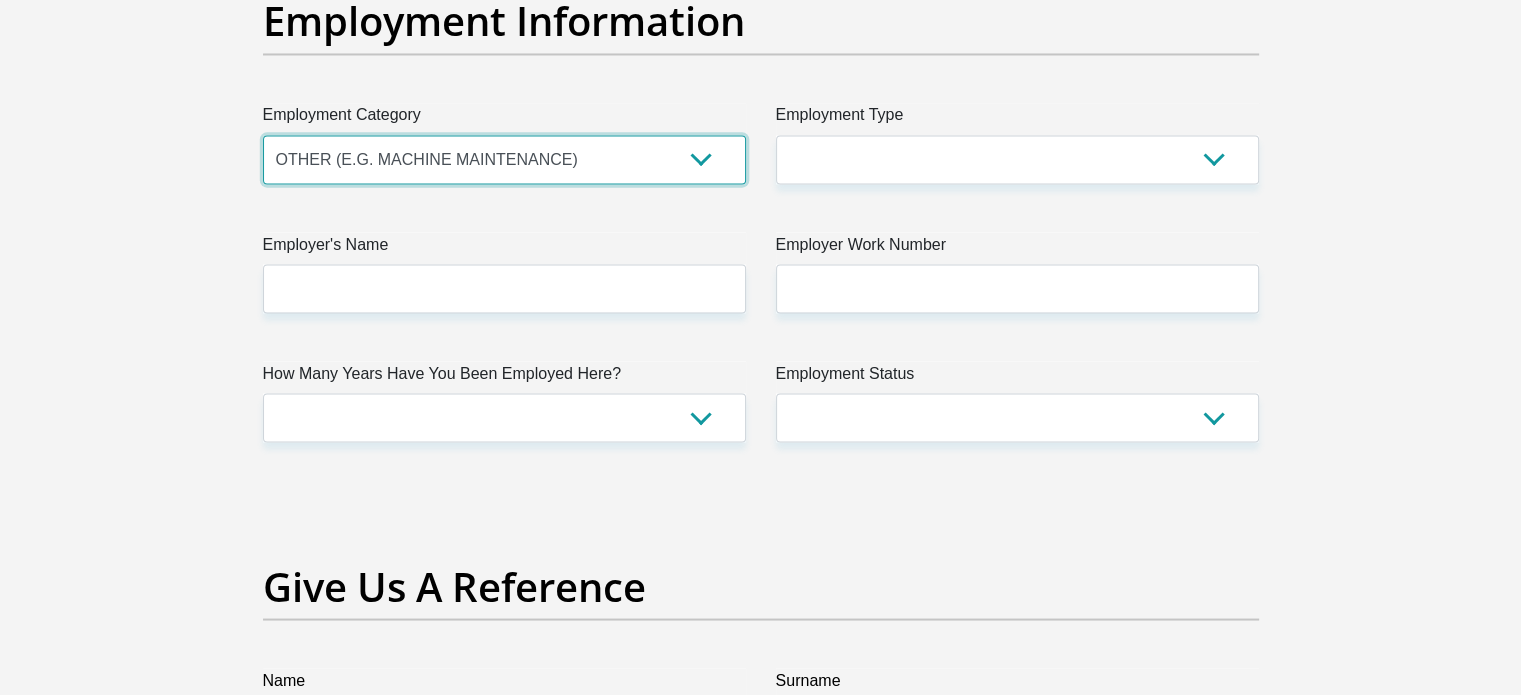 click on "AGRICULTURE
ALCOHOL & TOBACCO
CONSTRUCTION MATERIALS
METALLURGY
EQUIPMENT FOR RENEWABLE ENERGY
SPECIALIZED CONTRACTORS
CAR
GAMING (INCL. INTERNET
OTHER WHOLESALE
UNLICENSED PHARMACEUTICALS
CURRENCY EXCHANGE HOUSES
OTHER FINANCIAL INSTITUTIONS & INSURANCE
REAL ESTATE AGENTS
OIL & GAS
OTHER MATERIALS (E.G. IRON ORE)
PRECIOUS STONES & PRECIOUS METALS
POLITICAL ORGANIZATIONS
RELIGIOUS ORGANIZATIONS(NOT SECTS)
ACTI. HAVING BUSINESS DEAL WITH PUBLIC ADMINISTRATION
LAUNDROMATS" at bounding box center [504, 159] 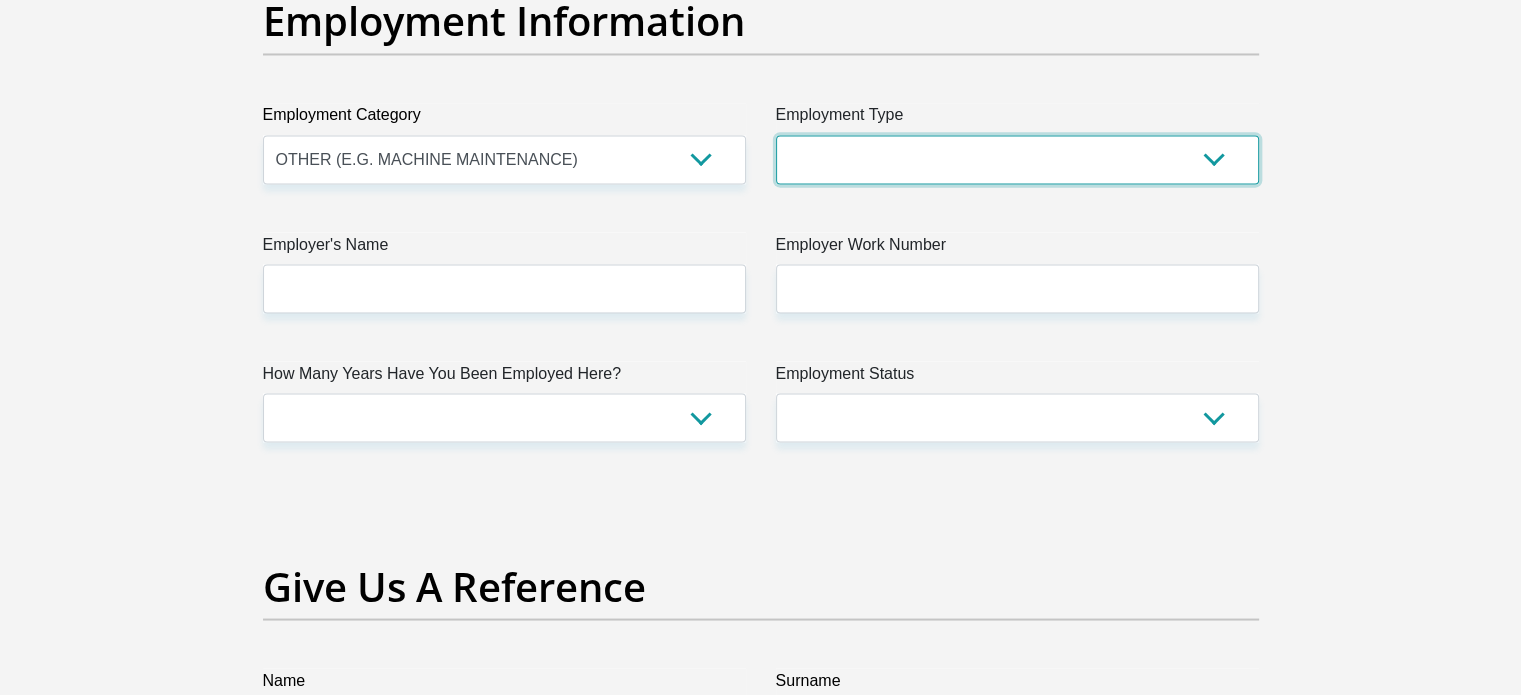 click on "College/Lecturer
Craft Seller
Creative
Driver
Executive
Farmer
Forces - Non Commissioned
Forces - Officer
Hawker
Housewife
Labourer
Licenced Professional
Manager
Miner
Non Licenced Professional
Office Staff/Clerk
Outside Worker
Pensioner
Permanent Teacher
Production/Manufacturing
Sales
Self-Employed
Semi-Professional Worker
Service Industry  Social Worker  Student" at bounding box center [1017, 159] 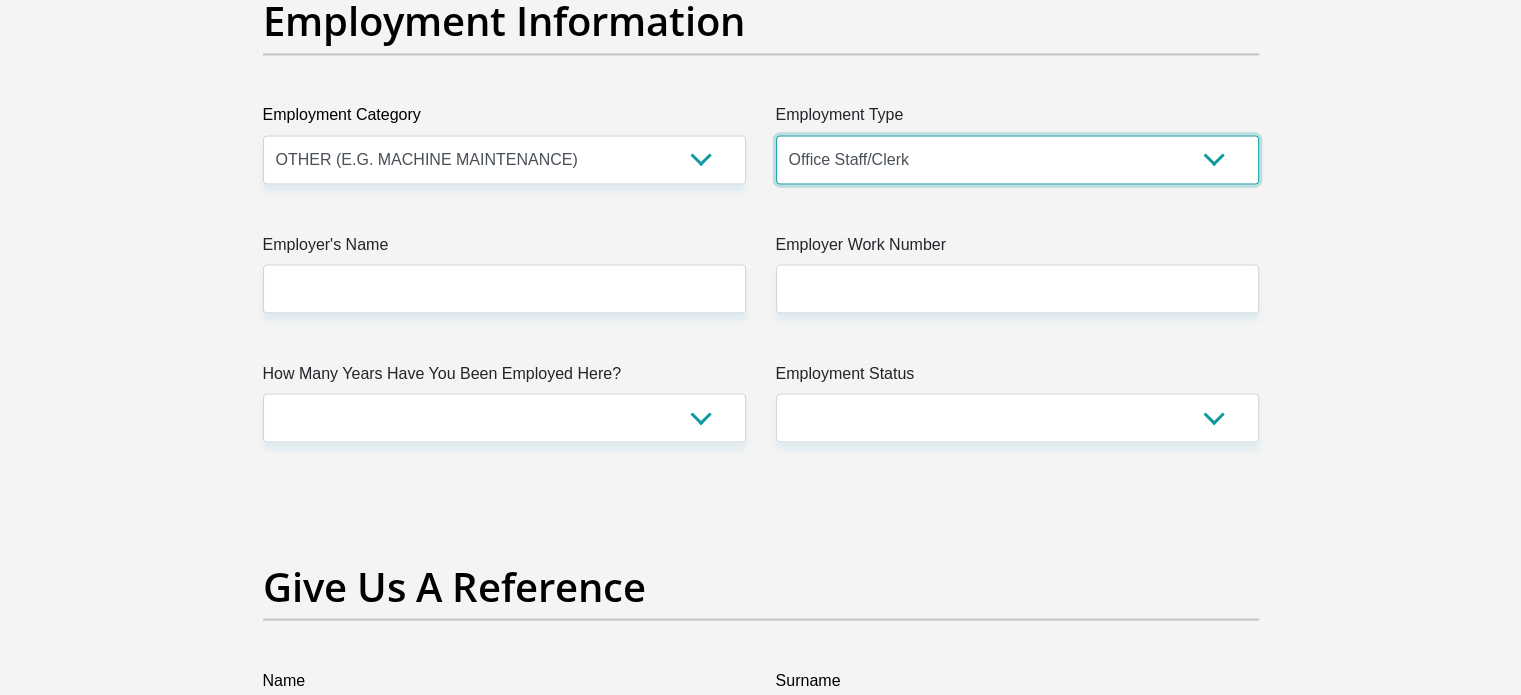click on "College/Lecturer
Craft Seller
Creative
Driver
Executive
Farmer
Forces - Non Commissioned
Forces - Officer
Hawker
Housewife
Labourer
Licenced Professional
Manager
Miner
Non Licenced Professional
Office Staff/Clerk
Outside Worker
Pensioner
Permanent Teacher
Production/Manufacturing
Sales
Self-Employed
Semi-Professional Worker
Service Industry  Social Worker  Student" at bounding box center (1017, 159) 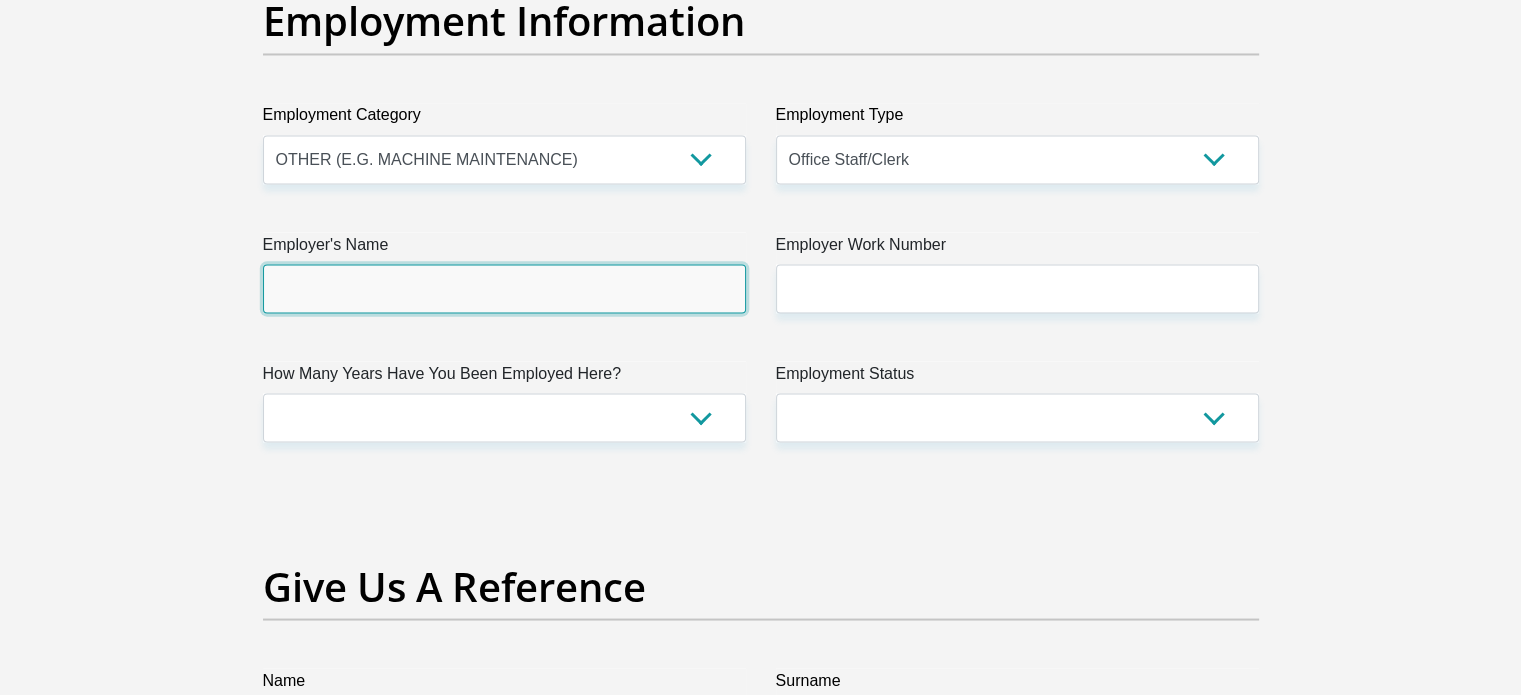click on "Employer's Name" at bounding box center [504, 288] 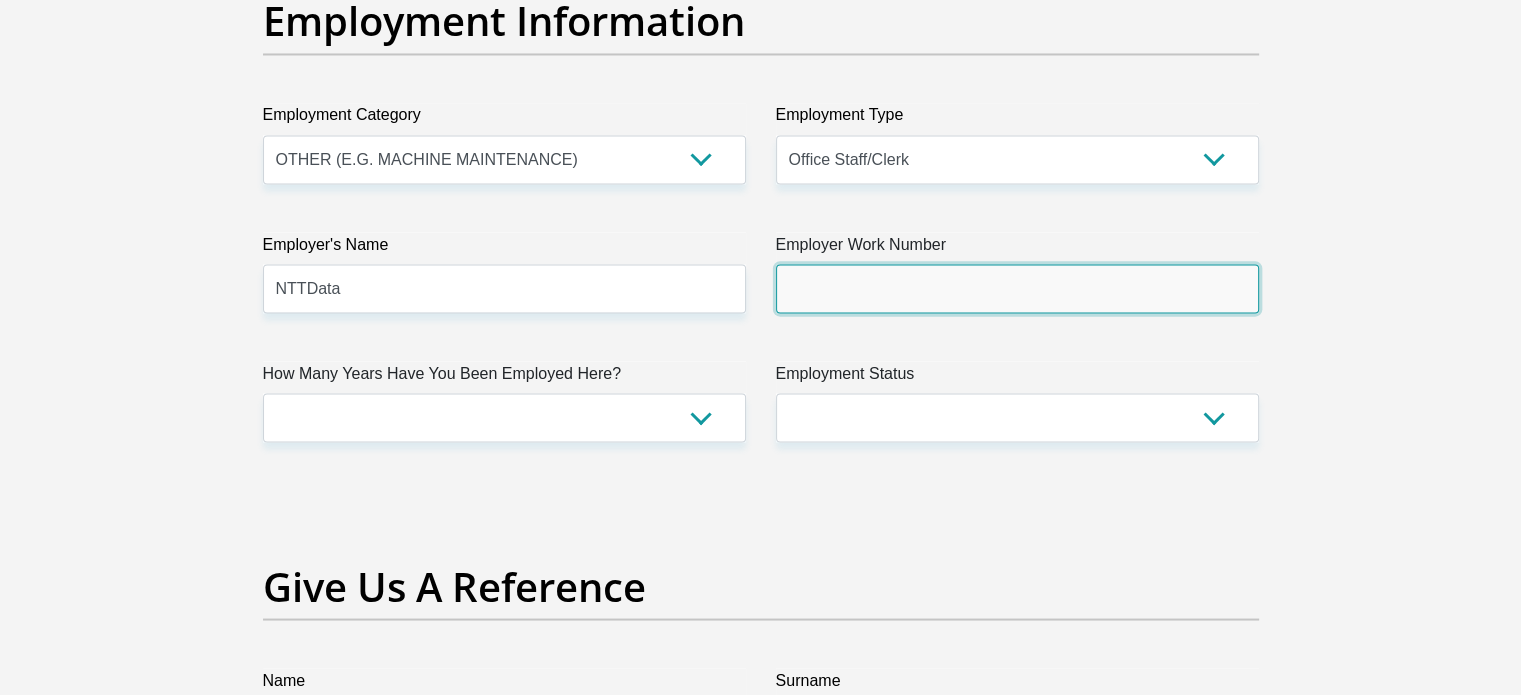 click on "Employer Work Number" at bounding box center [1017, 288] 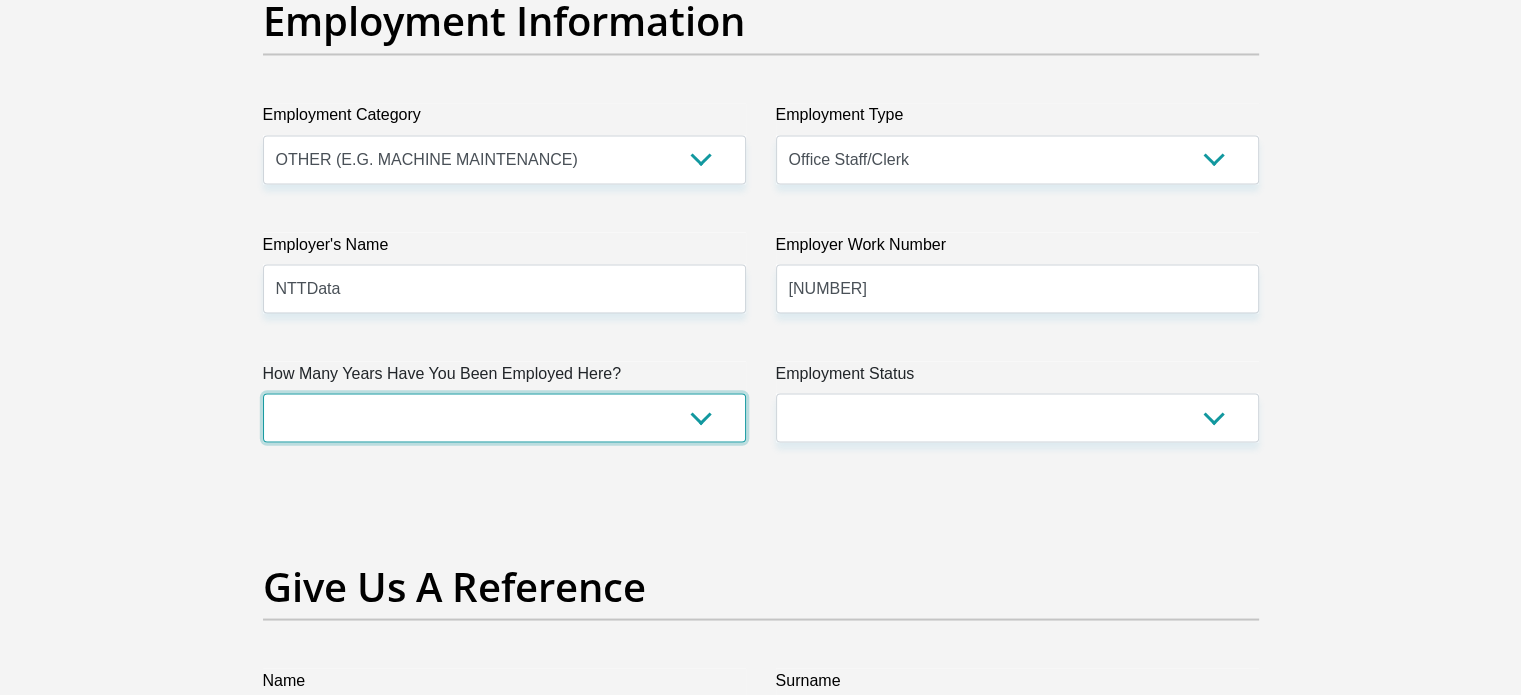 click on "less than 1 year
1-3 years
3-5 years
5+ years" at bounding box center (504, 417) 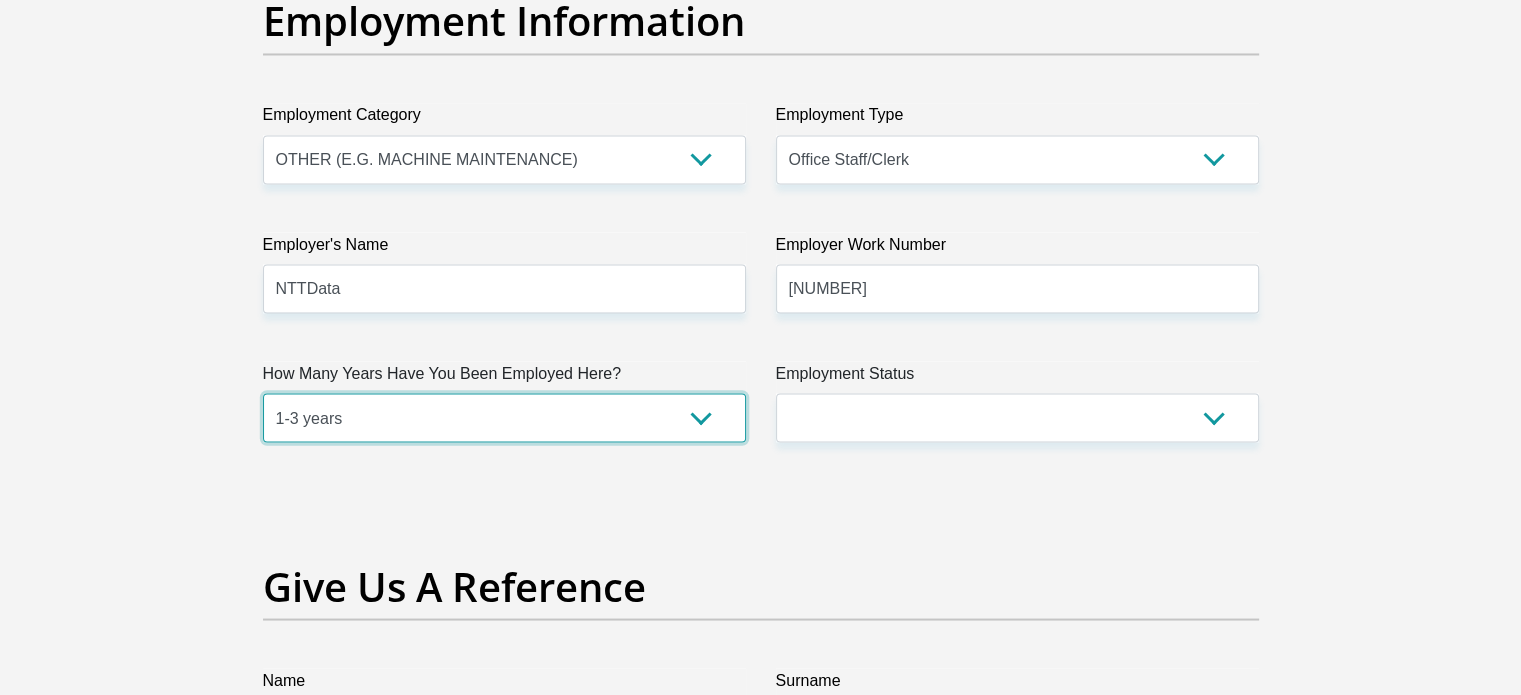 click on "less than 1 year
1-3 years
3-5 years
5+ years" at bounding box center [504, 417] 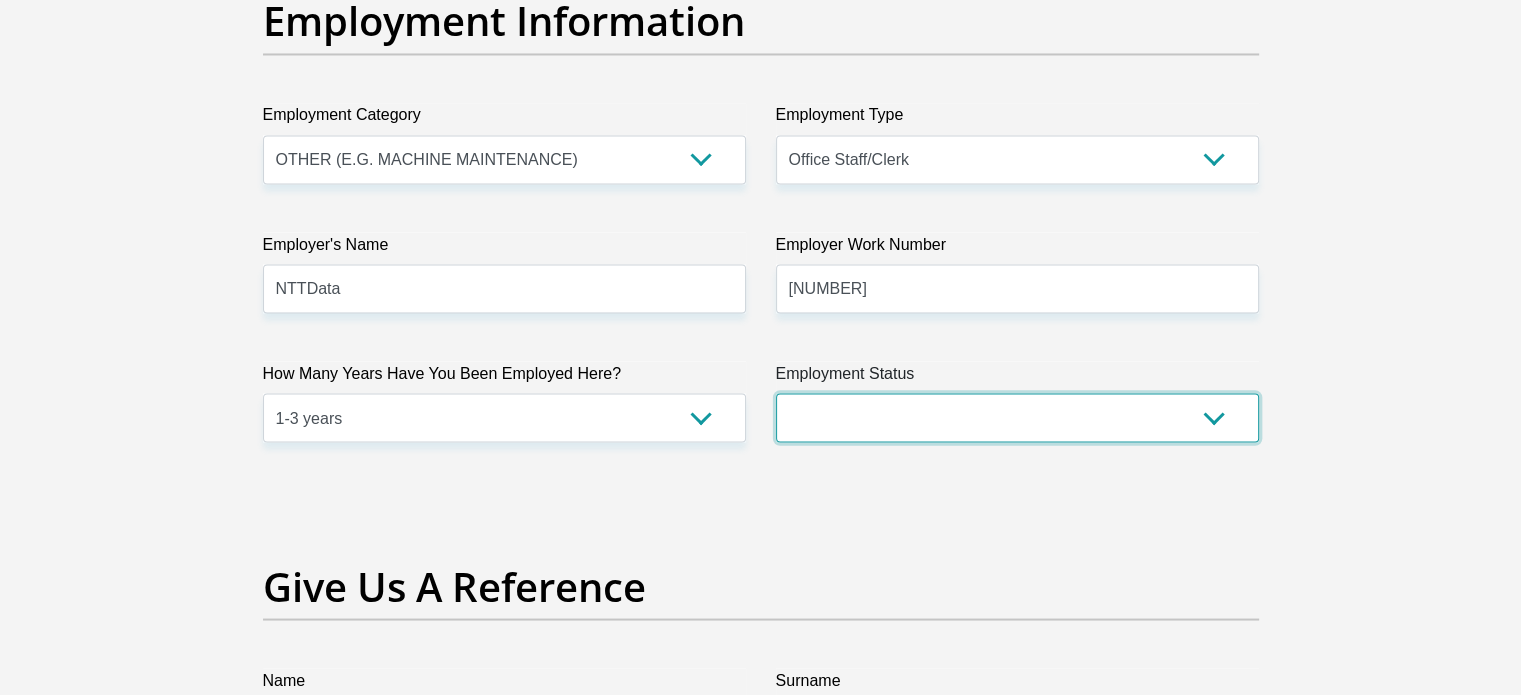 click on "Permanent/Full-time
Part-time/Casual
Contract Worker
Self-Employed
Housewife
Retired
Student
Medically Boarded
Disability
Unemployed" at bounding box center (1017, 417) 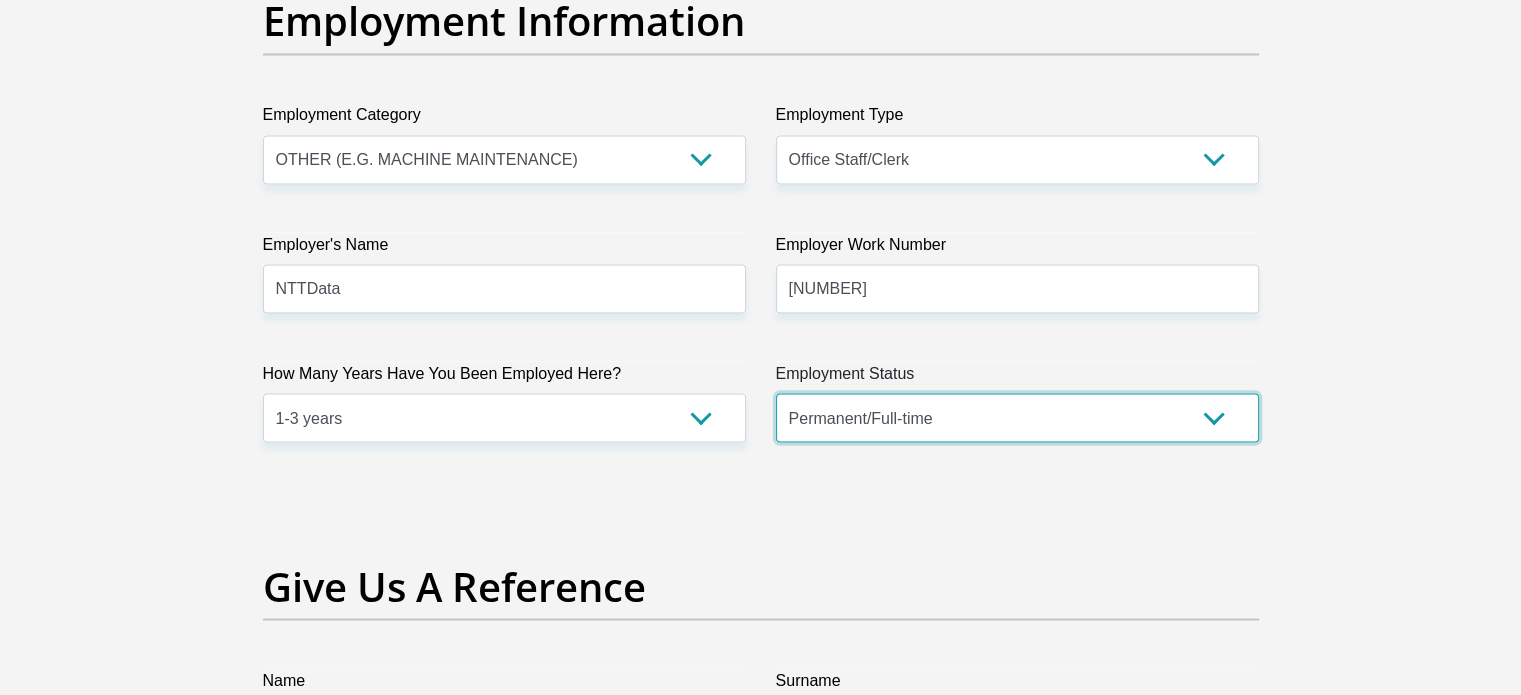 click on "Permanent/Full-time
Part-time/Casual
Contract Worker
Self-Employed
Housewife
Retired
Student
Medically Boarded
Disability
Unemployed" at bounding box center [1017, 417] 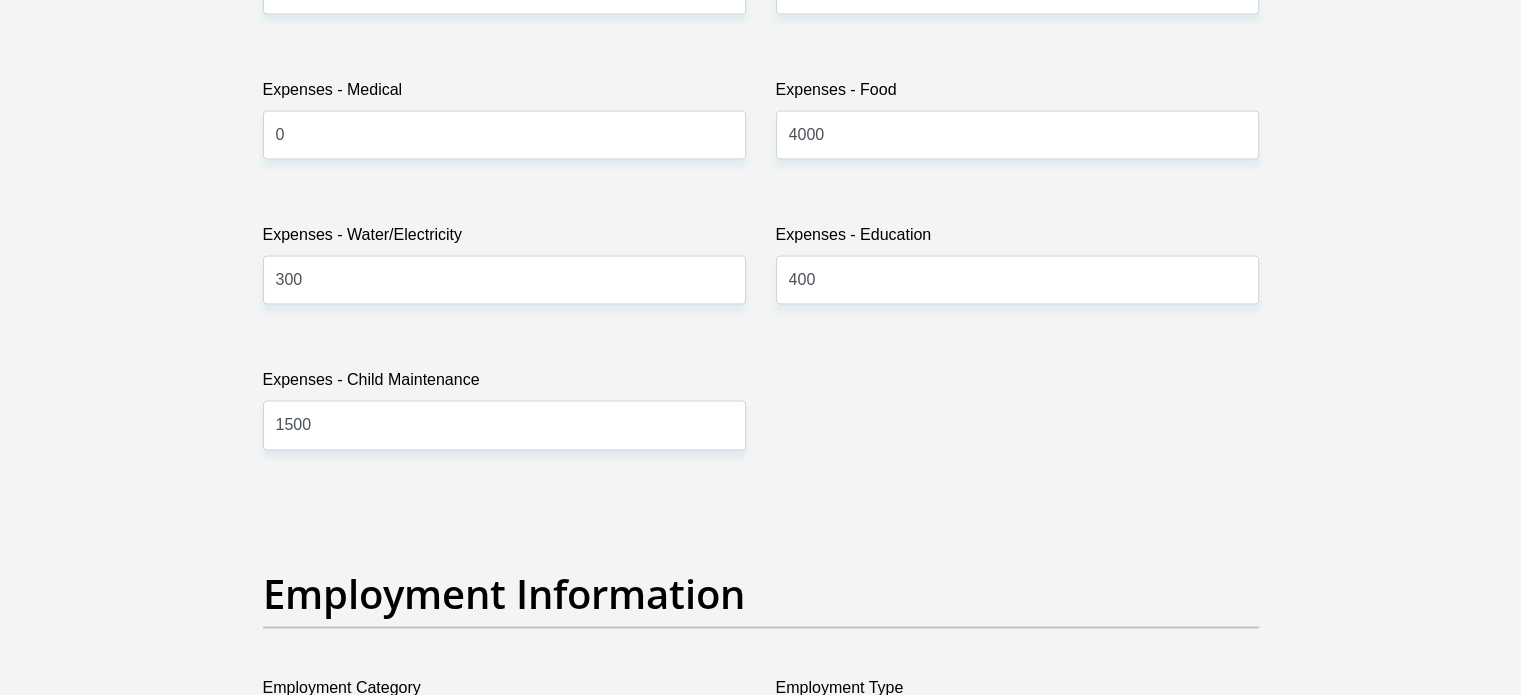 scroll, scrollTop: 3026, scrollLeft: 0, axis: vertical 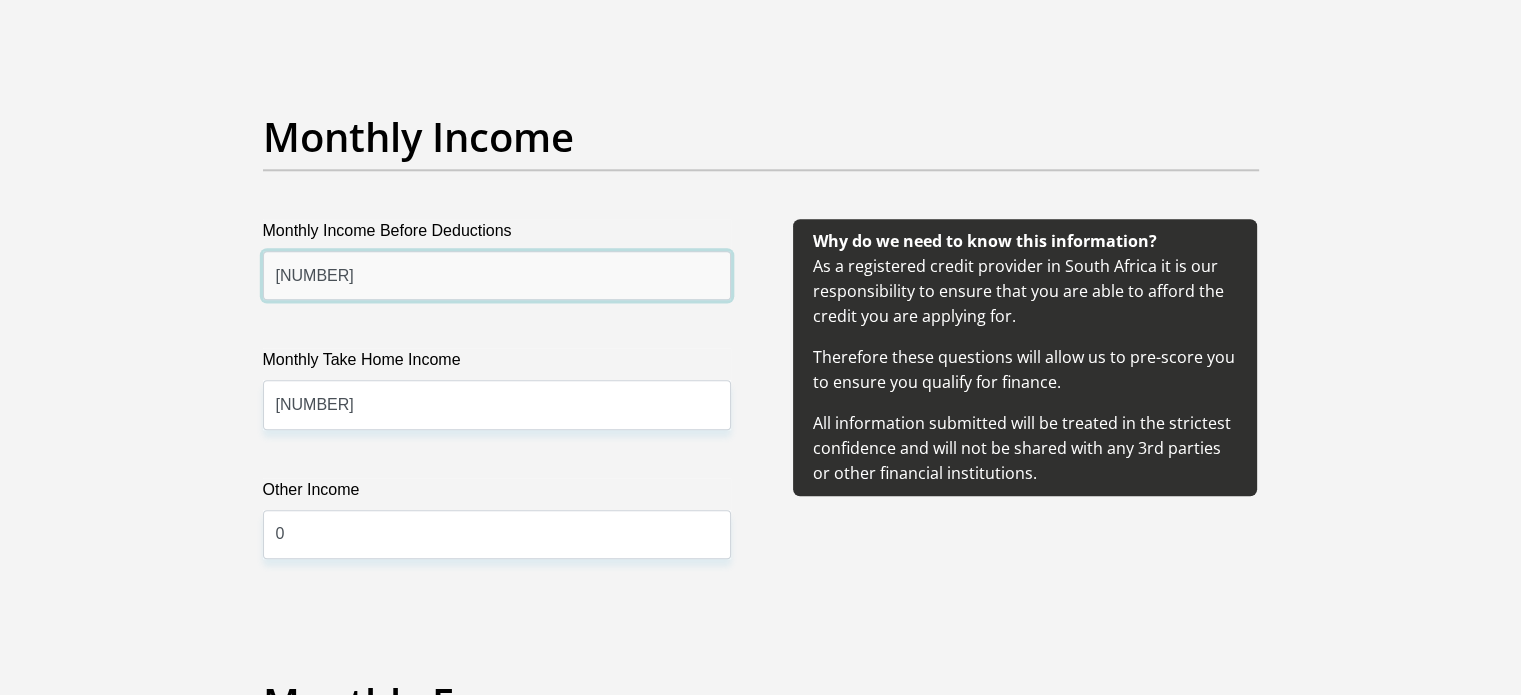 click on "38300" at bounding box center [497, 275] 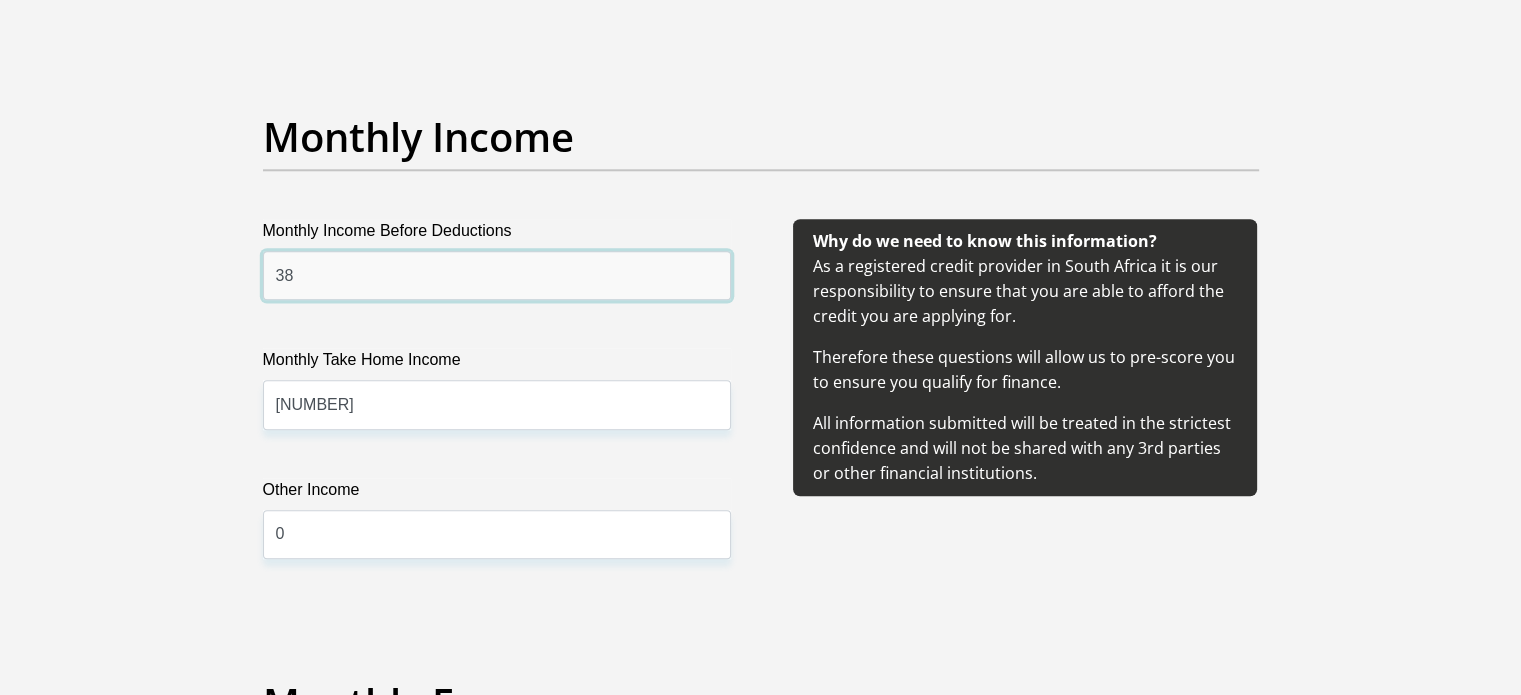 type on "3" 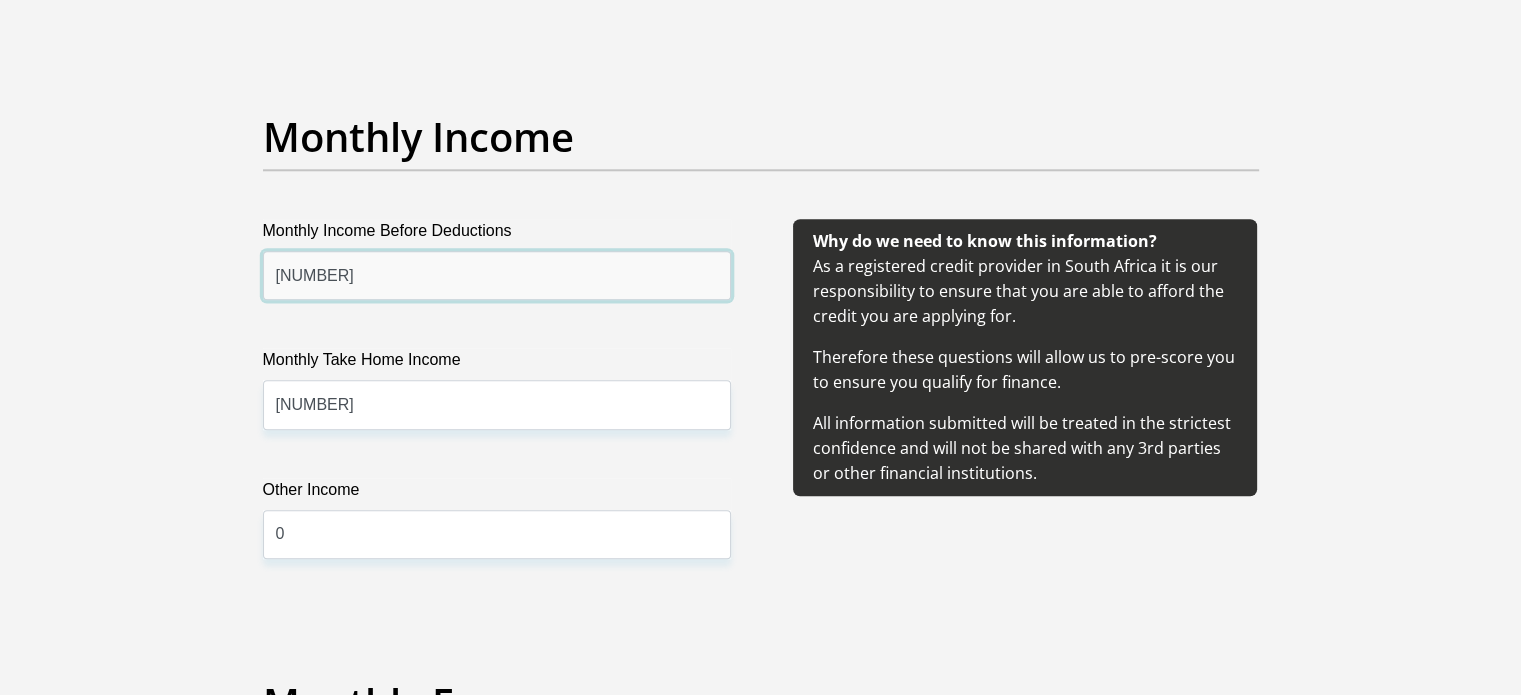 type on "39179" 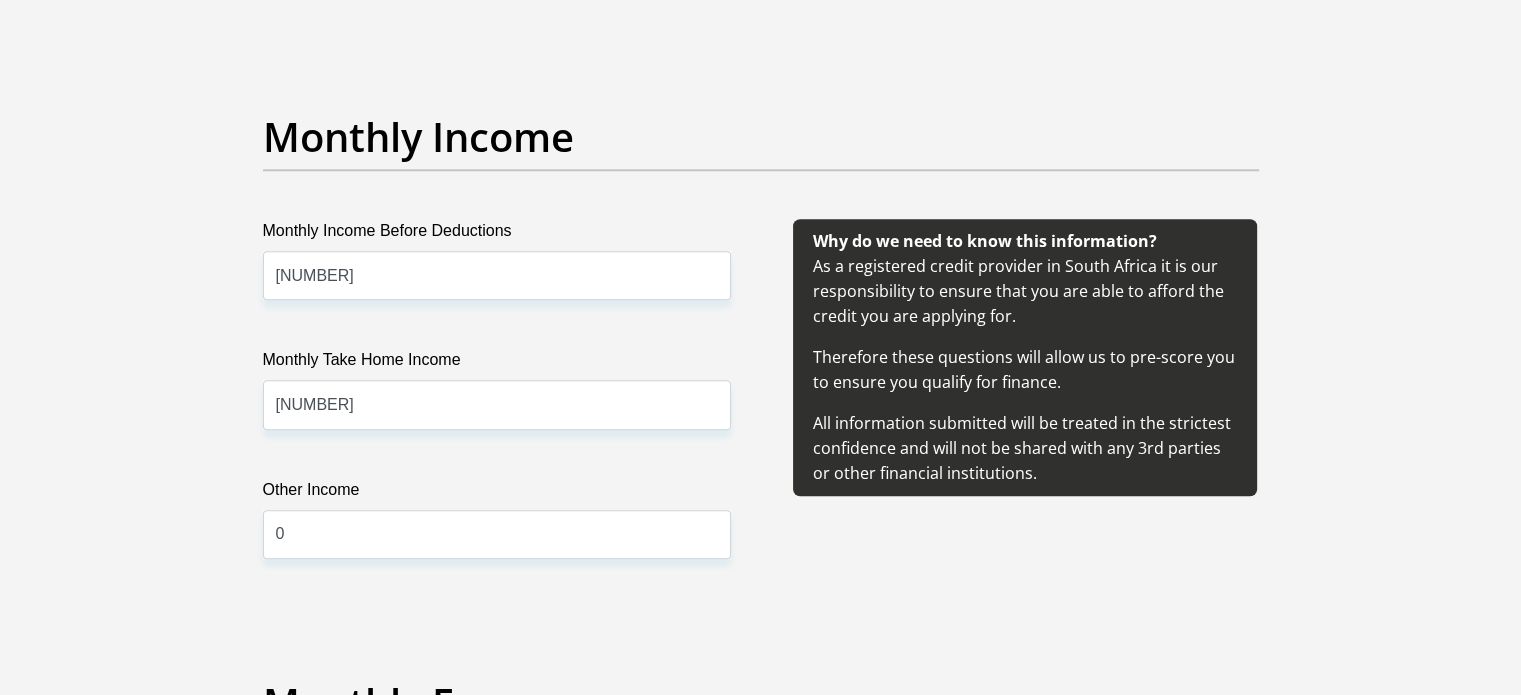 click on "Personal Details
Title
Mr
Ms
Mrs
Dr
Other
First Name
Nosihle
Surname
Magwaza
ID Number
9409231569082
Please input valid ID number
Race
Black
Coloured
Indian
White
Other
Contact Number
0676689072
Please input valid contact number" at bounding box center [760, 1346] 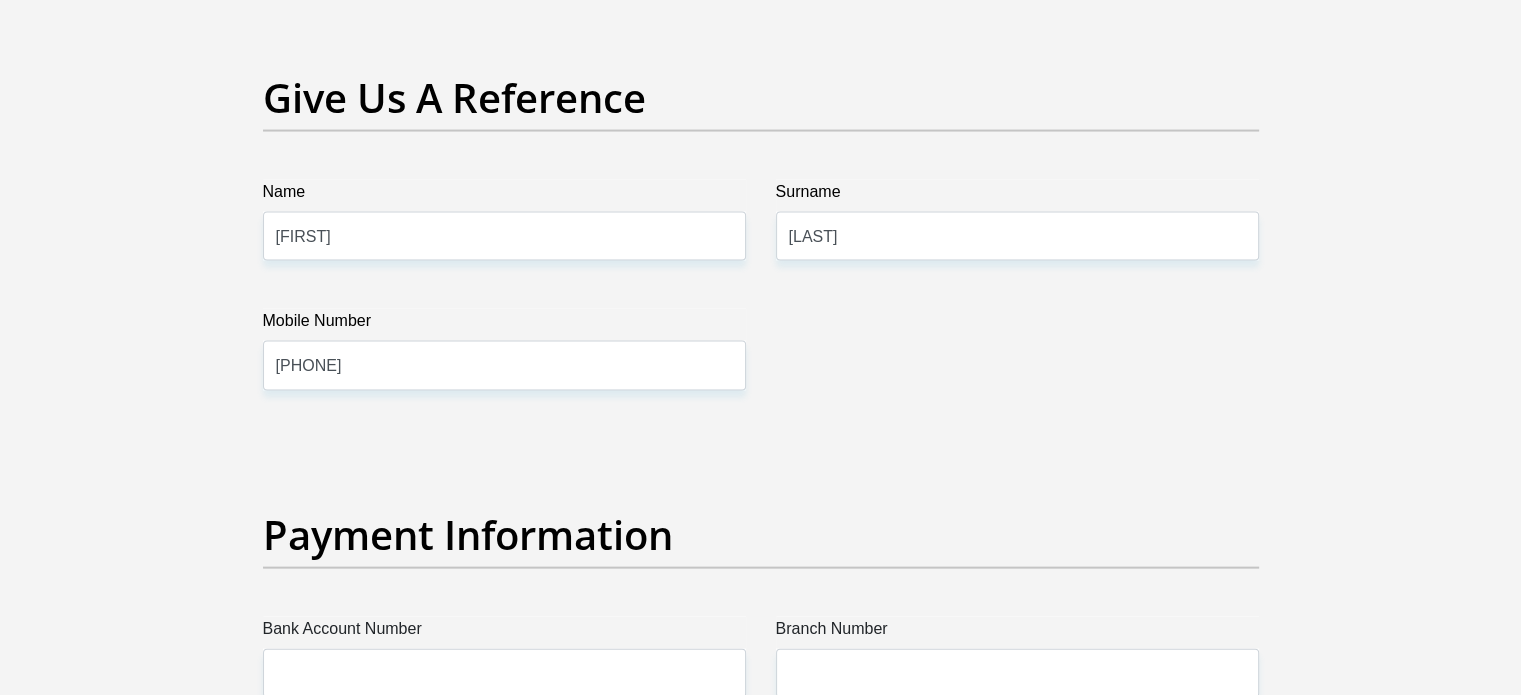 scroll, scrollTop: 4113, scrollLeft: 0, axis: vertical 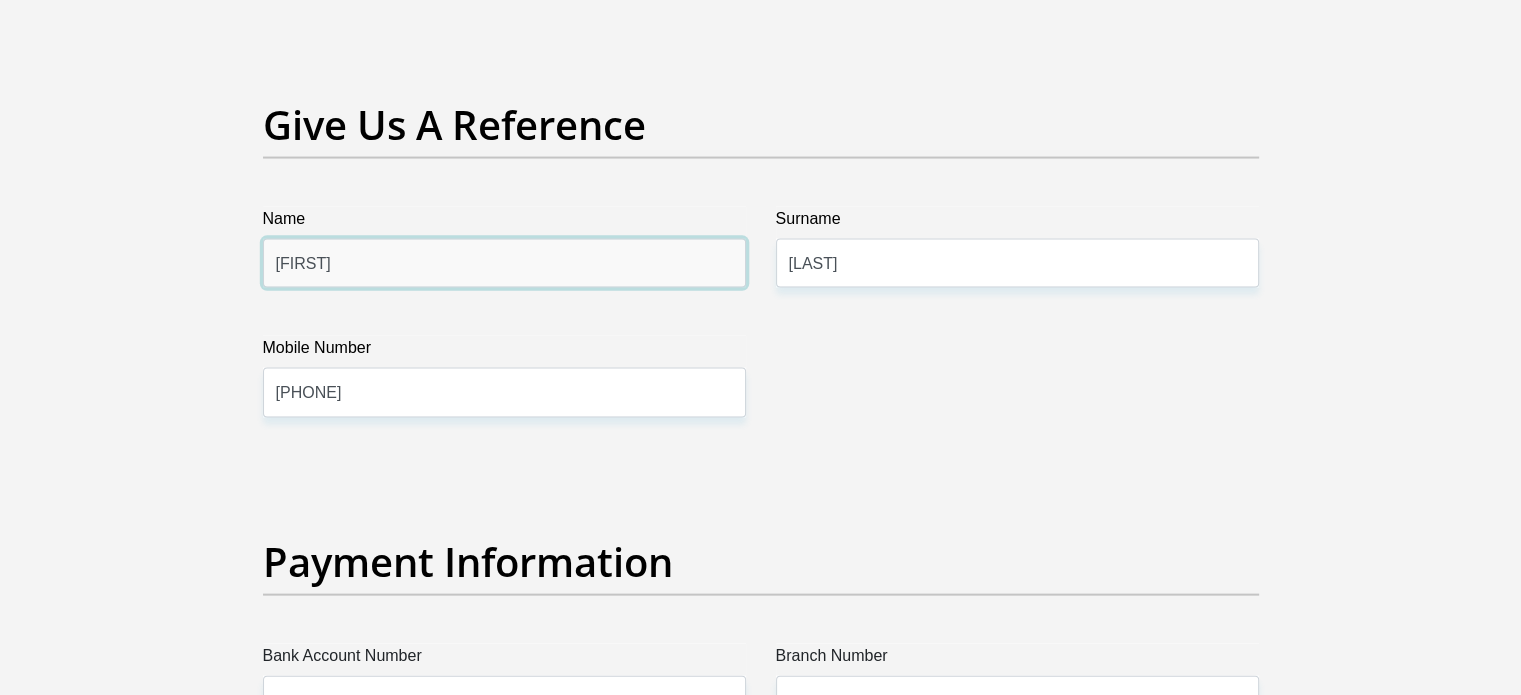 click on "Nosihle" at bounding box center (504, 263) 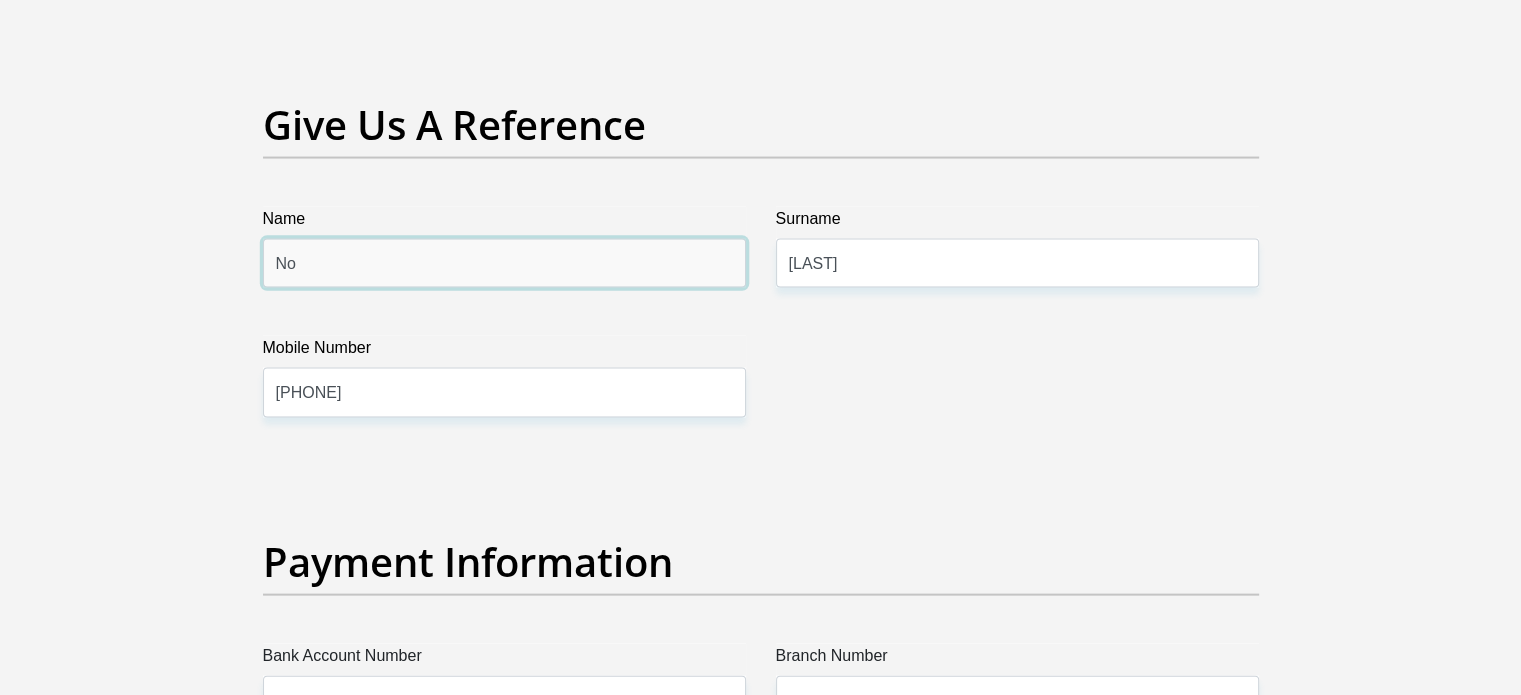 type on "N" 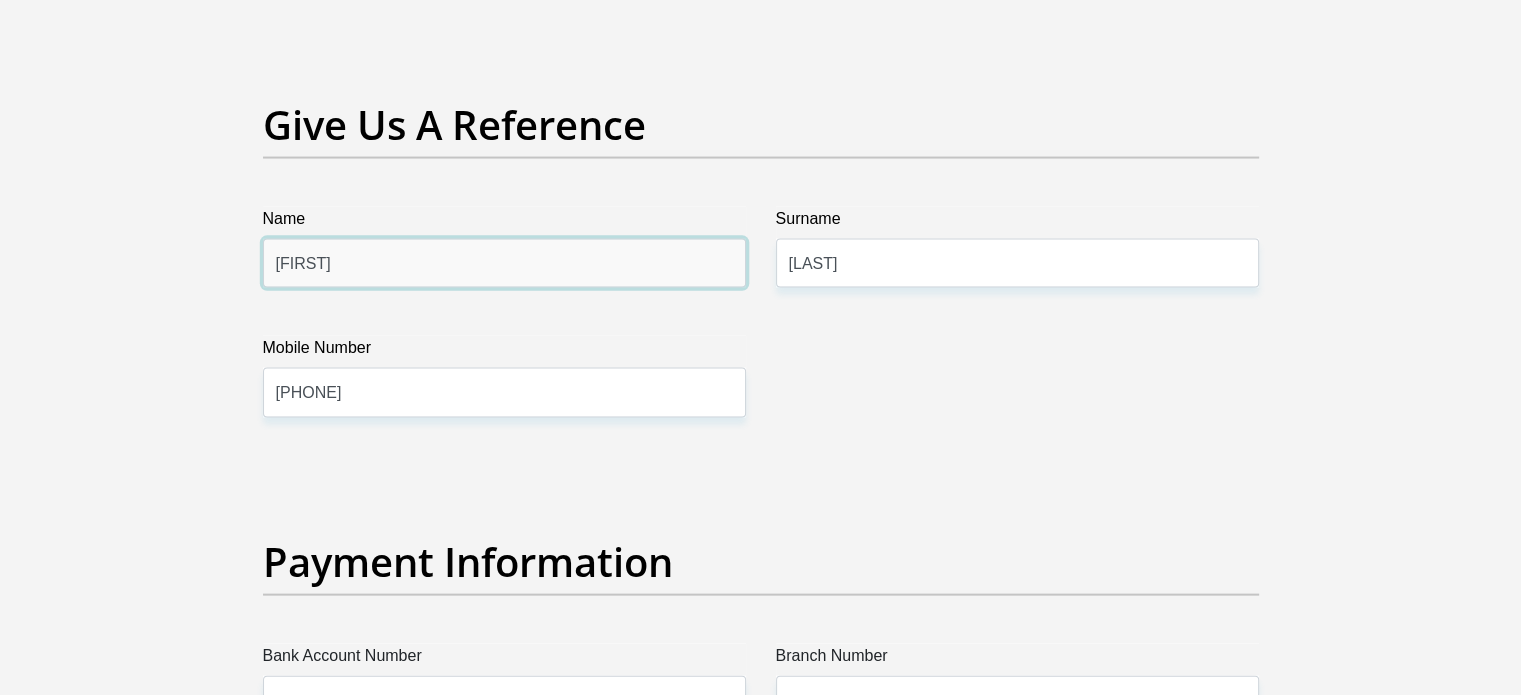 type on "Andile" 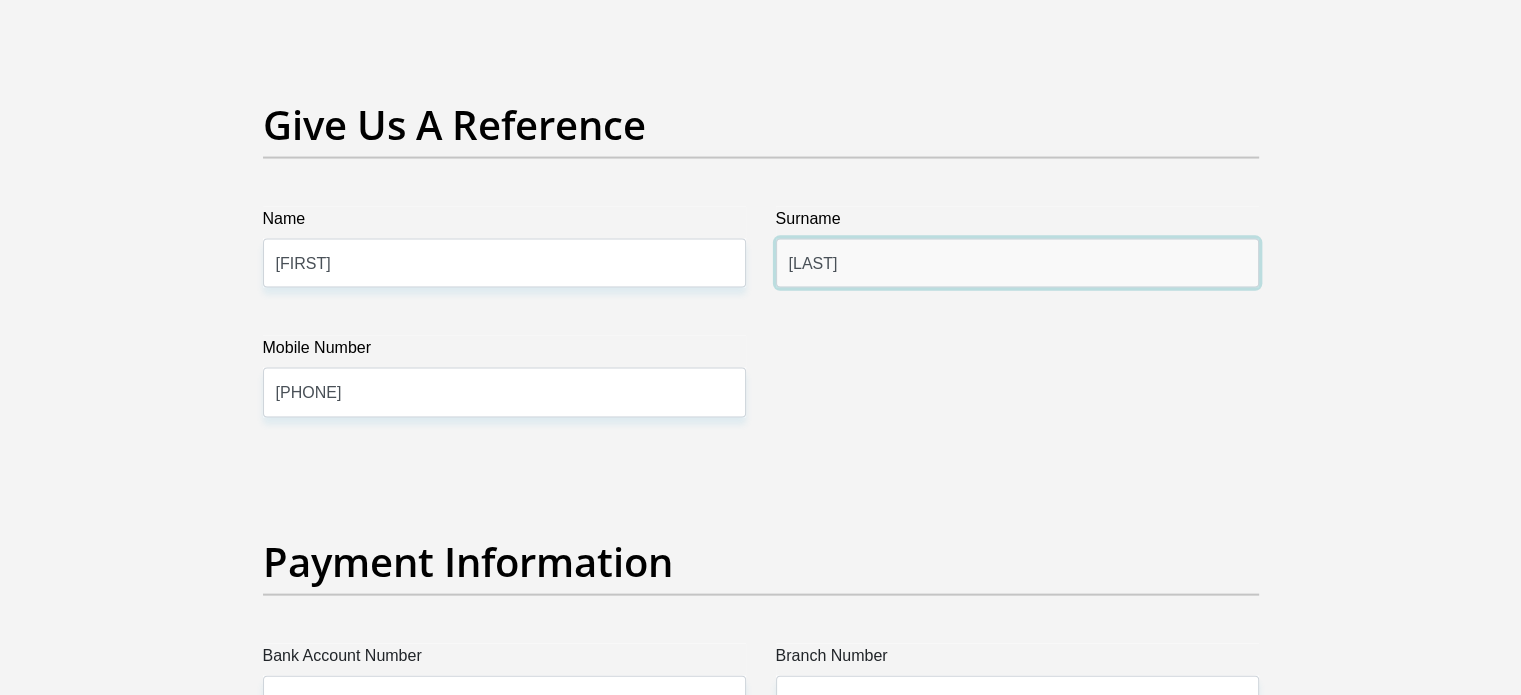 click on "Magwaza" at bounding box center [1017, 263] 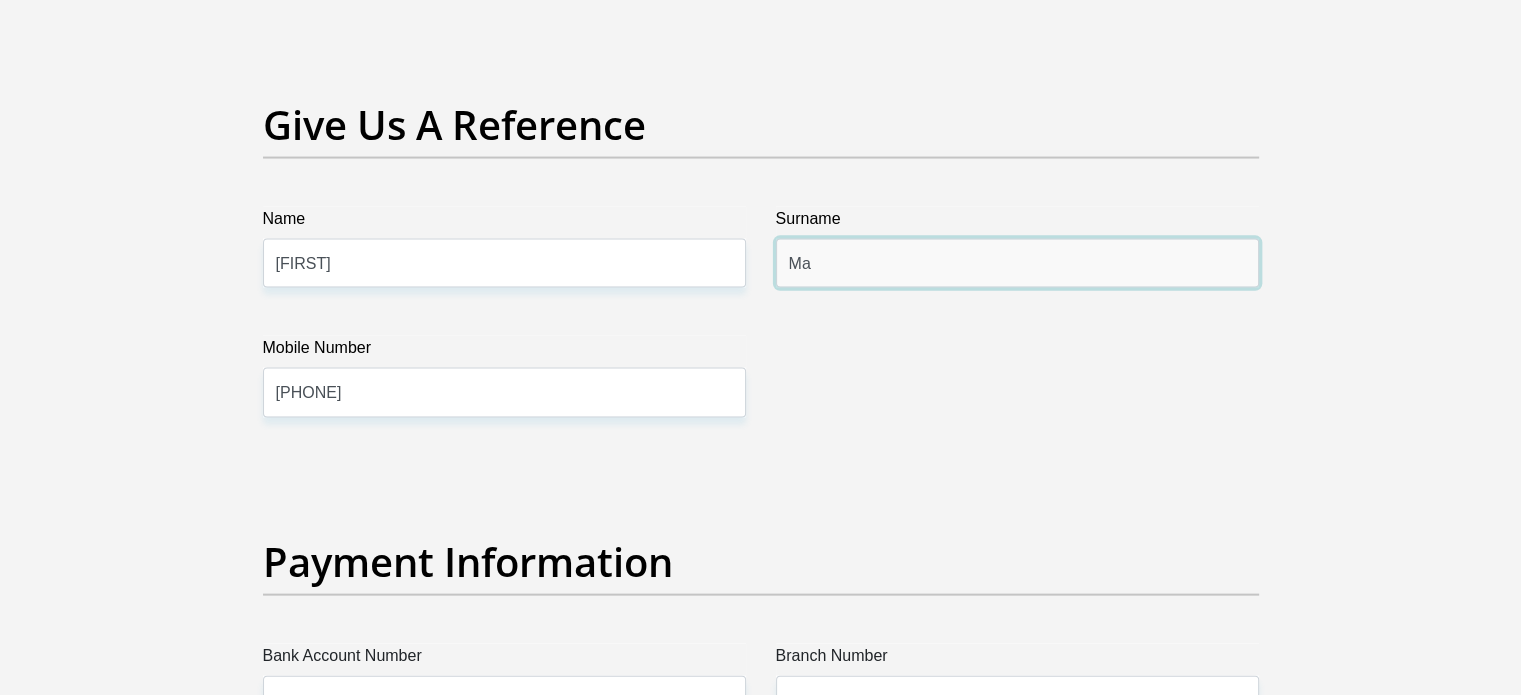 type on "M" 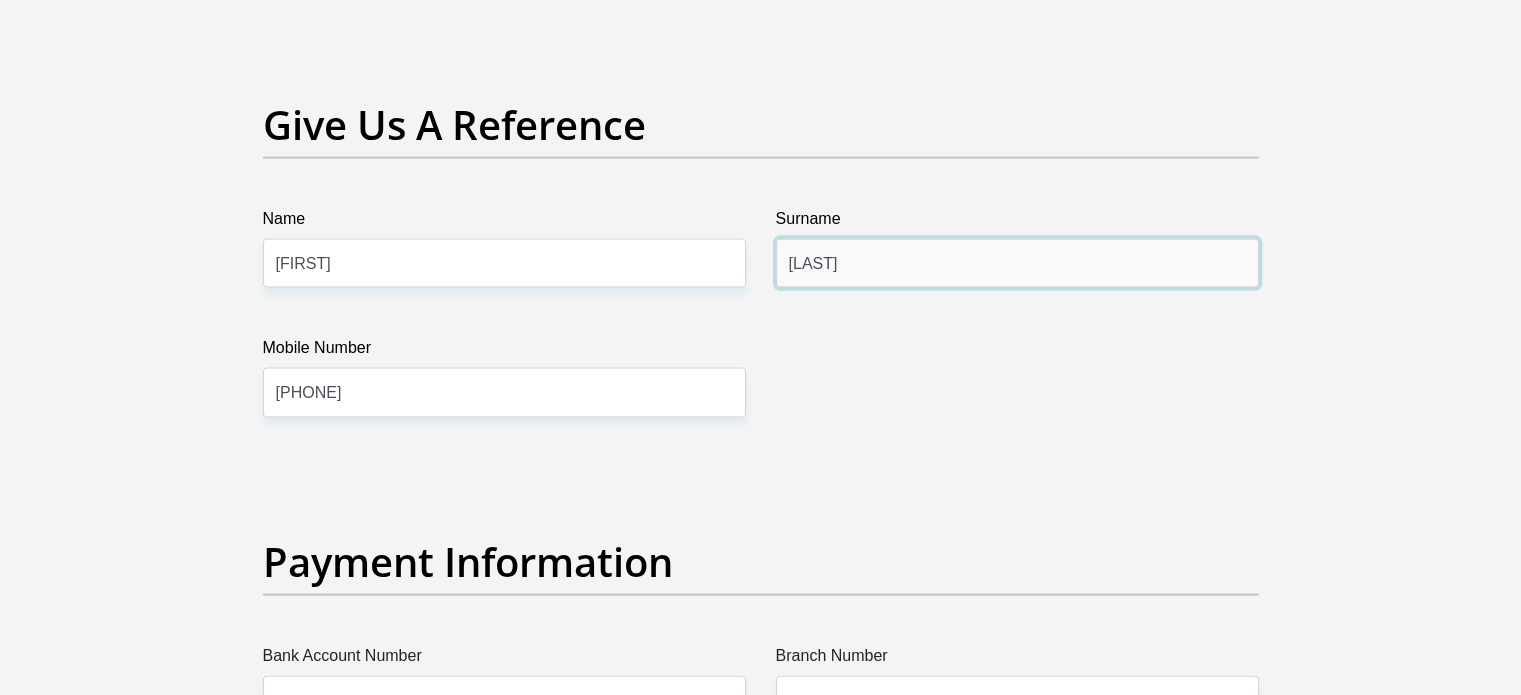type on "Sibisi" 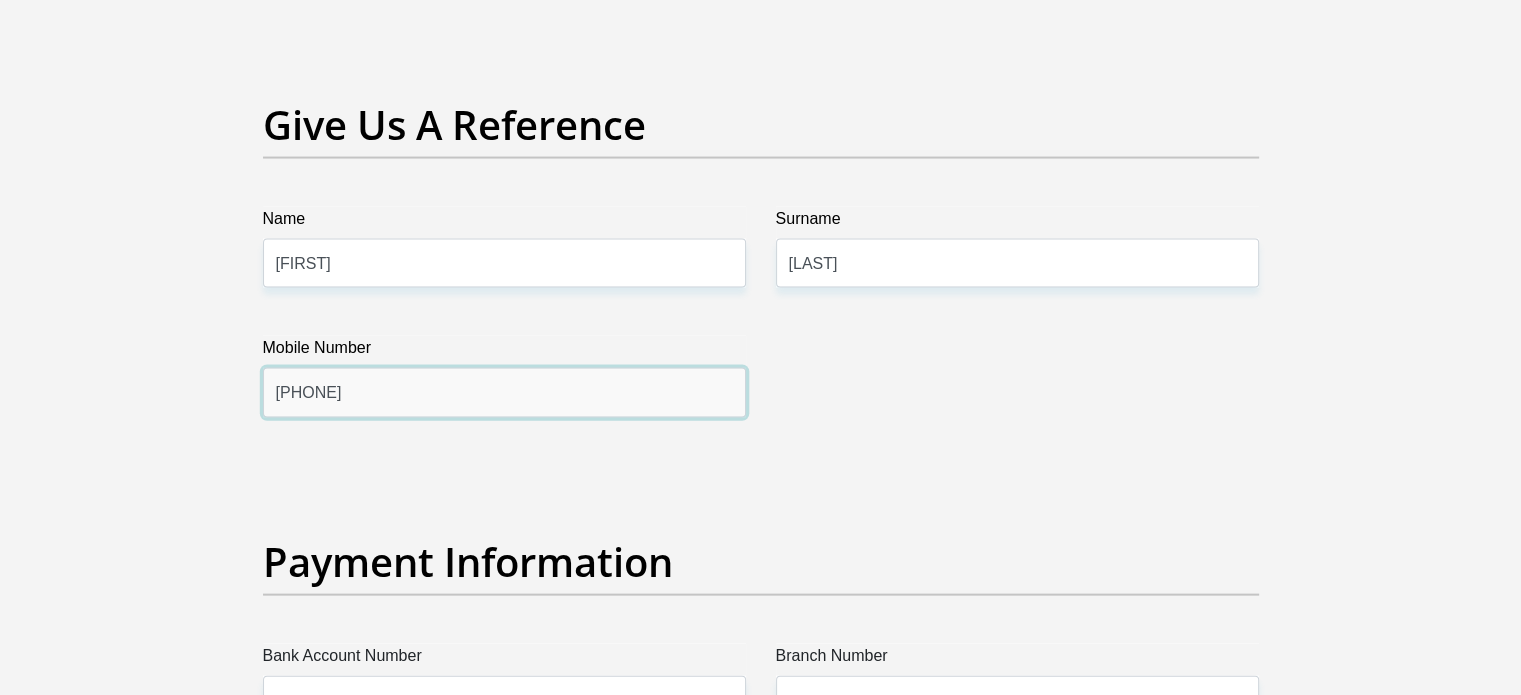click on "0676689072" at bounding box center (504, 392) 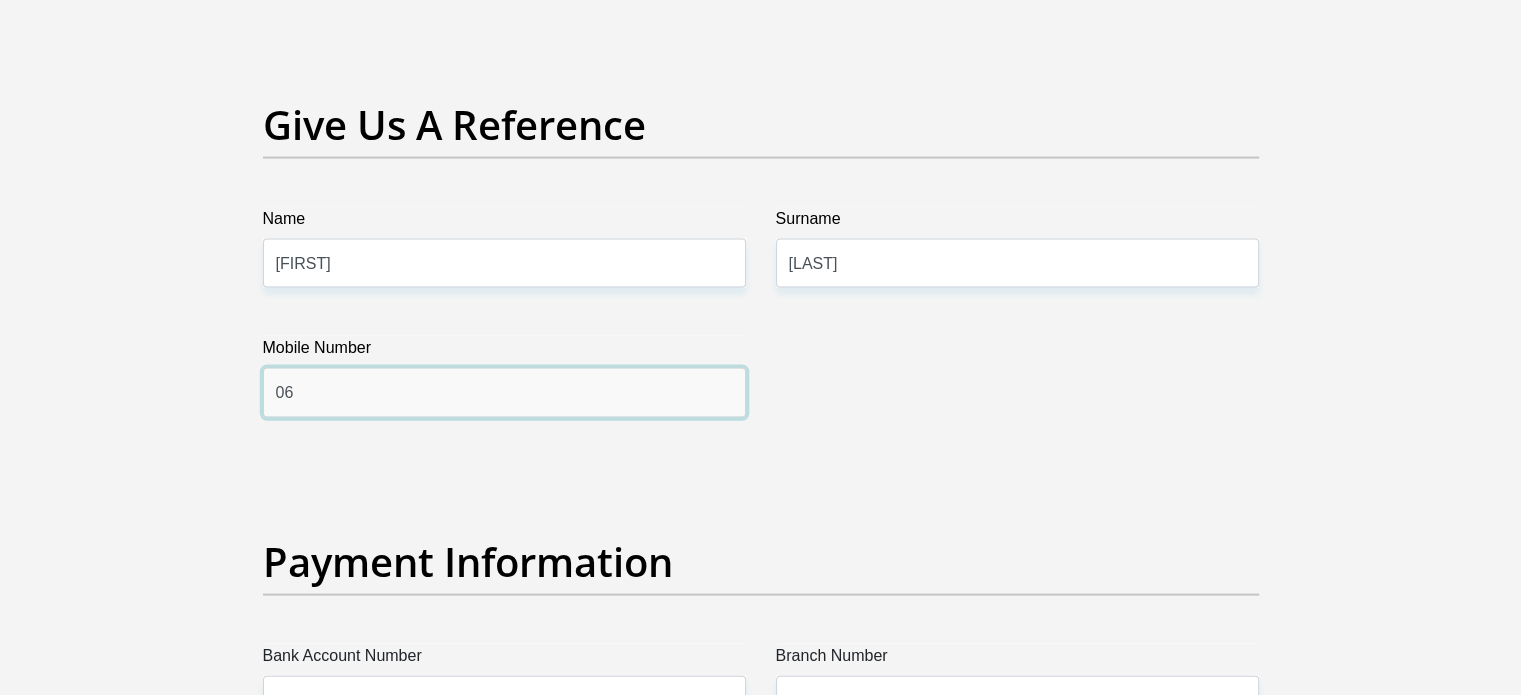 type on "0" 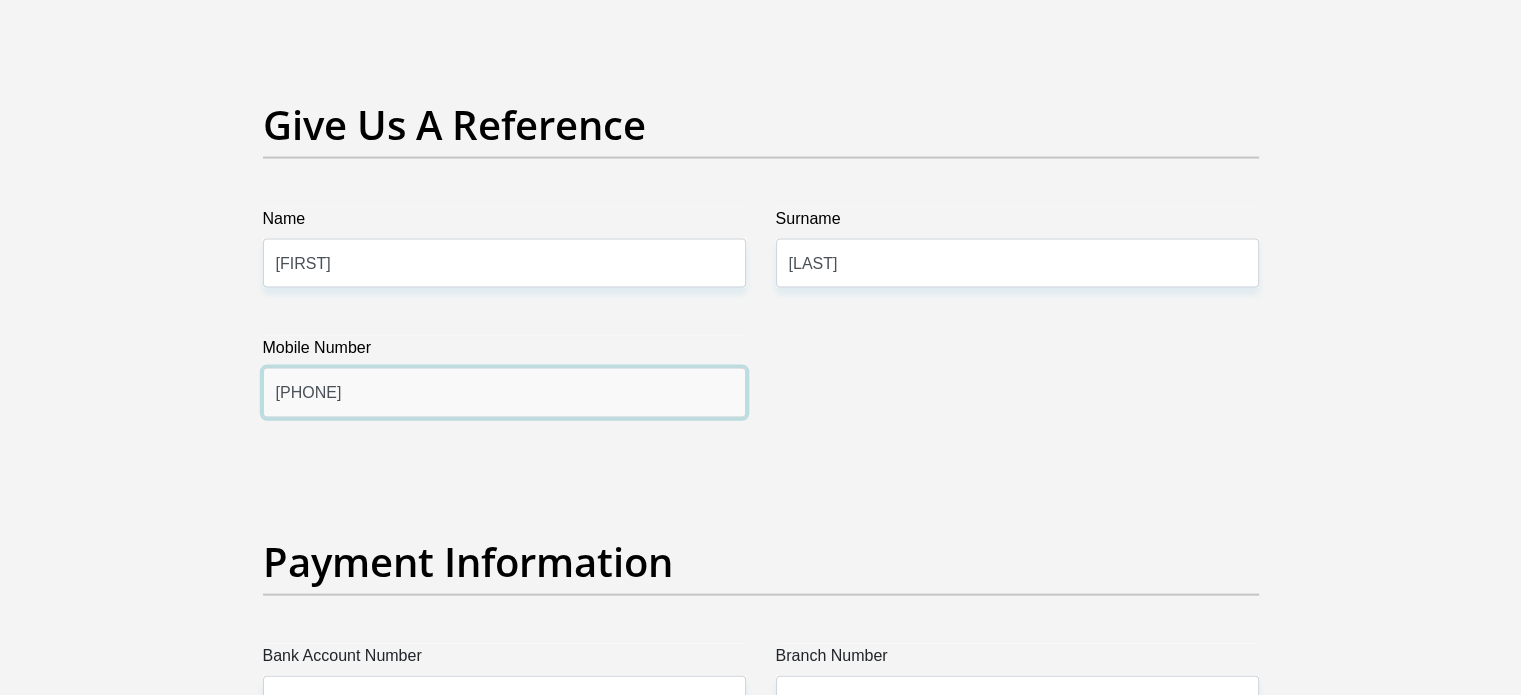 type on "0733515289" 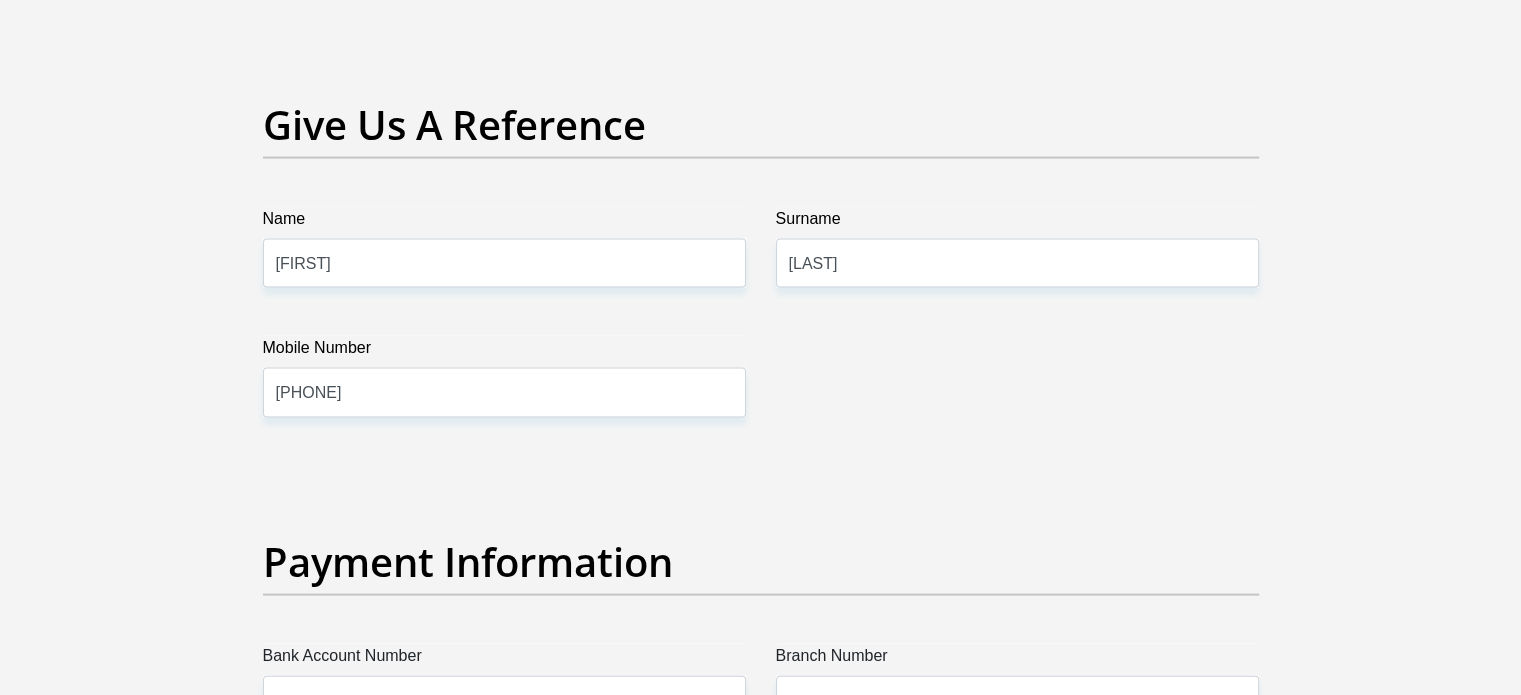 click on "Title
Mr
Ms
Mrs
Dr
Other
First Name
Nosihle
Surname
Magwaza
ID Number
9409231569082
Please input valid ID number
Race
Black
Coloured
Indian
White
Other
Contact Number
0676689072
Please input valid contact number
Nationality
South Africa
Afghanistan
Aland Islands  Albania  Algeria" at bounding box center (761, -546) 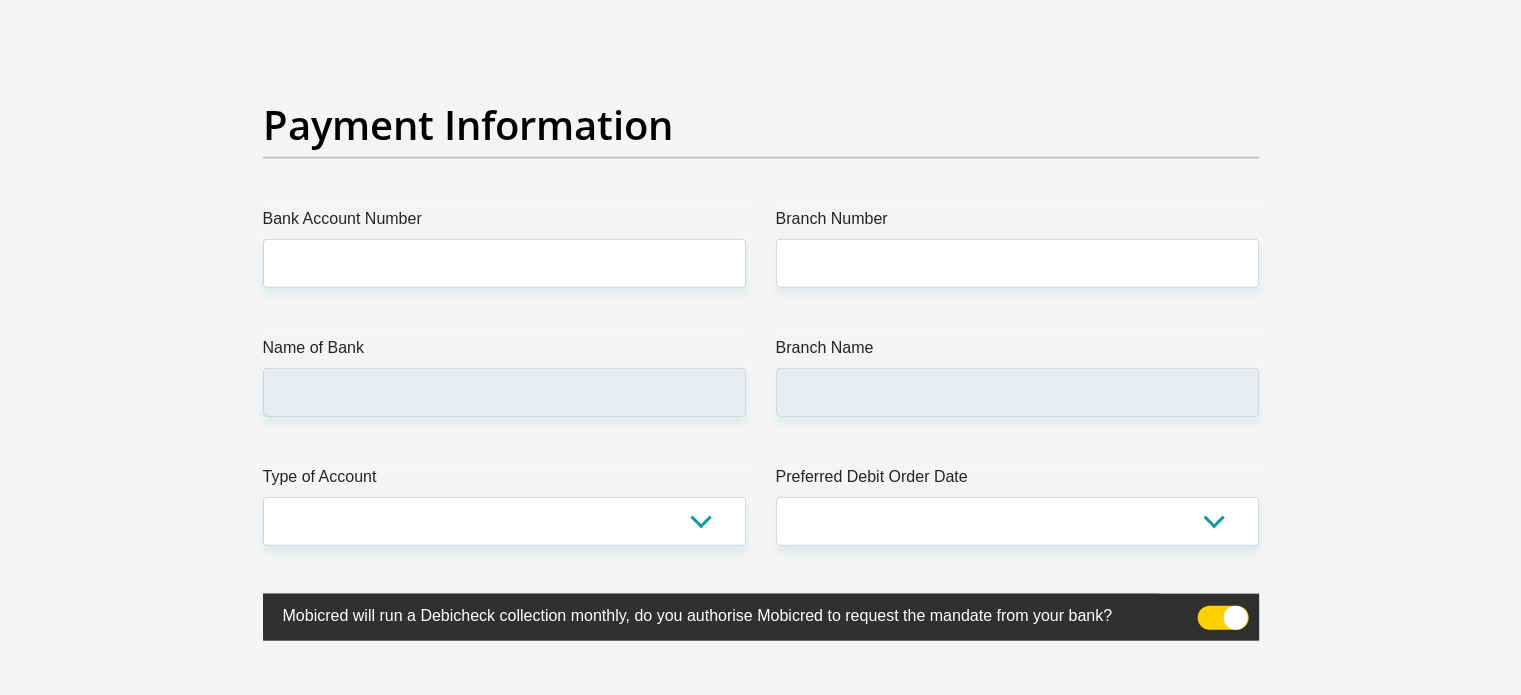 scroll, scrollTop: 4553, scrollLeft: 0, axis: vertical 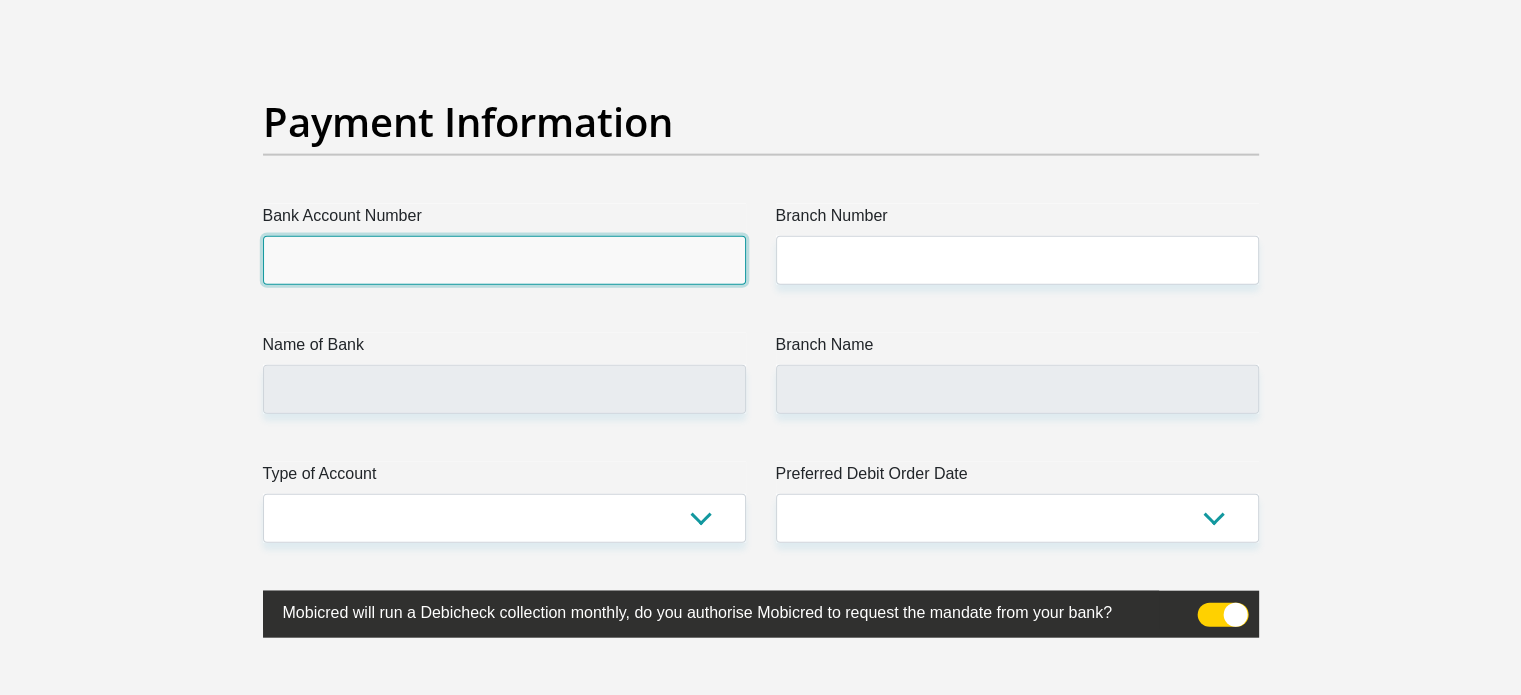 click on "Bank Account Number" at bounding box center [504, 260] 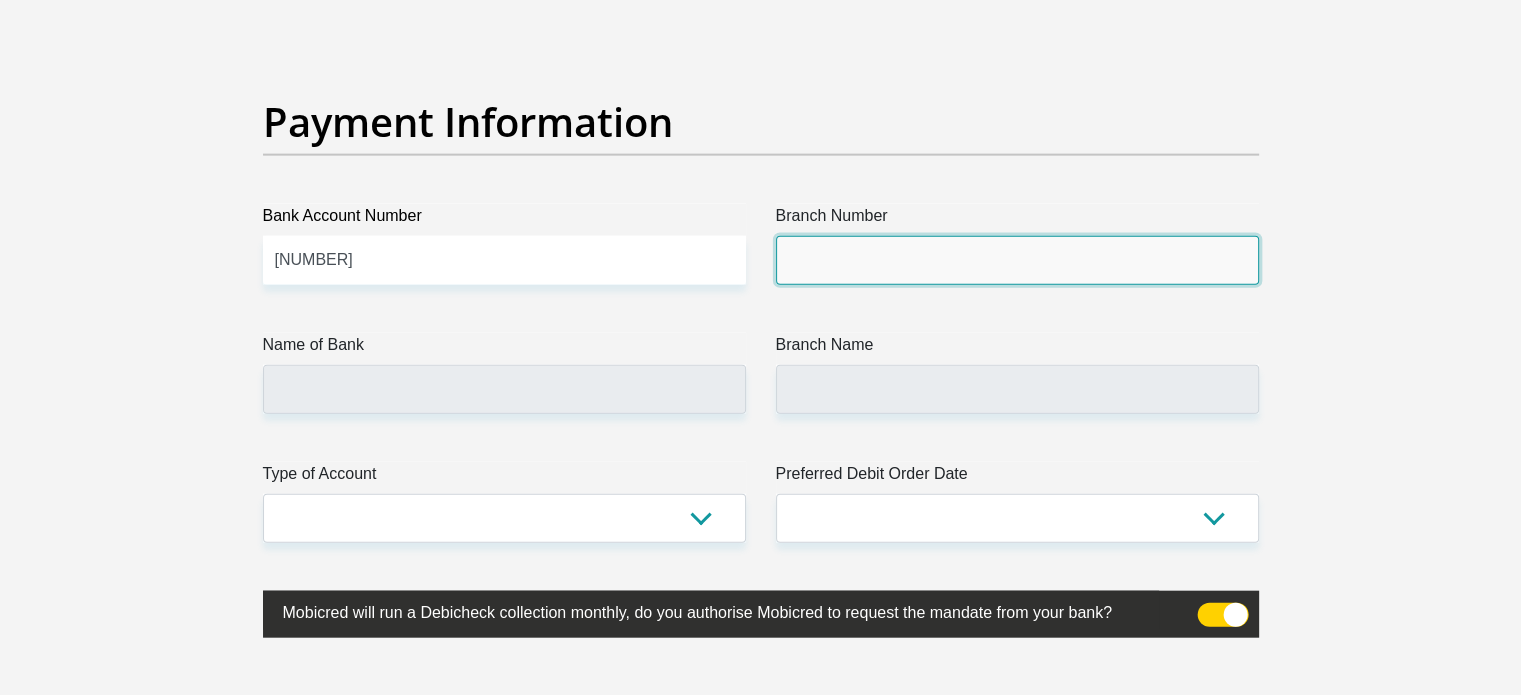 click on "Branch Number" at bounding box center (1017, 260) 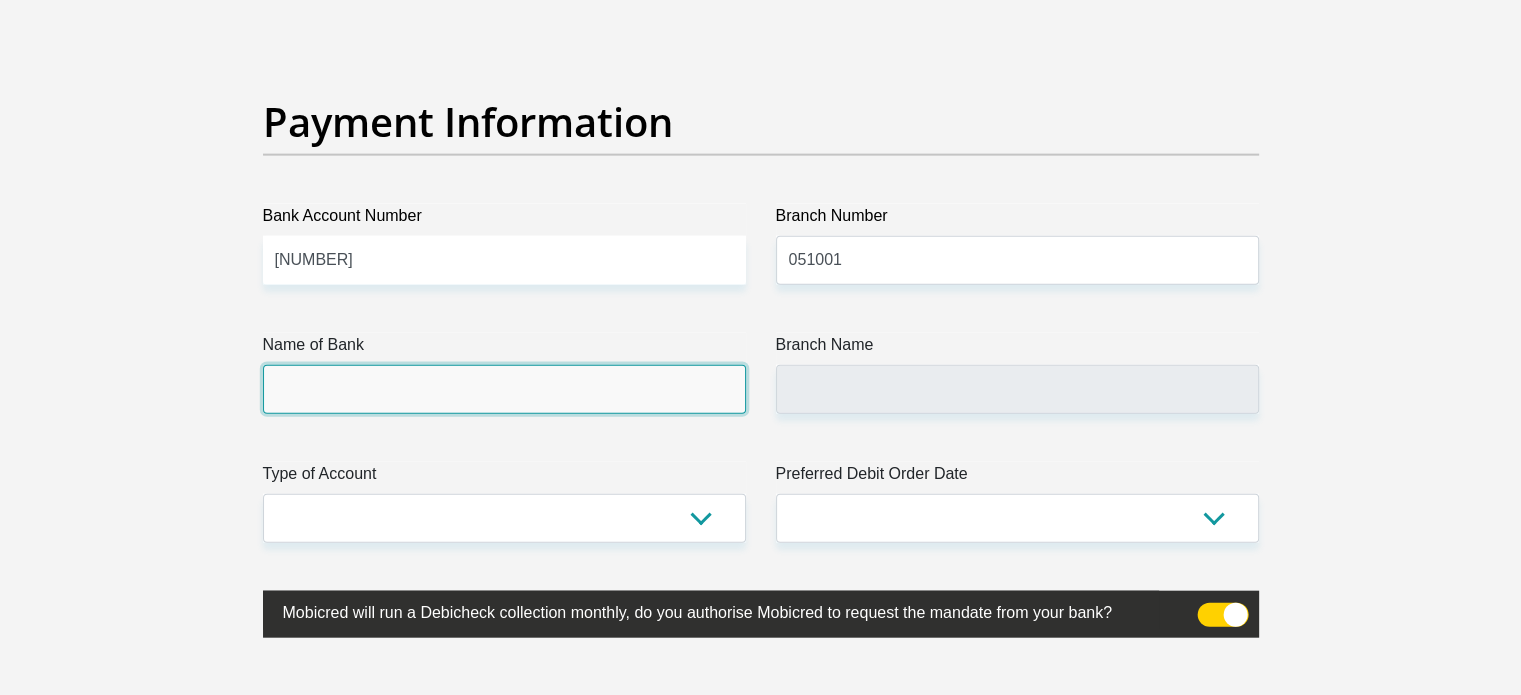 click on "Name of Bank" at bounding box center (504, 389) 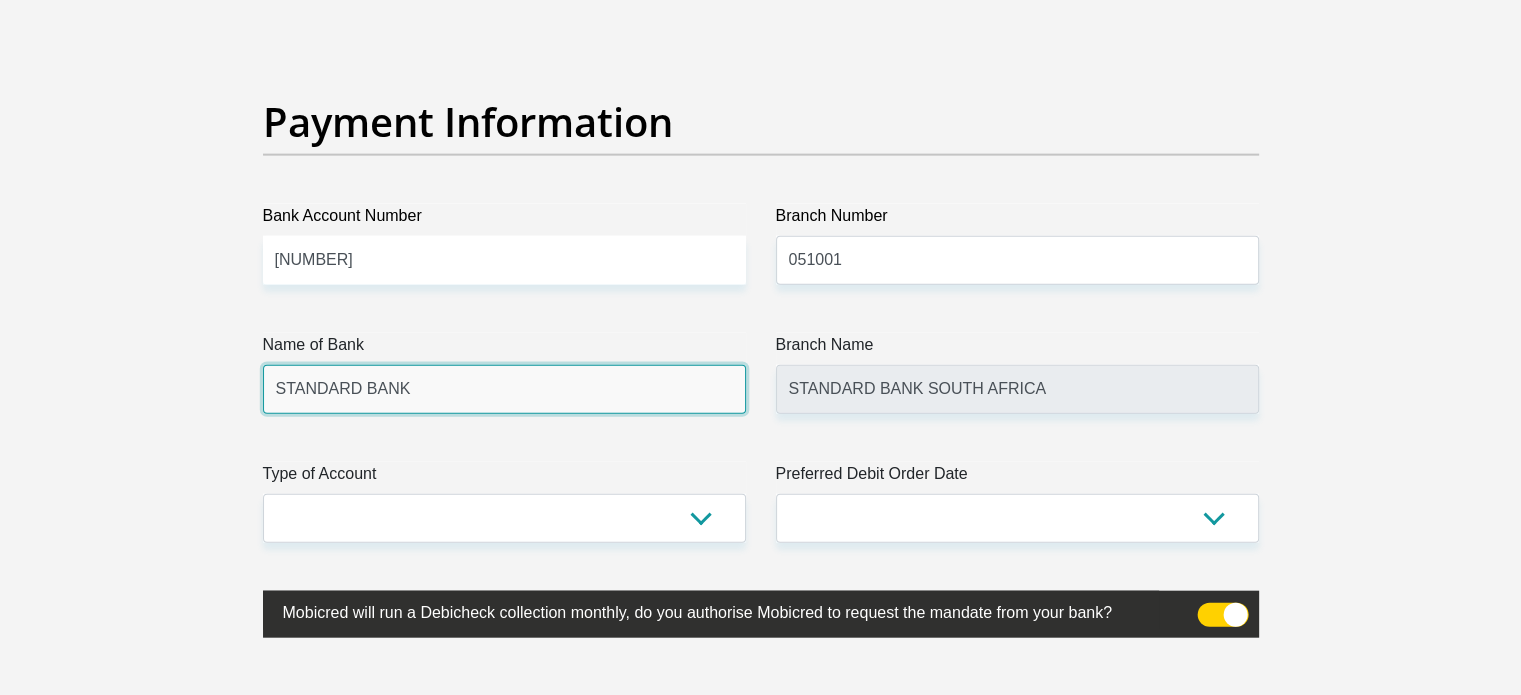 click on "STANDARD BANK" at bounding box center [504, 389] 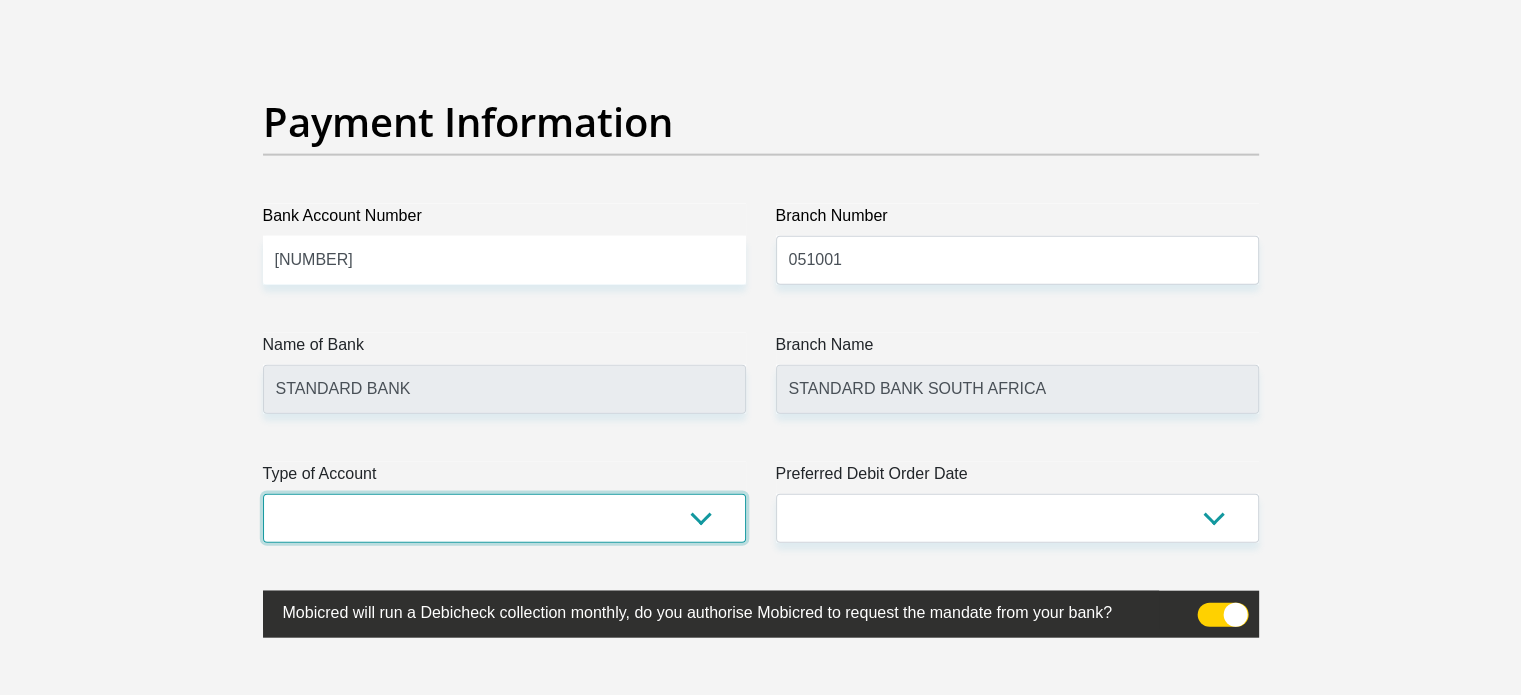 click on "Cheque
Savings" at bounding box center [504, 518] 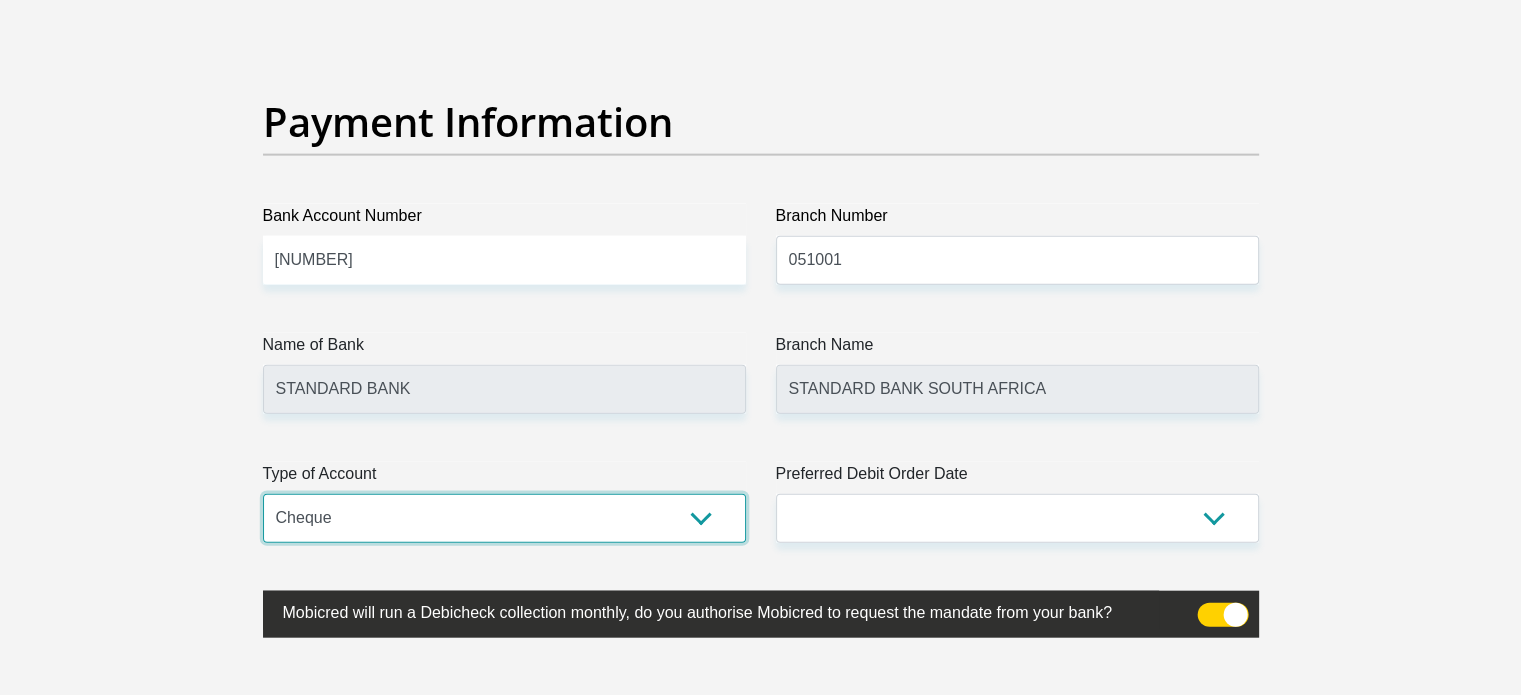 click on "Cheque
Savings" at bounding box center (504, 518) 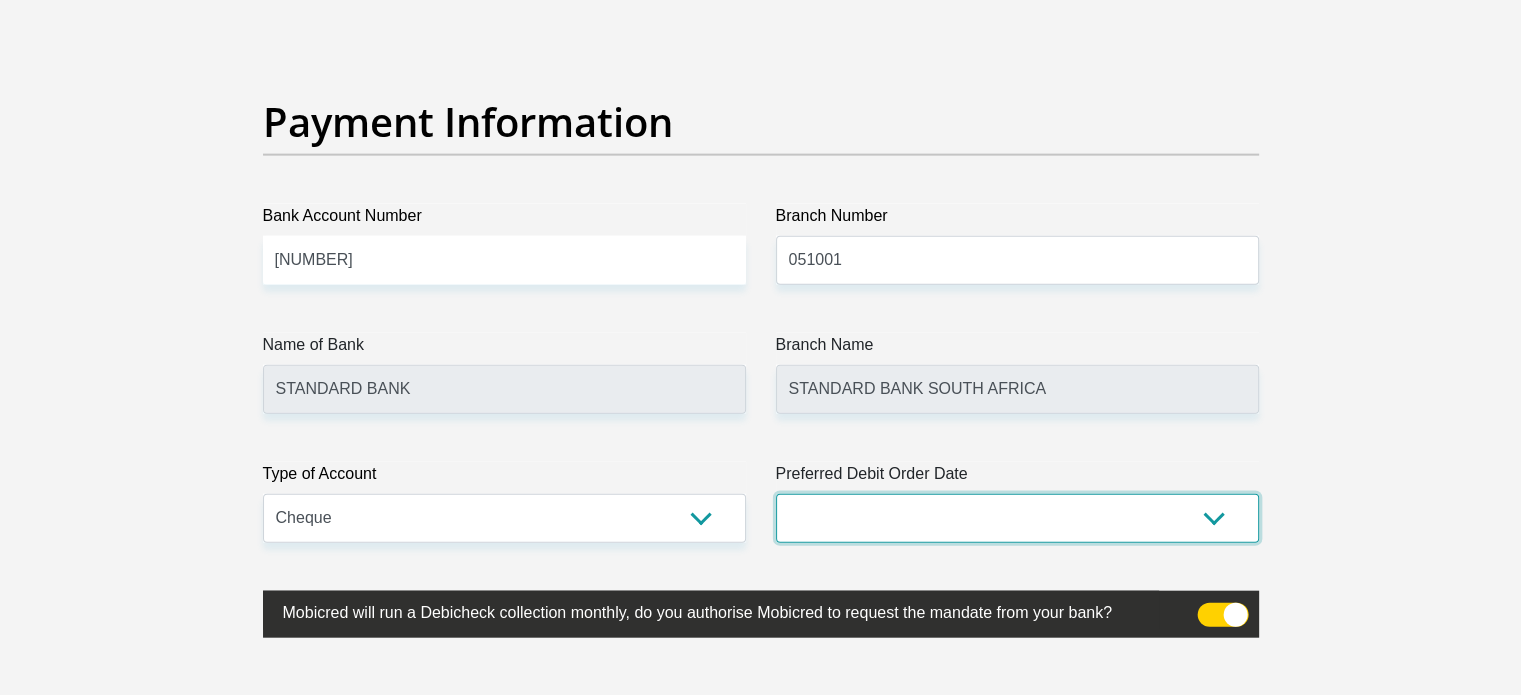 click on "1st
2nd
3rd
4th
5th
7th
18th
19th
20th
21st
22nd
23rd
24th
25th
26th
27th
28th
29th
30th" at bounding box center (1017, 518) 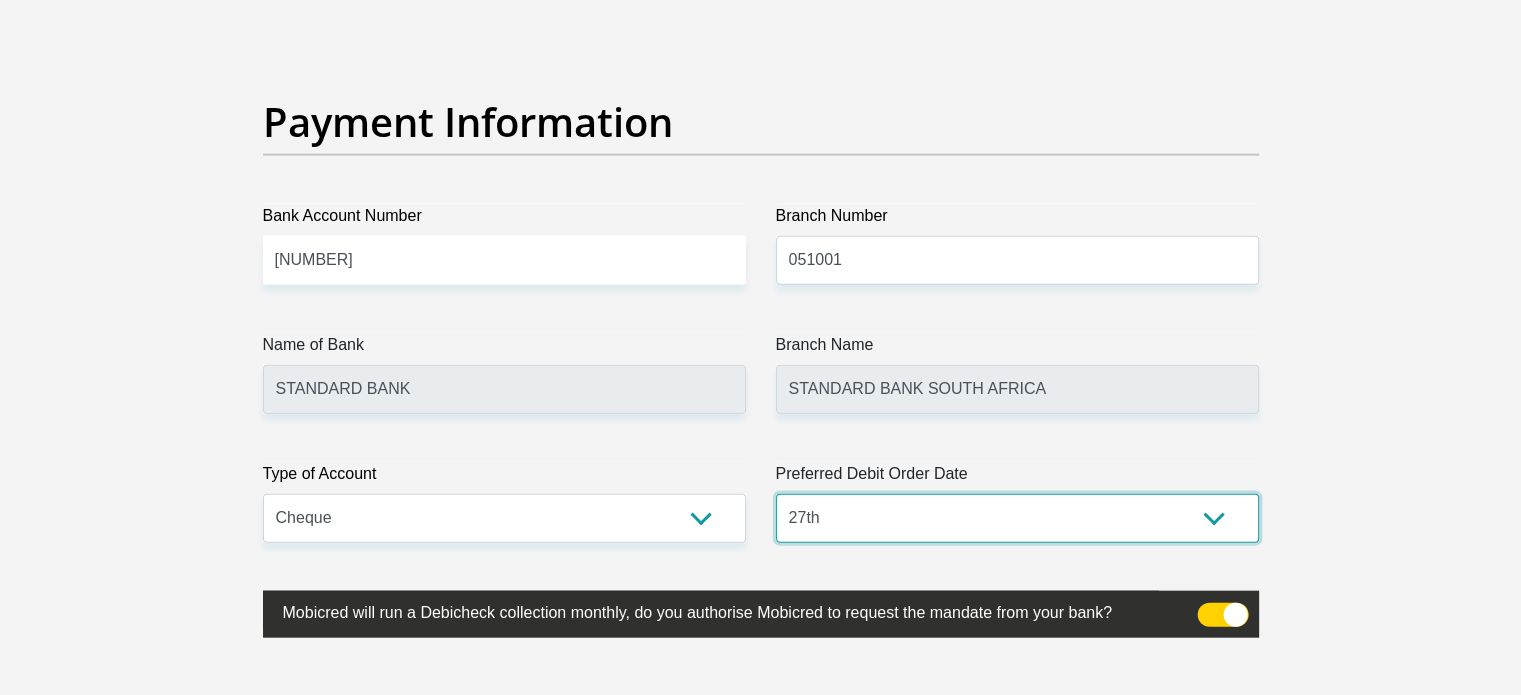click on "1st
2nd
3rd
4th
5th
7th
18th
19th
20th
21st
22nd
23rd
24th
25th
26th
27th
28th
29th
30th" at bounding box center [1017, 518] 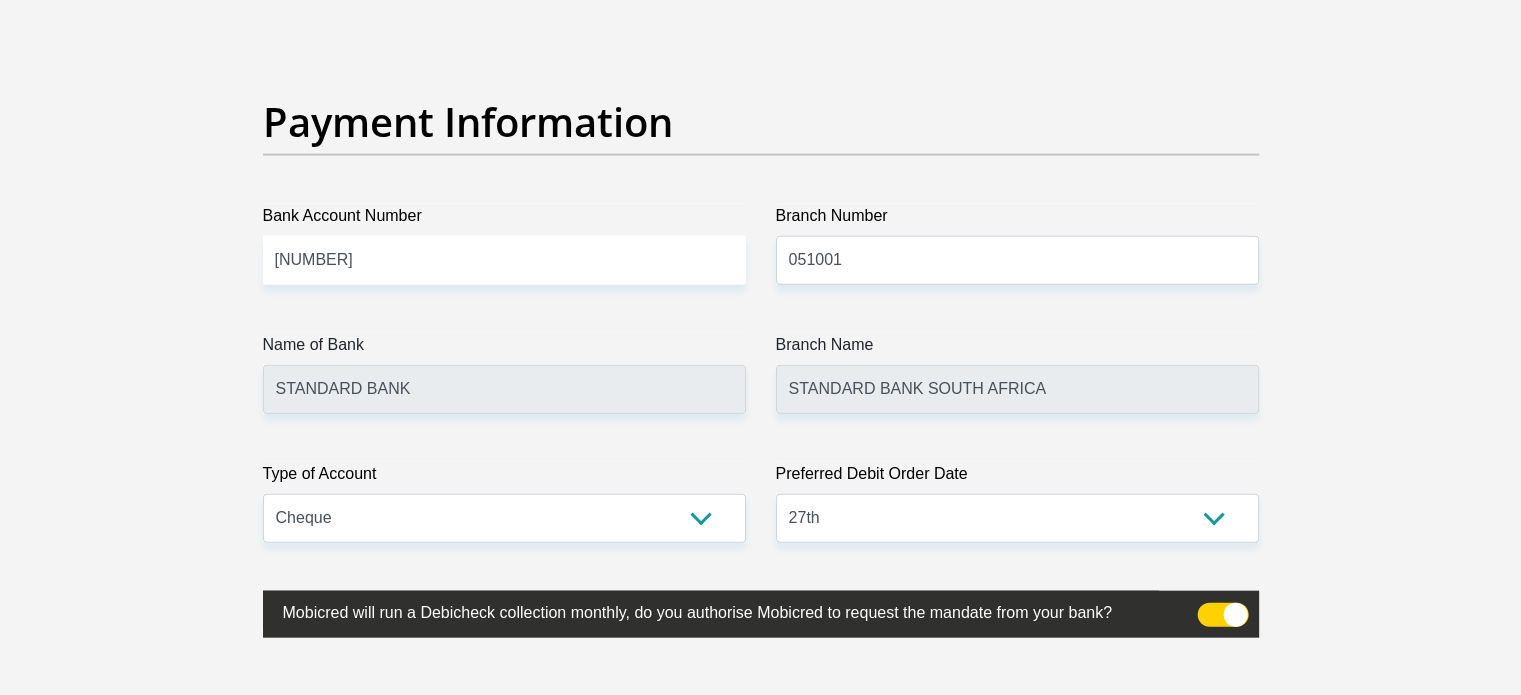 click on "Personal Details
Title
Mr
Ms
Mrs
Dr
Other
First Name
Nosihle
Surname
Magwaza
ID Number
9409231569082
Please input valid ID number
Race
Black
Coloured
Indian
White
Other
Contact Number
0676689072
Please input valid contact number" at bounding box center (760, -980) 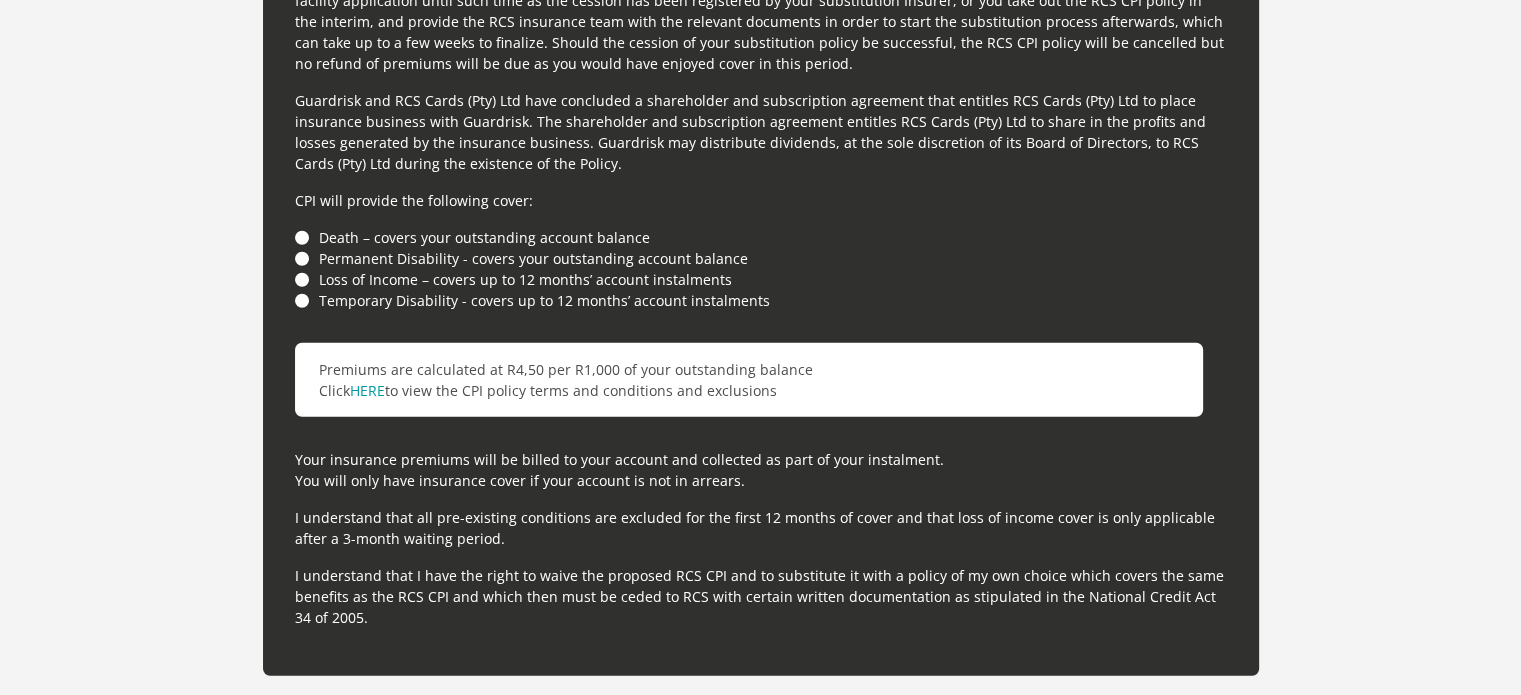 scroll, scrollTop: 5653, scrollLeft: 0, axis: vertical 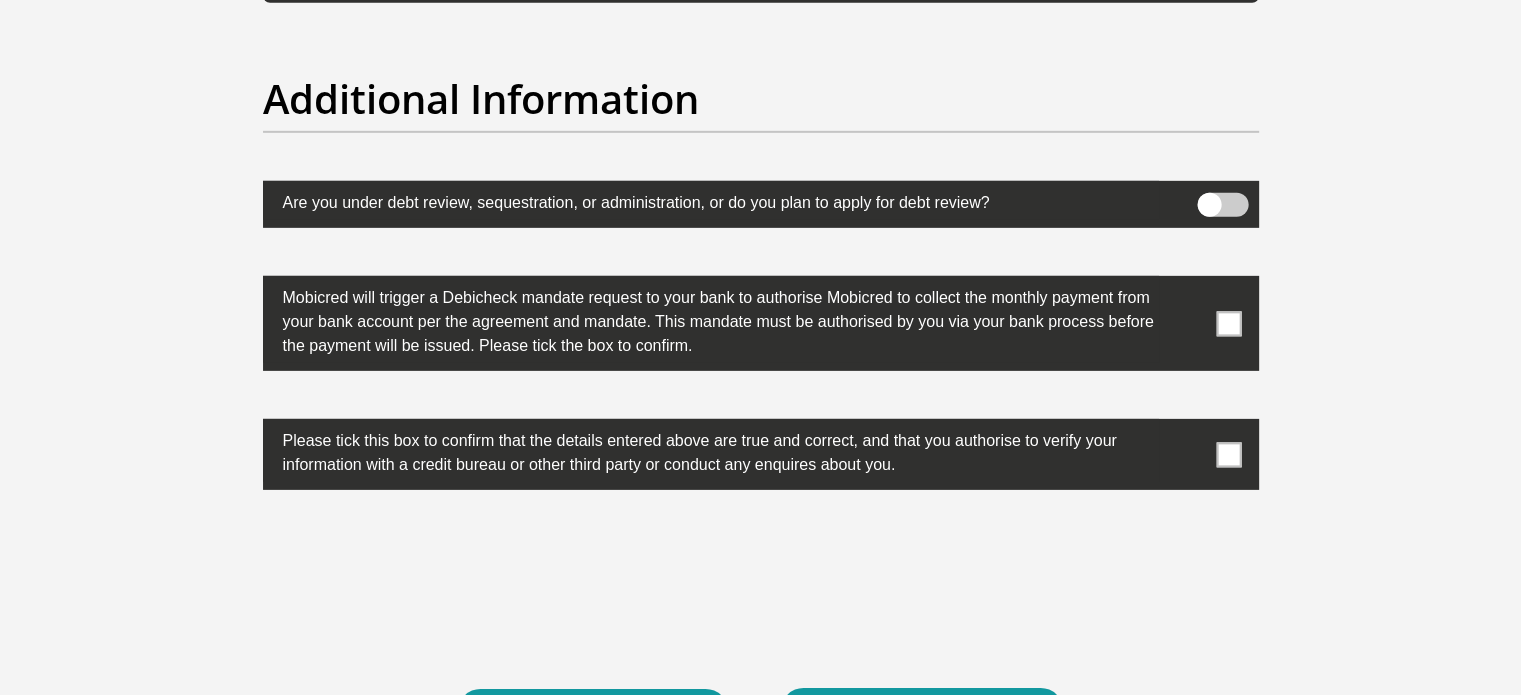 click at bounding box center (1228, 454) 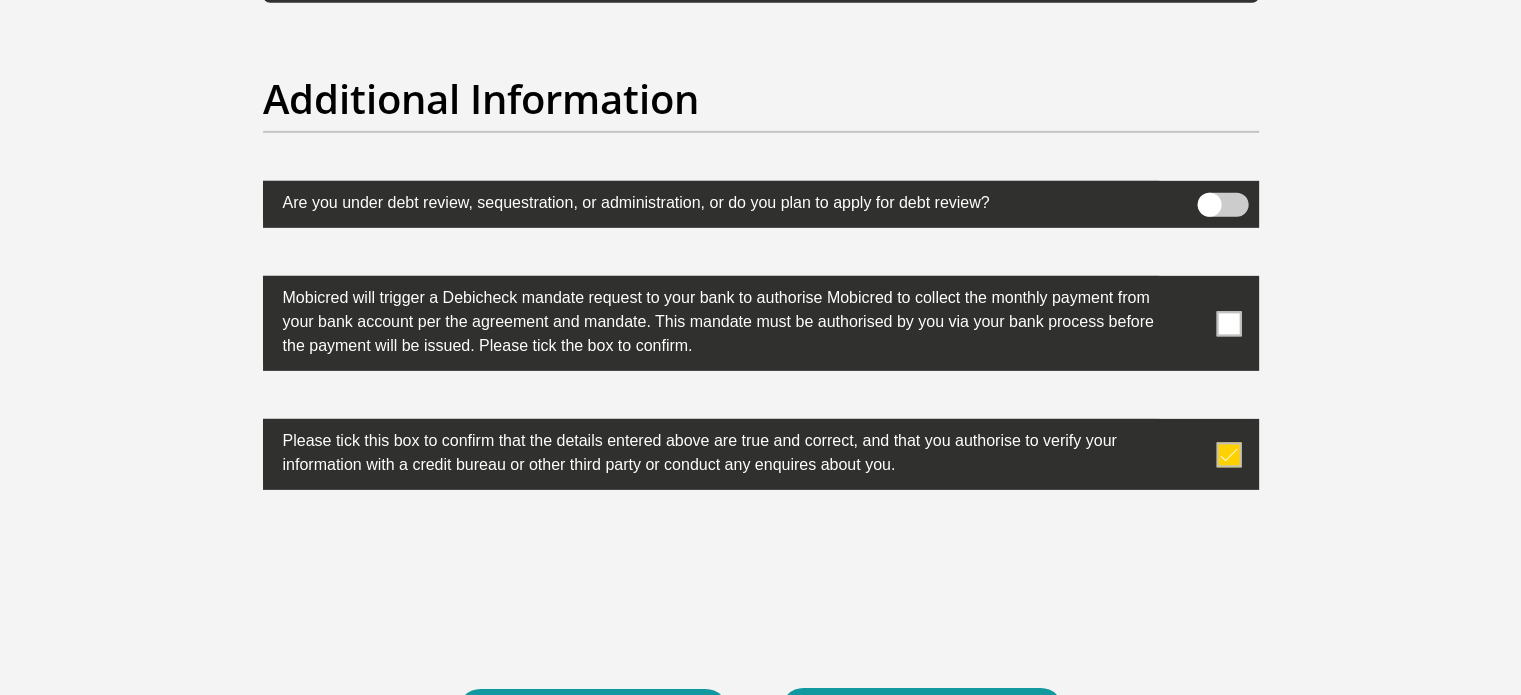 click at bounding box center (1228, 323) 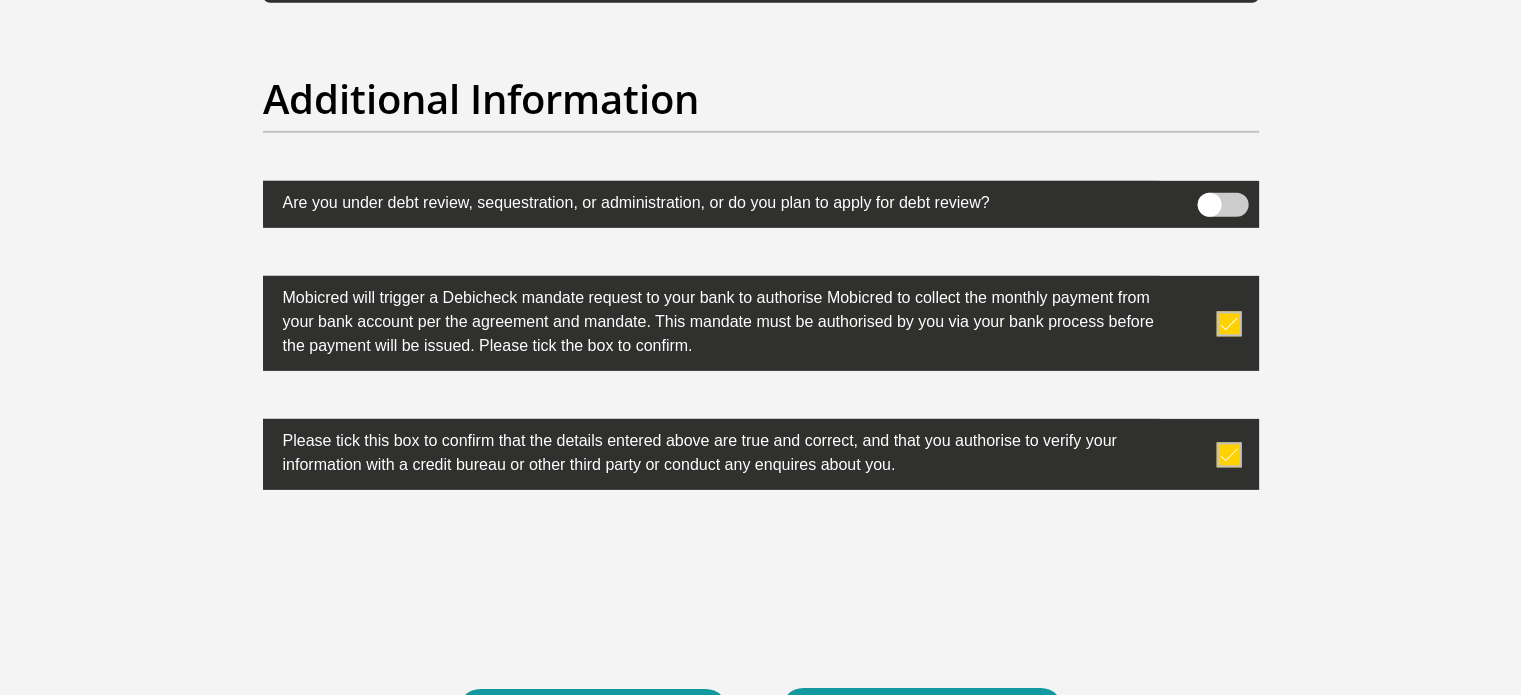 scroll, scrollTop: 6476, scrollLeft: 0, axis: vertical 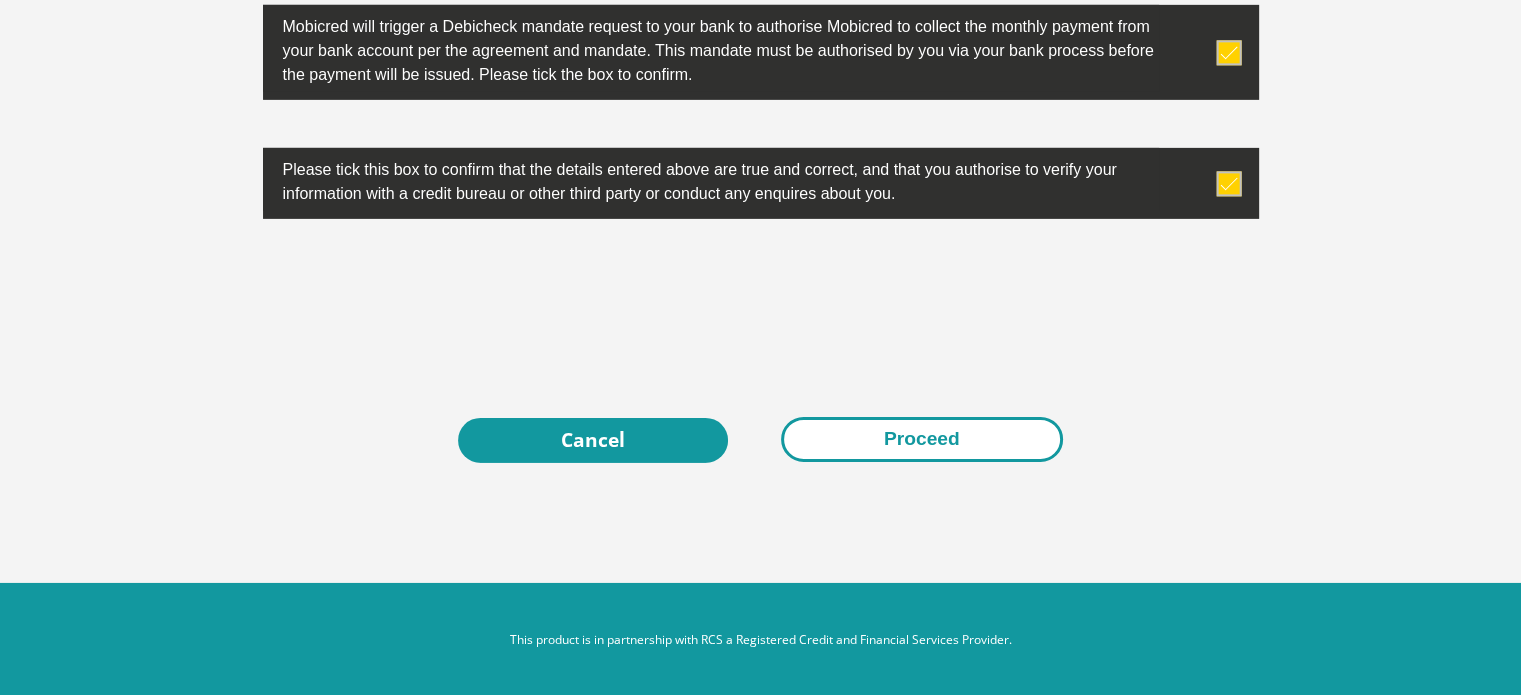 click on "Proceed" at bounding box center [922, 439] 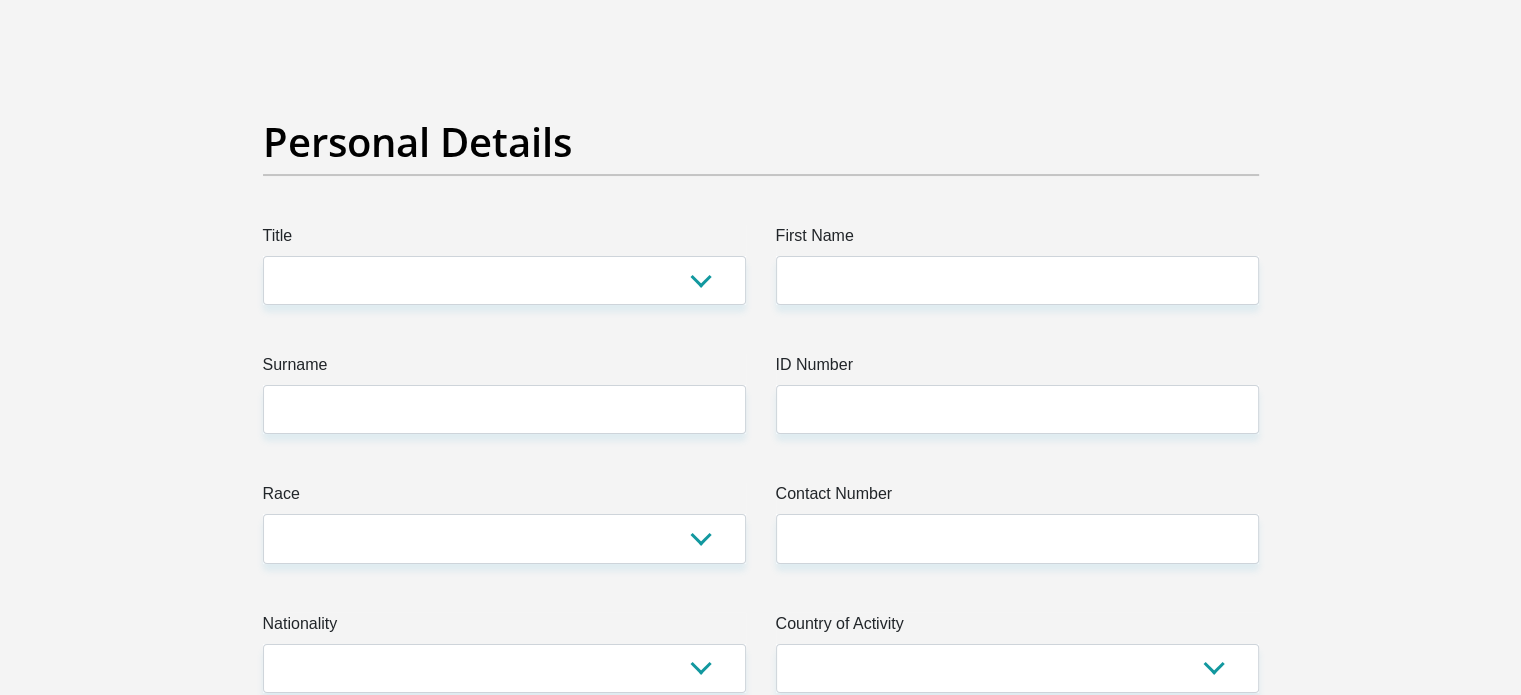 scroll, scrollTop: 0, scrollLeft: 0, axis: both 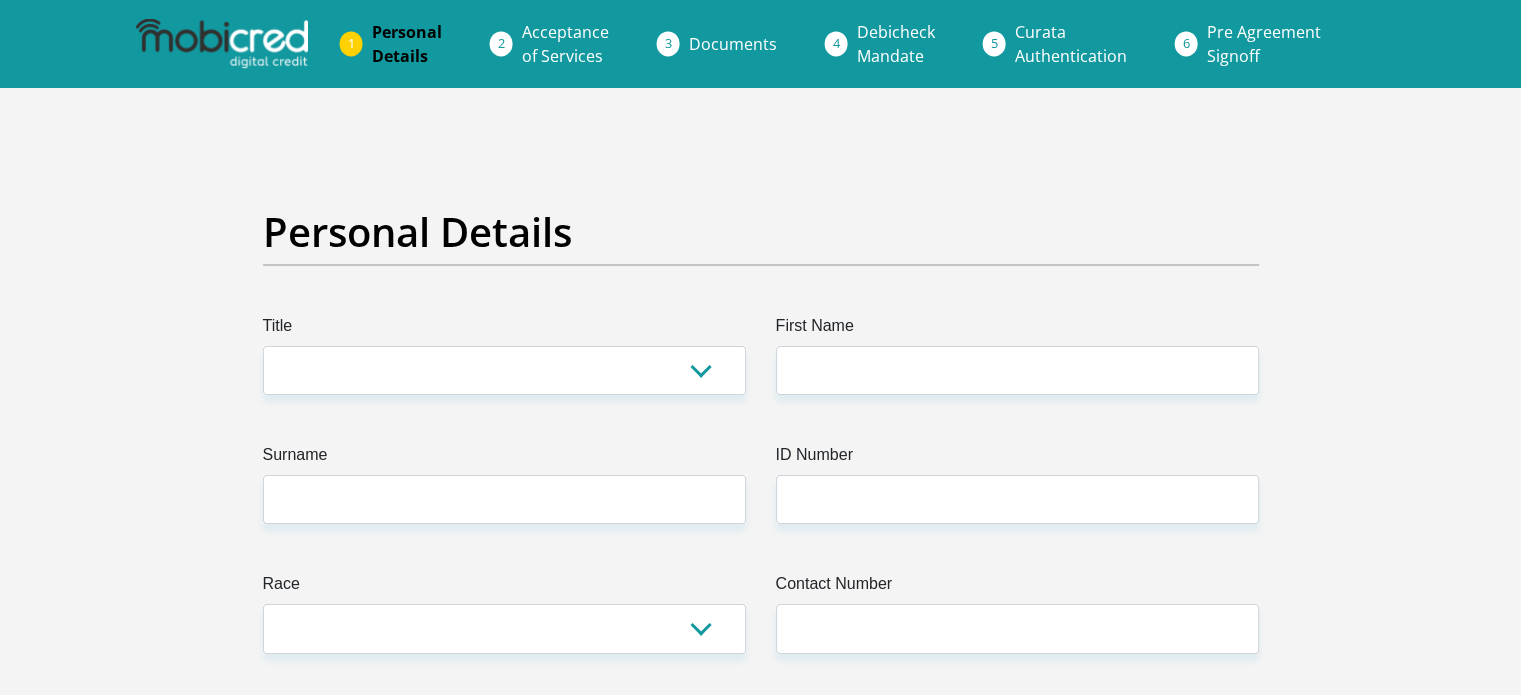 click on "Acceptance  of Services" at bounding box center (565, 44) 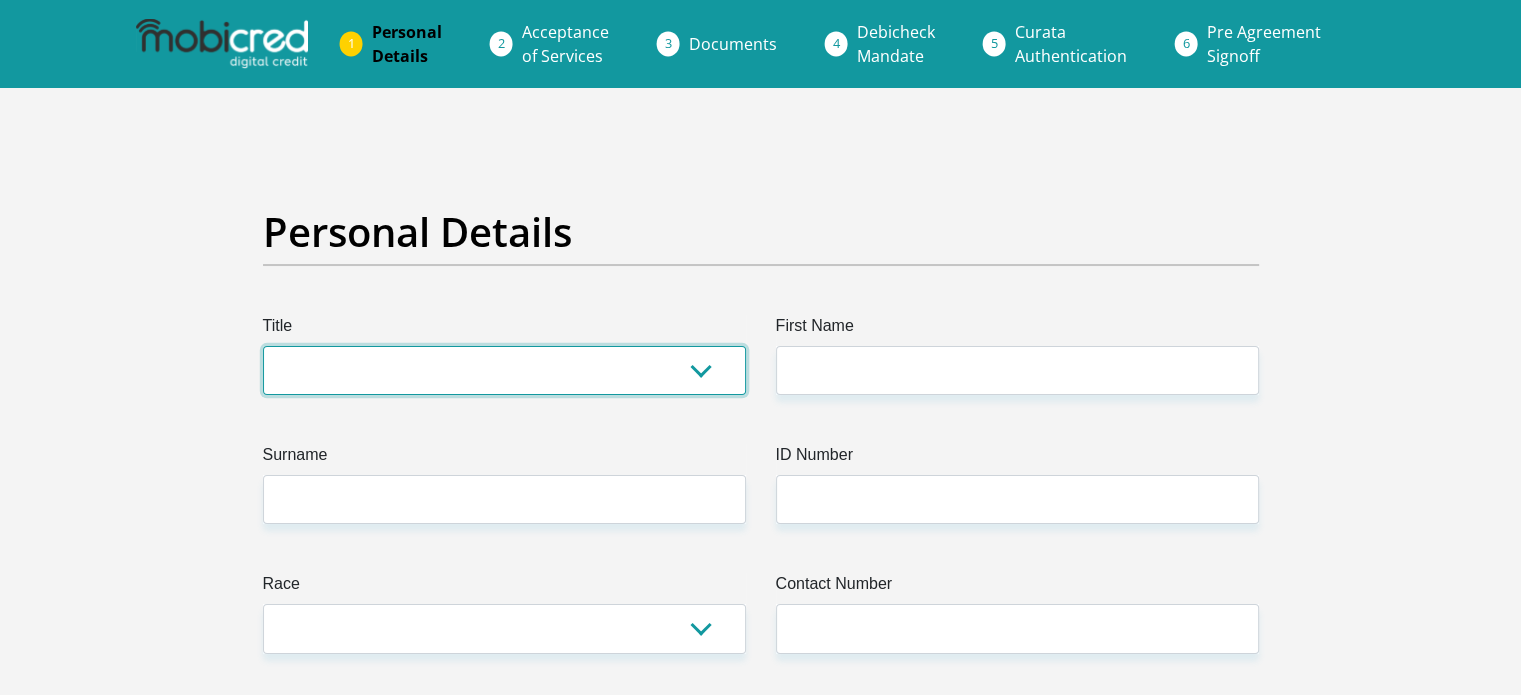 click on "Mr
Ms
Mrs
Dr
Other" at bounding box center [504, 370] 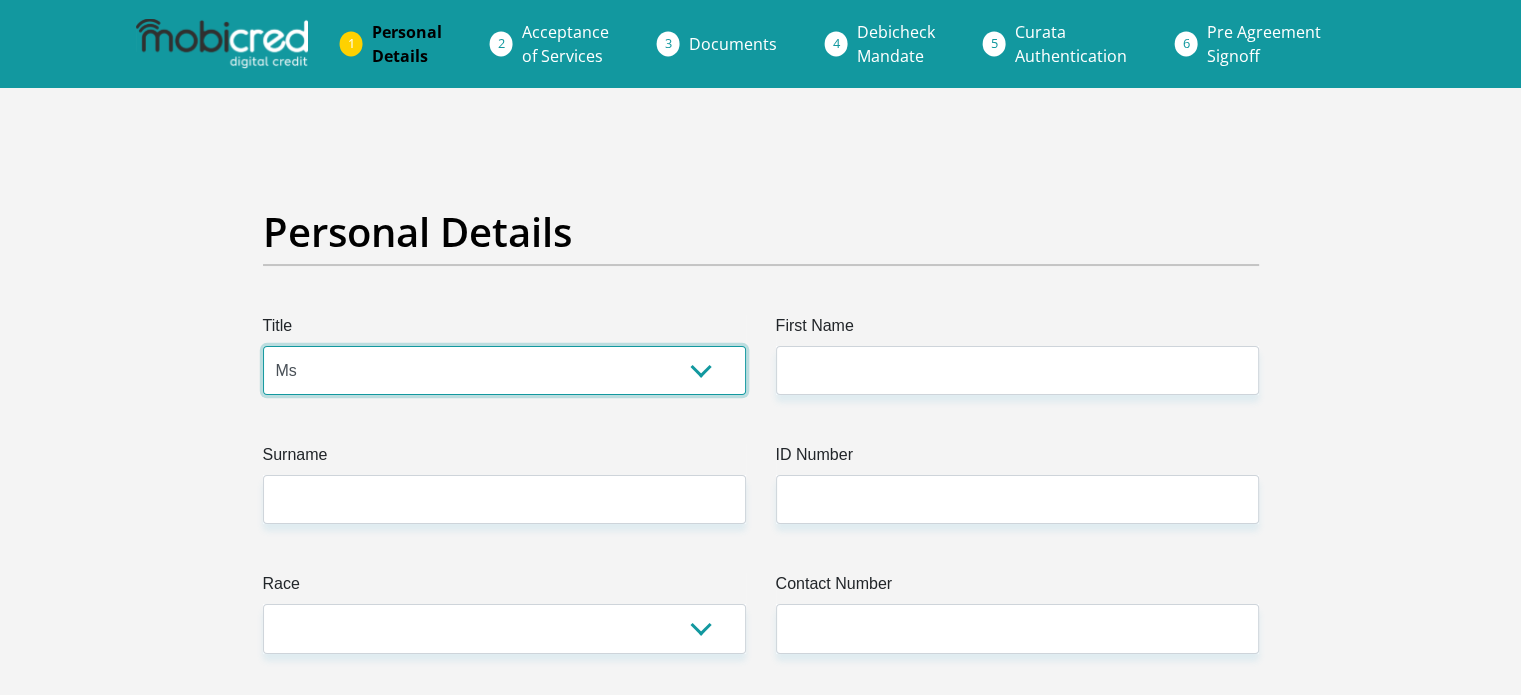 click on "Mr
Ms
Mrs
Dr
Other" at bounding box center (504, 370) 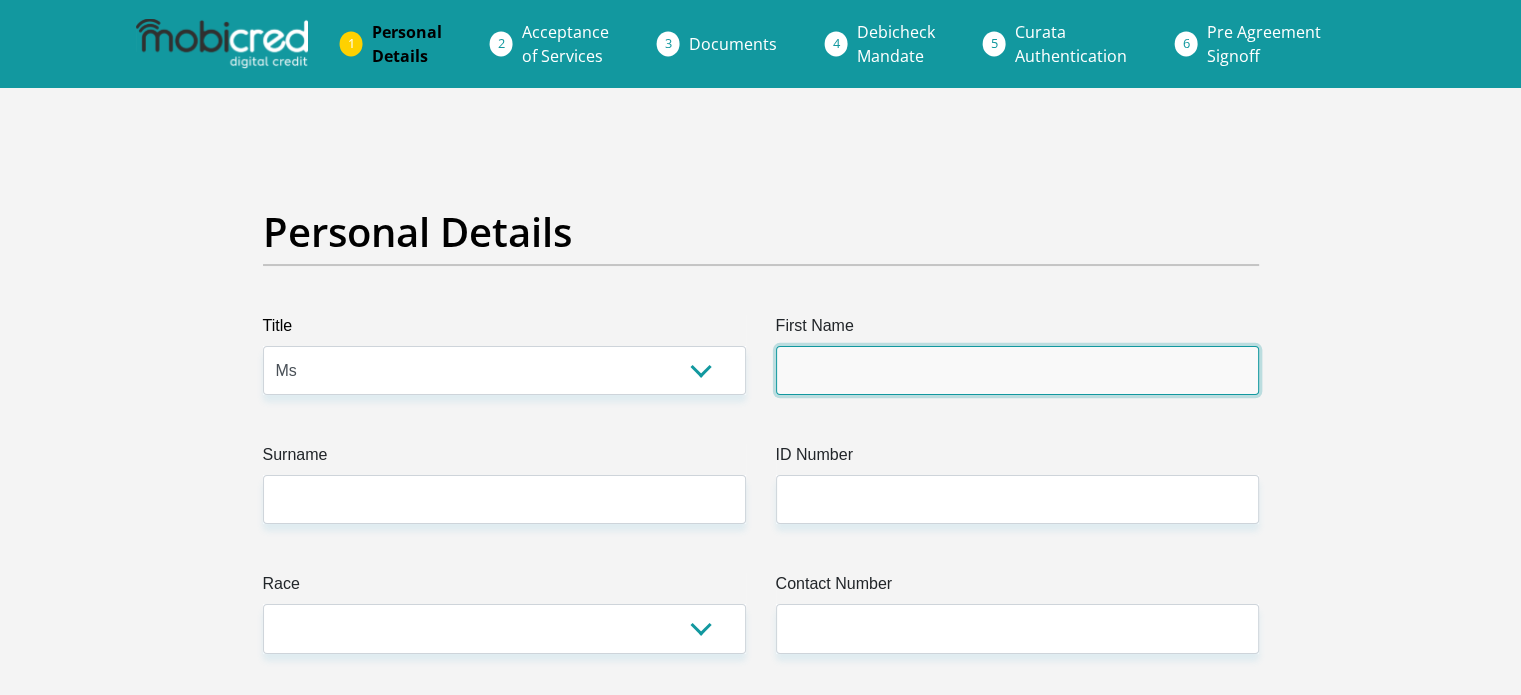 click on "First Name" at bounding box center [1017, 370] 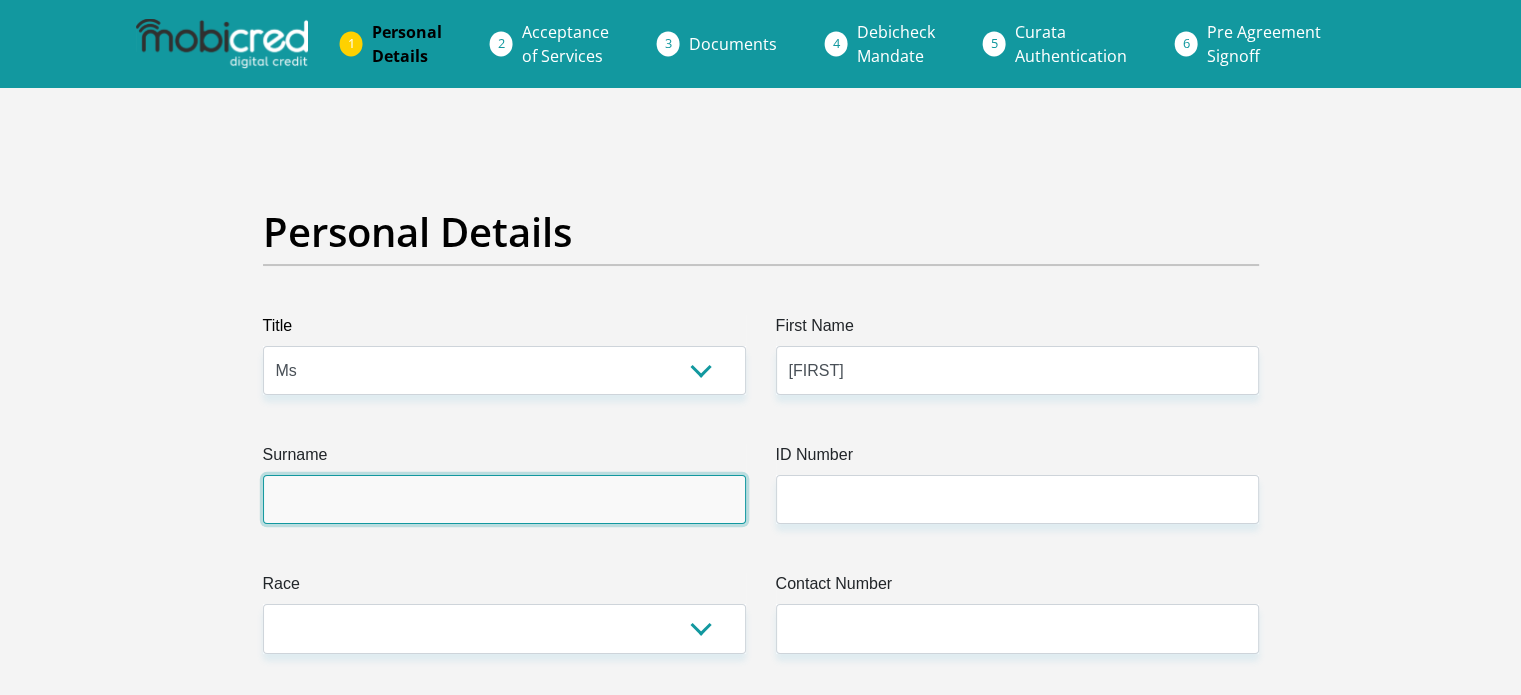 type on "Magwaza" 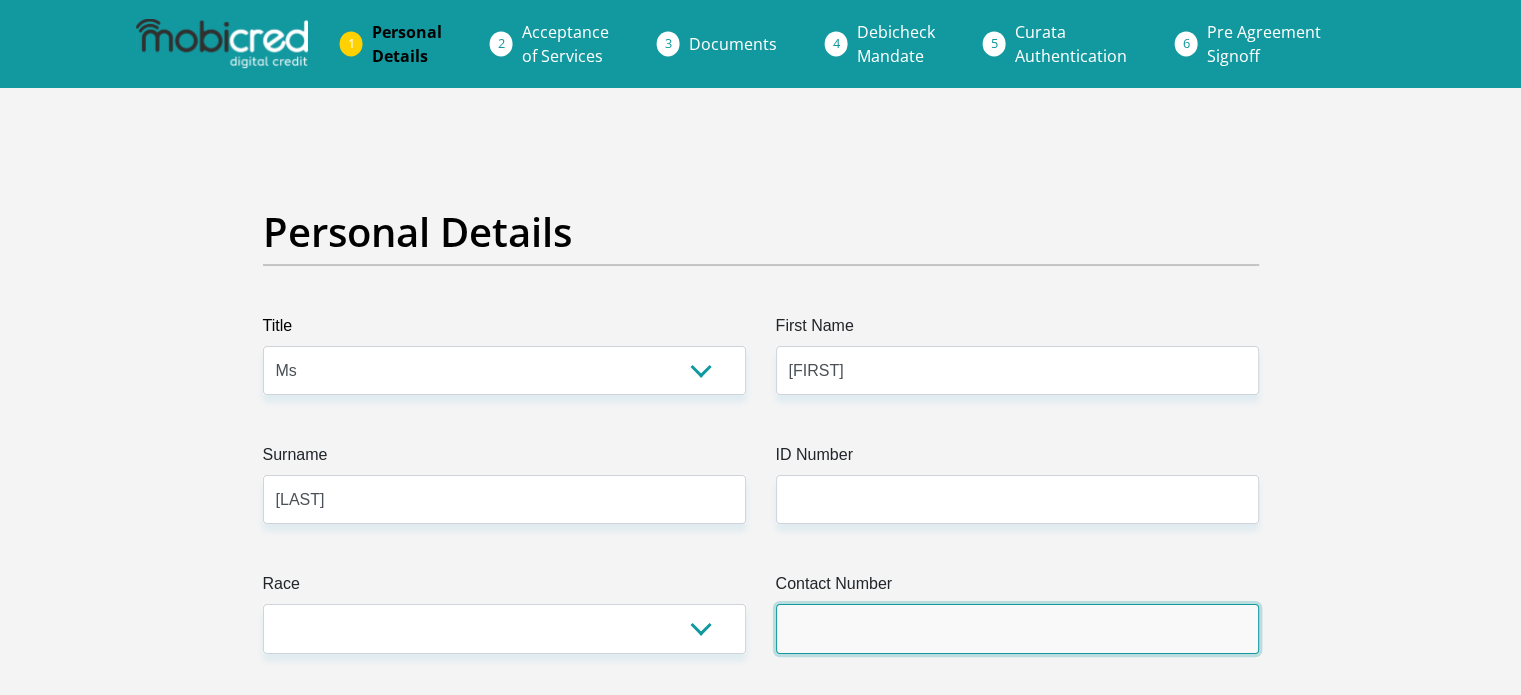 type on "0676689072" 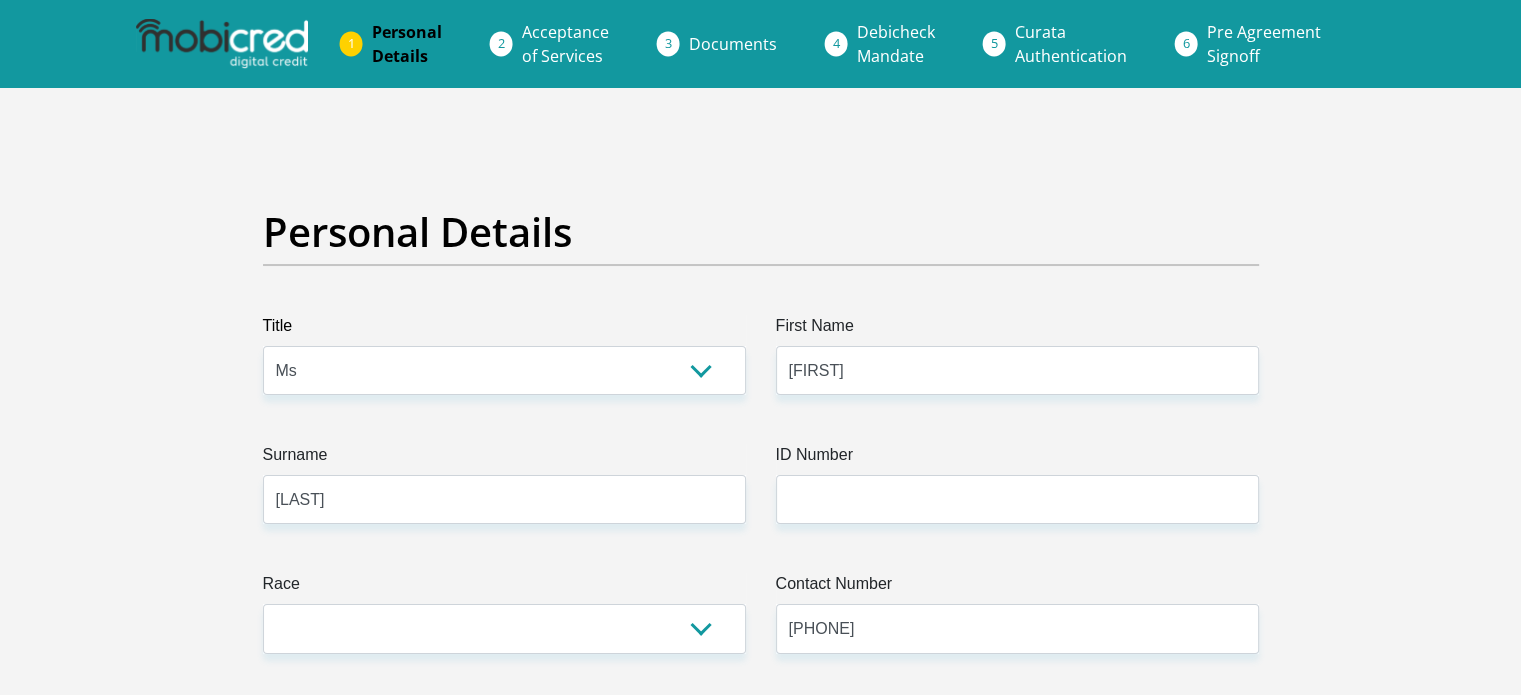 select on "ZAF" 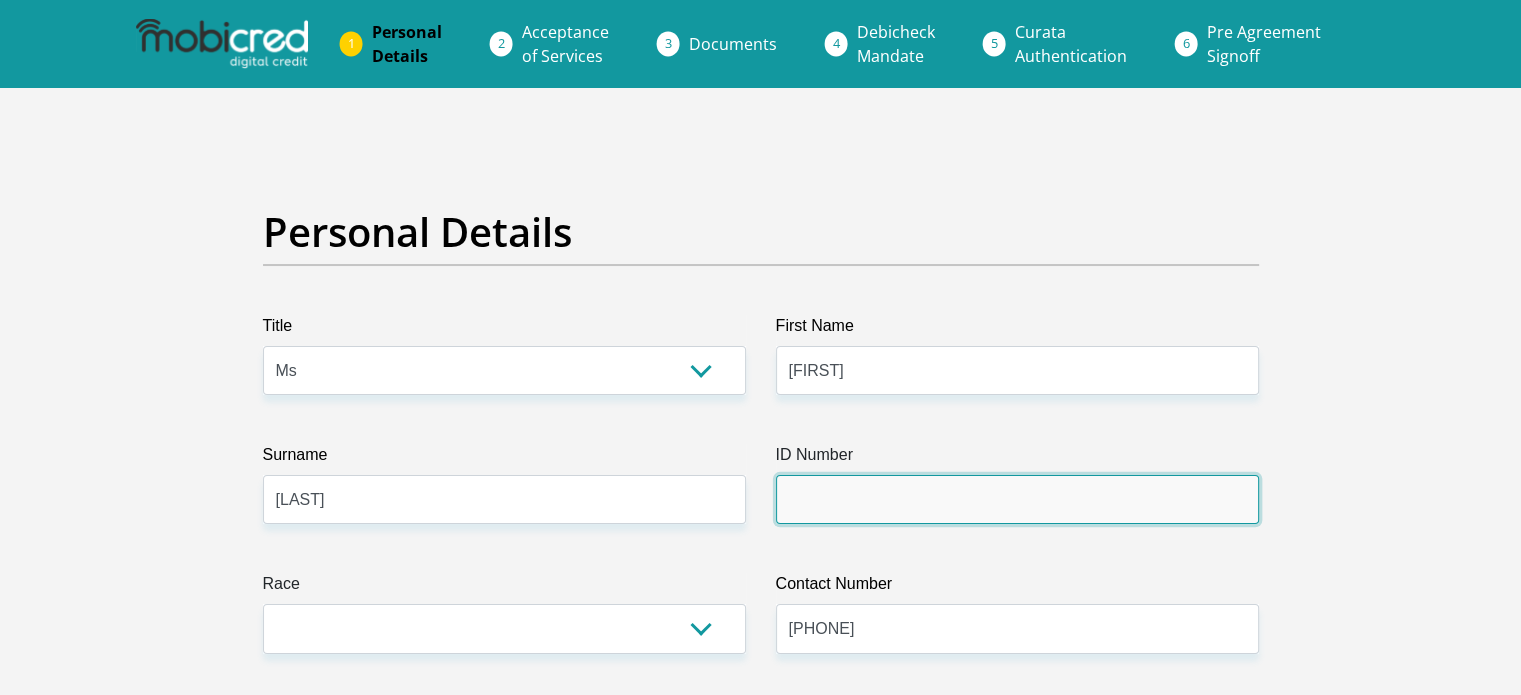 click on "ID Number" at bounding box center (1017, 499) 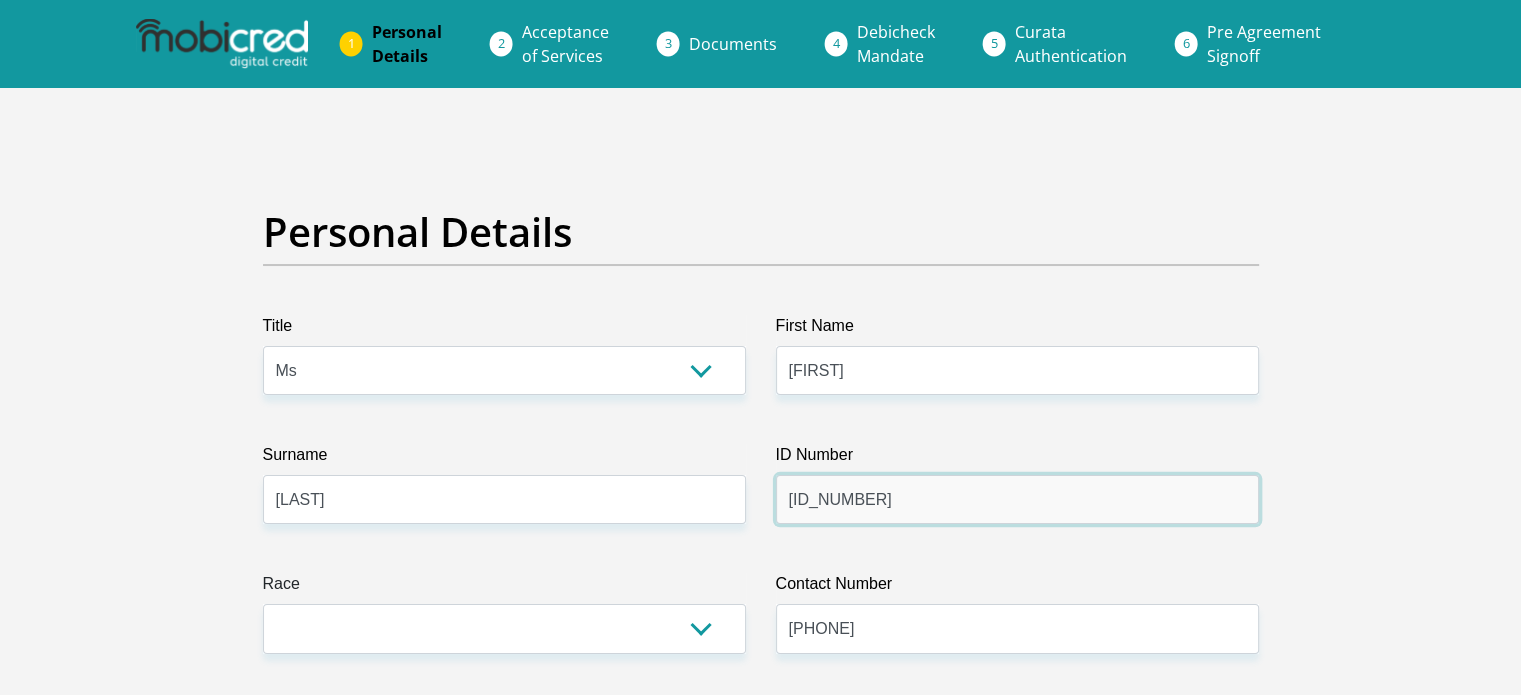 type on "9409231569082" 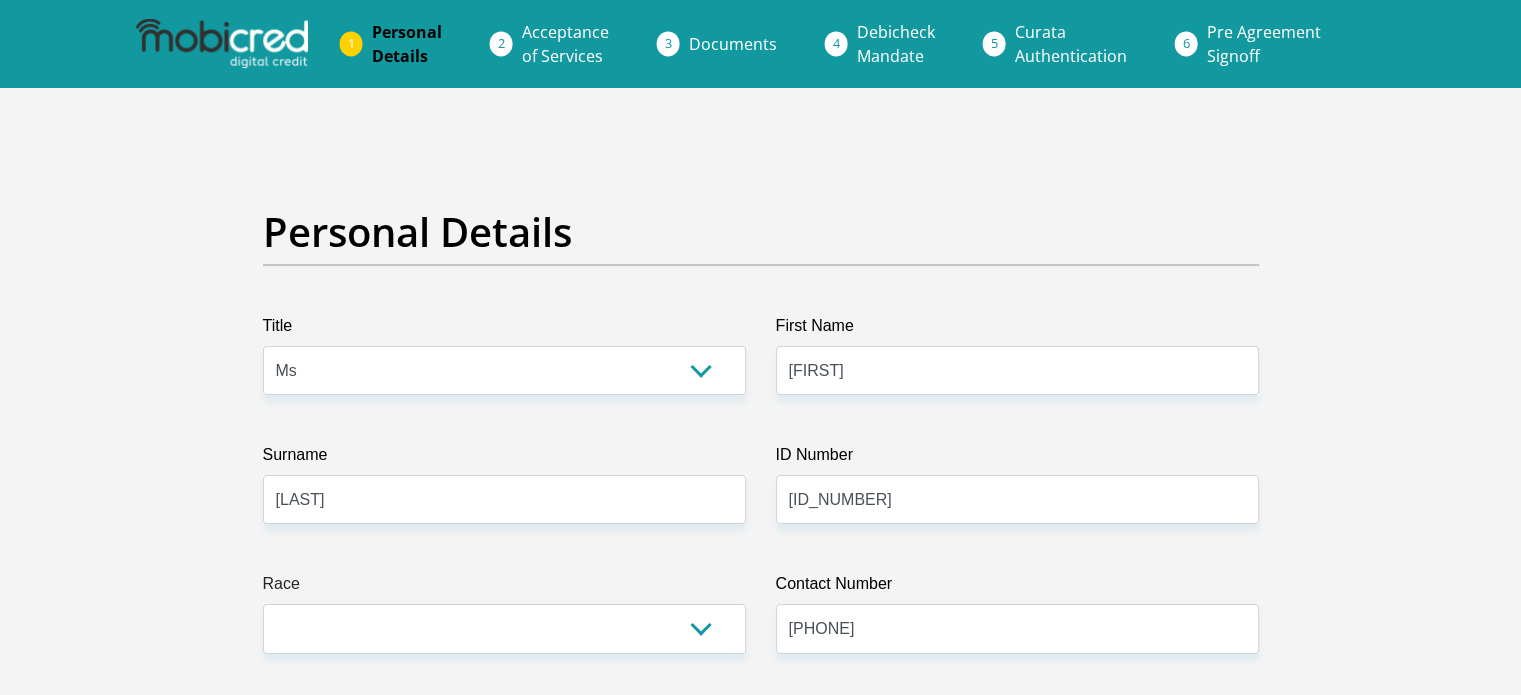 click on "Personal Details
Title
Mr
Ms
Mrs
Dr
Other
First Name
Nosihle
Surname
Magwaza
ID Number
9409231569082
Please input valid ID number
Race
Black
Coloured
Indian
White
Other
Contact Number
0676689072
Please input valid contact number" at bounding box center (760, 3573) 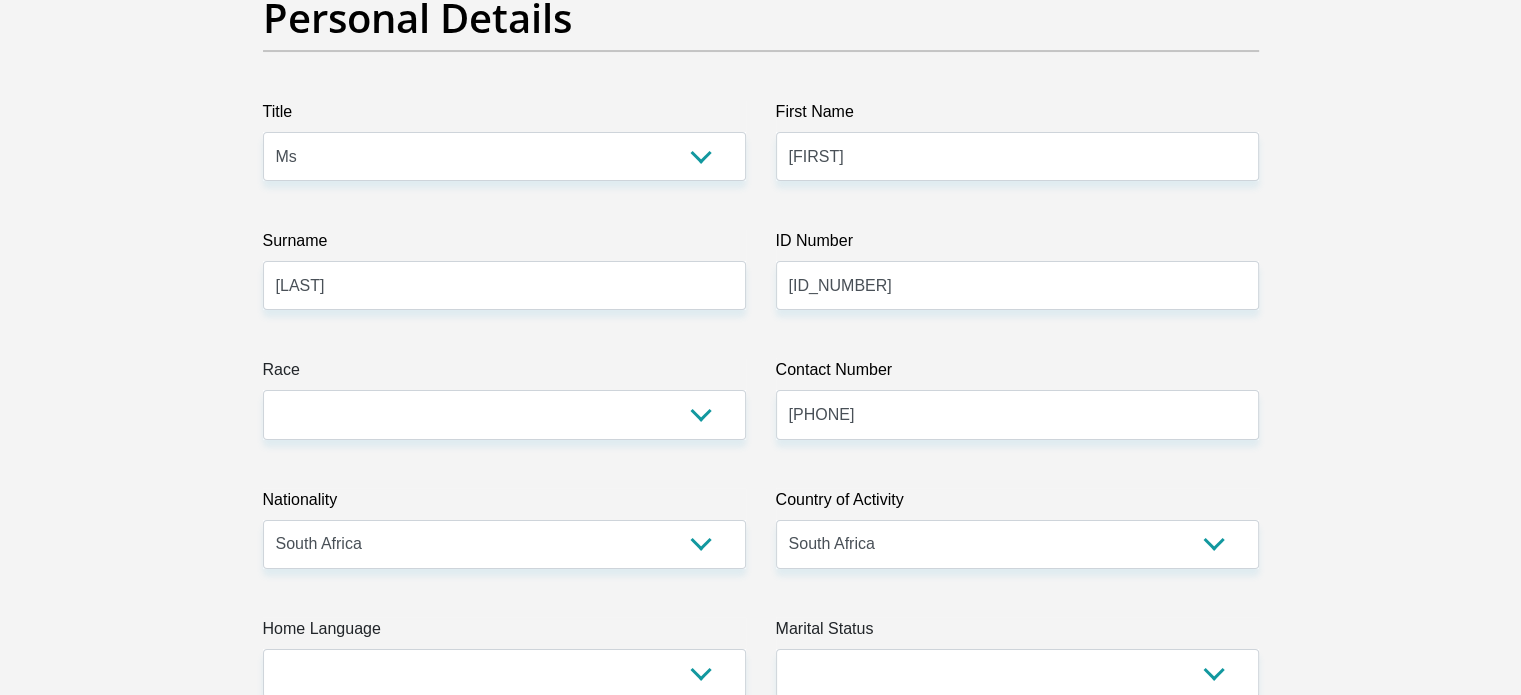 scroll, scrollTop: 400, scrollLeft: 0, axis: vertical 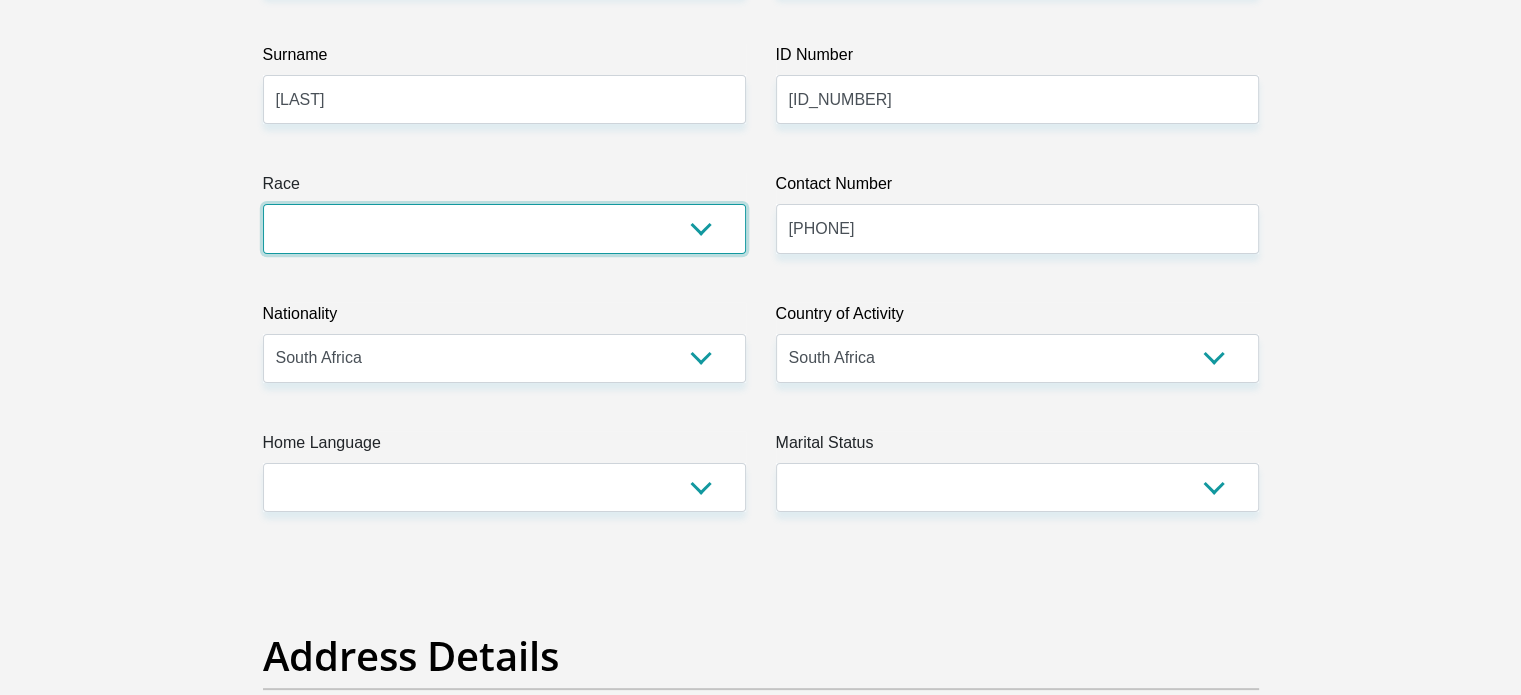 click on "Black
Coloured
Indian
White
Other" at bounding box center (504, 228) 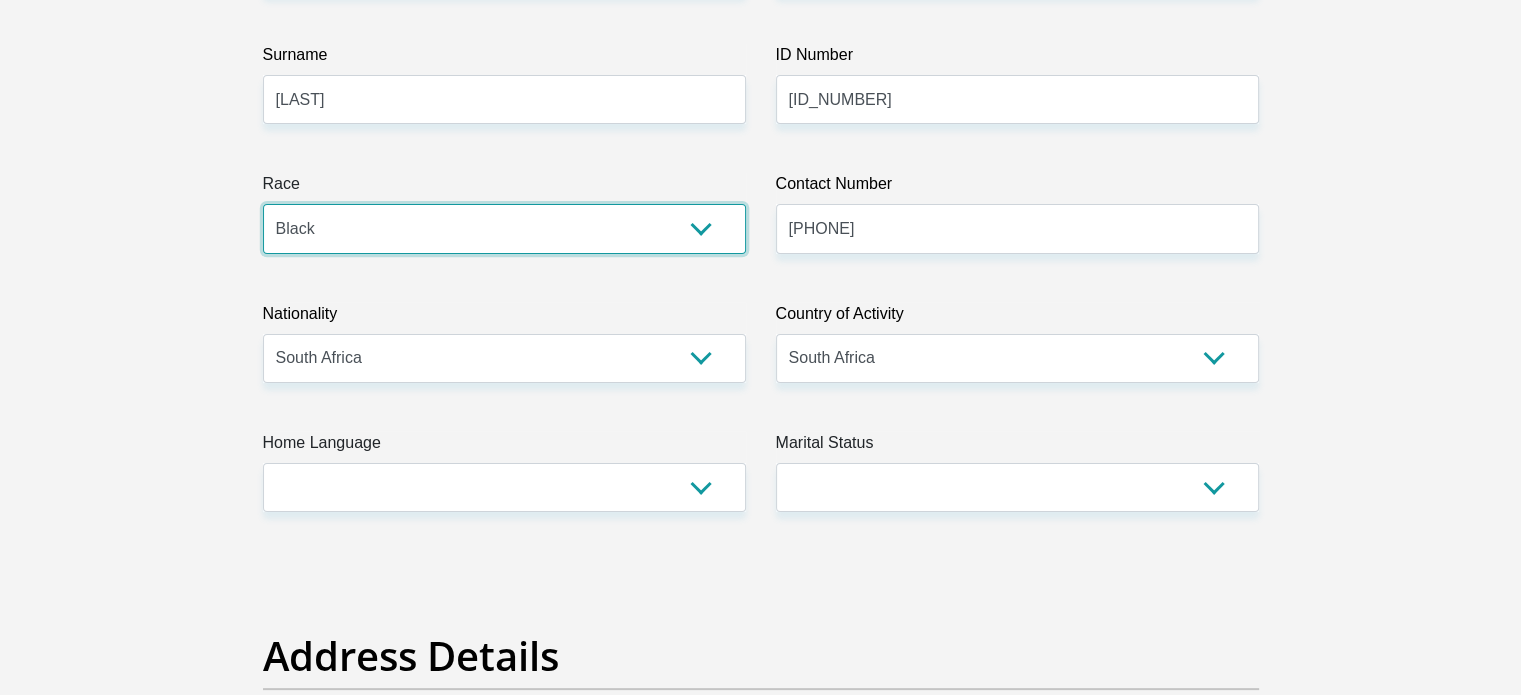 click on "Black
Coloured
Indian
White
Other" at bounding box center (504, 228) 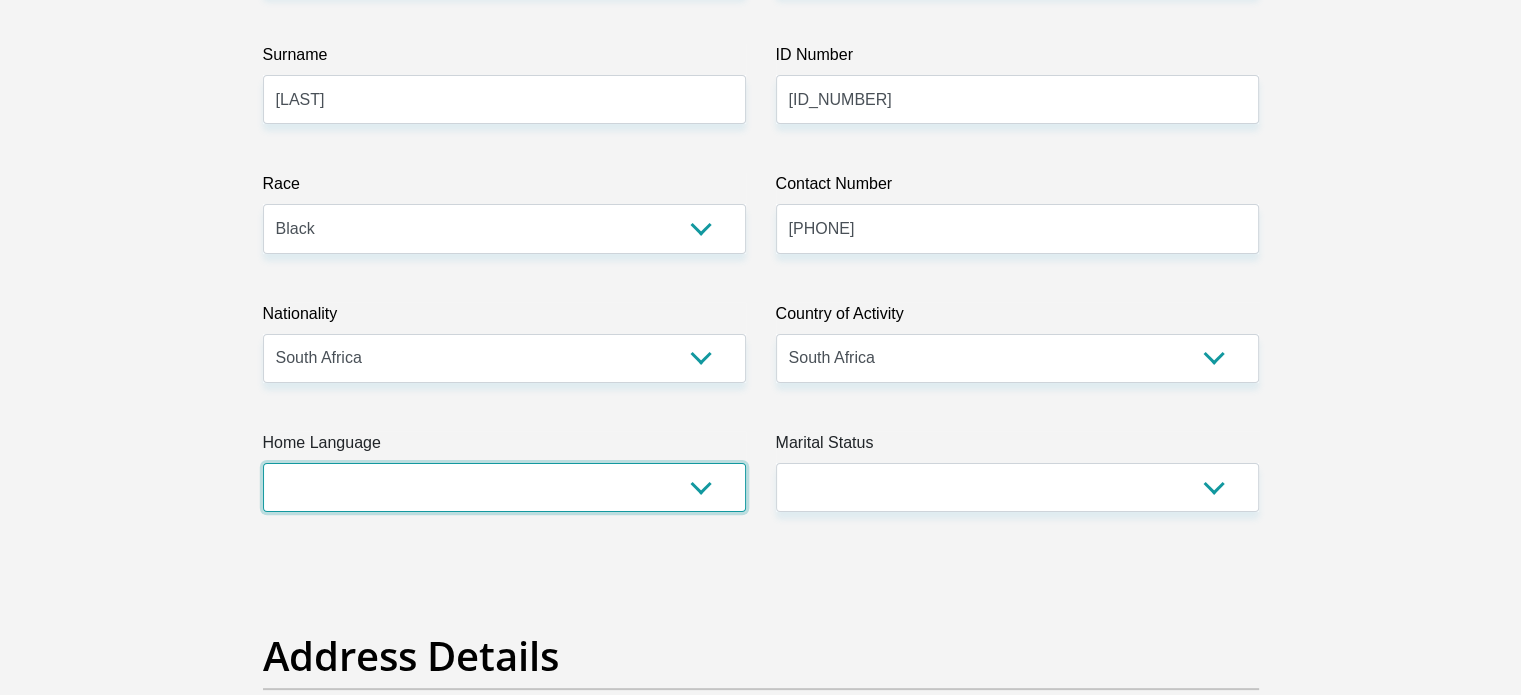 click on "Afrikaans
English
Sepedi
South Ndebele
Southern Sotho
Swati
Tsonga
Tswana
Venda
Xhosa
Zulu
Other" at bounding box center [504, 487] 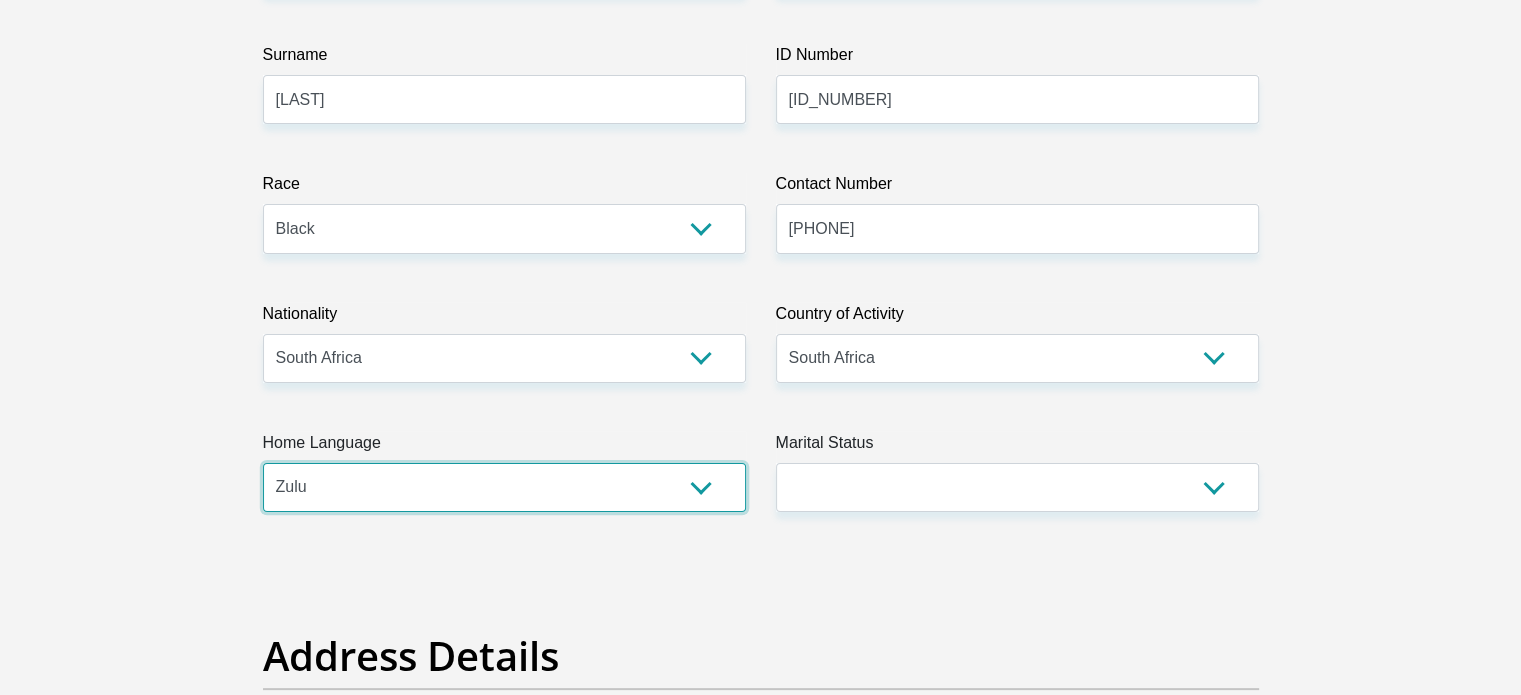 click on "Afrikaans
English
Sepedi
South Ndebele
Southern Sotho
Swati
Tsonga
Tswana
Venda
Xhosa
Zulu
Other" at bounding box center (504, 487) 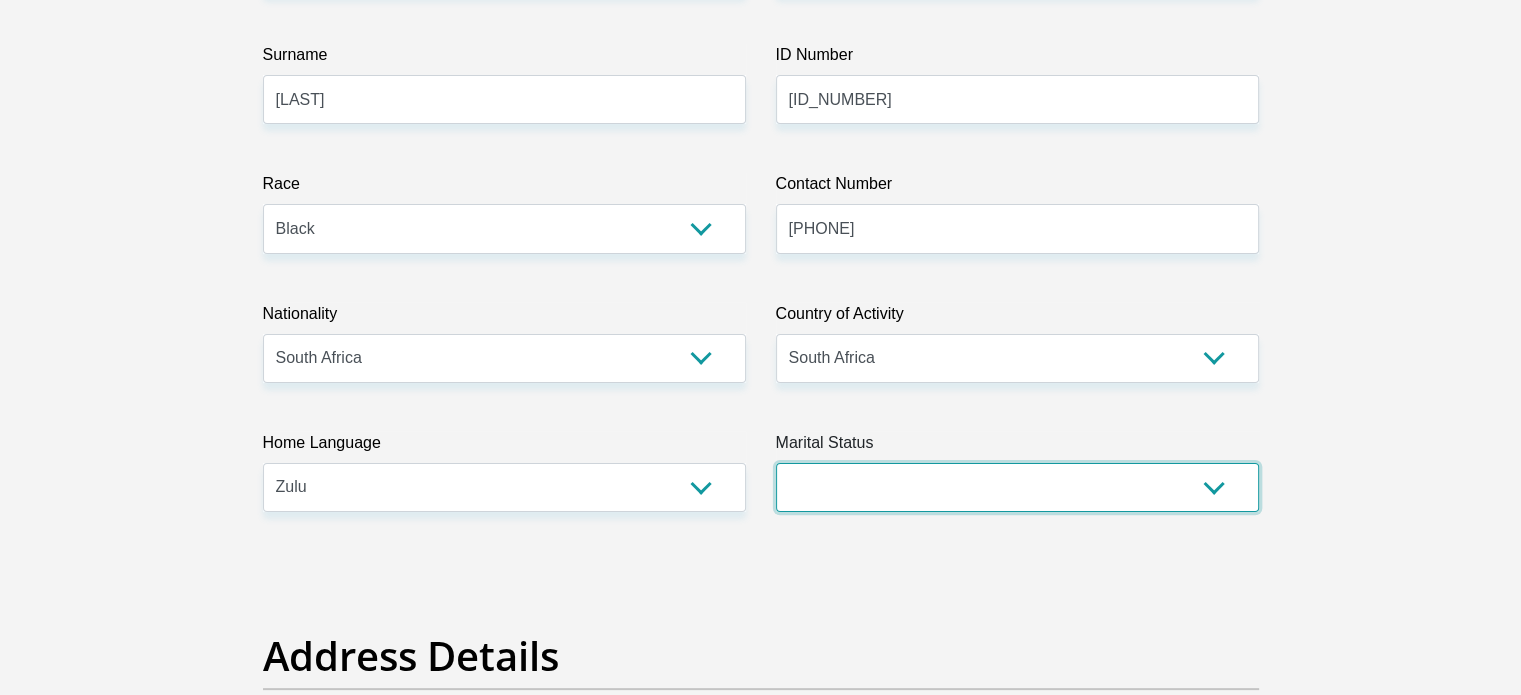 click on "Married ANC
Single
Divorced
Widowed
Married COP or Customary Law" at bounding box center (1017, 487) 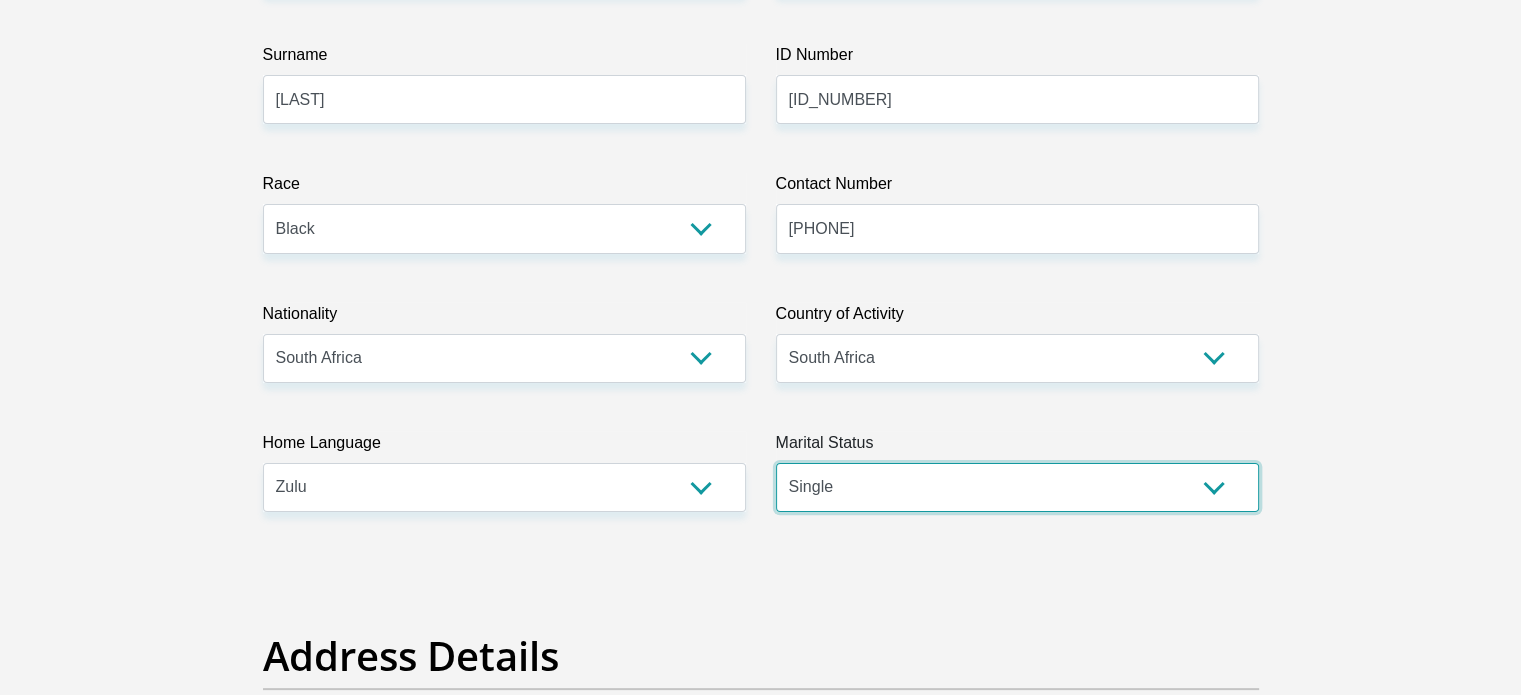 click on "Married ANC
Single
Divorced
Widowed
Married COP or Customary Law" at bounding box center (1017, 487) 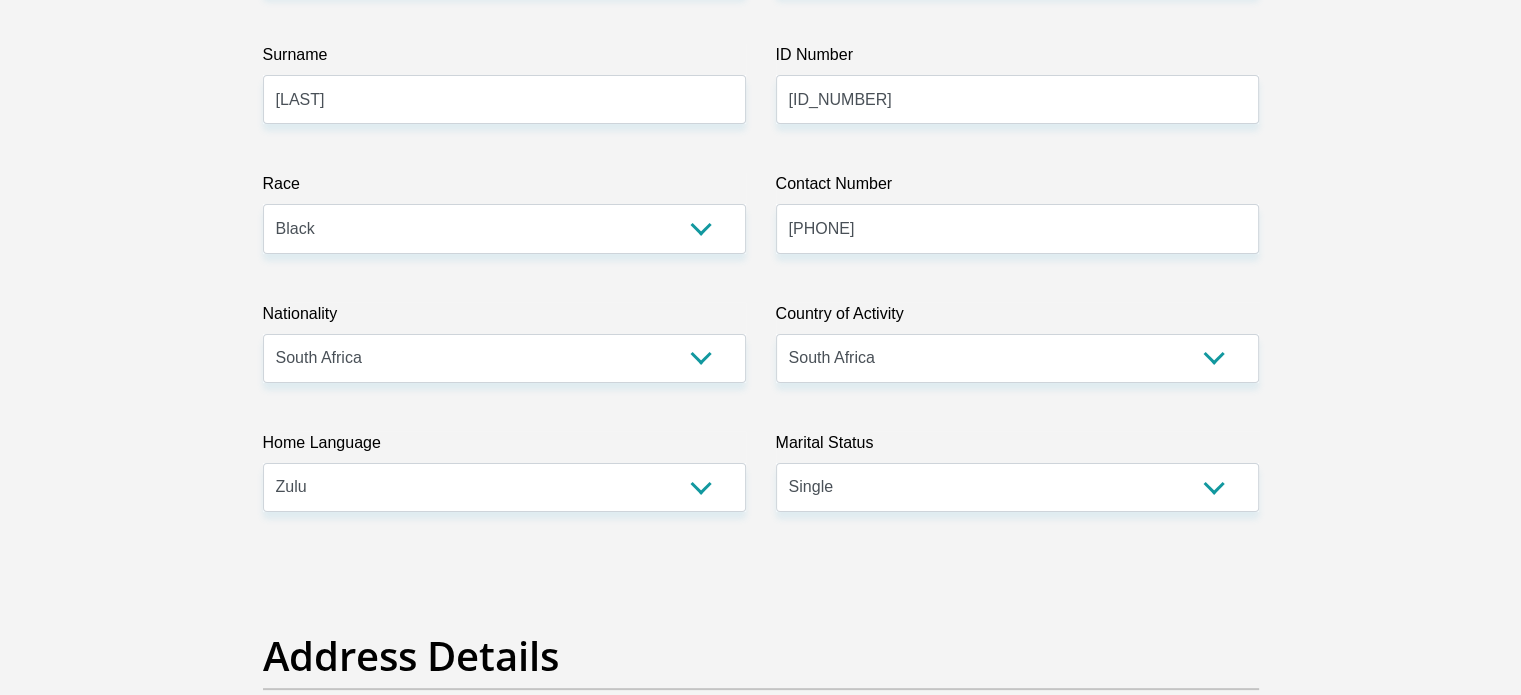 click on "Title
Mr
Ms
Mrs
Dr
Other
First Name
Nosihle
Surname
Magwaza
ID Number
9409231569082
Please input valid ID number
Race
Black
Coloured
Indian
White
Other
Contact Number
0676689072
Please input valid contact number
Nationality
South Africa
Afghanistan
Aland Islands  Albania  Algeria" at bounding box center (761, 3167) 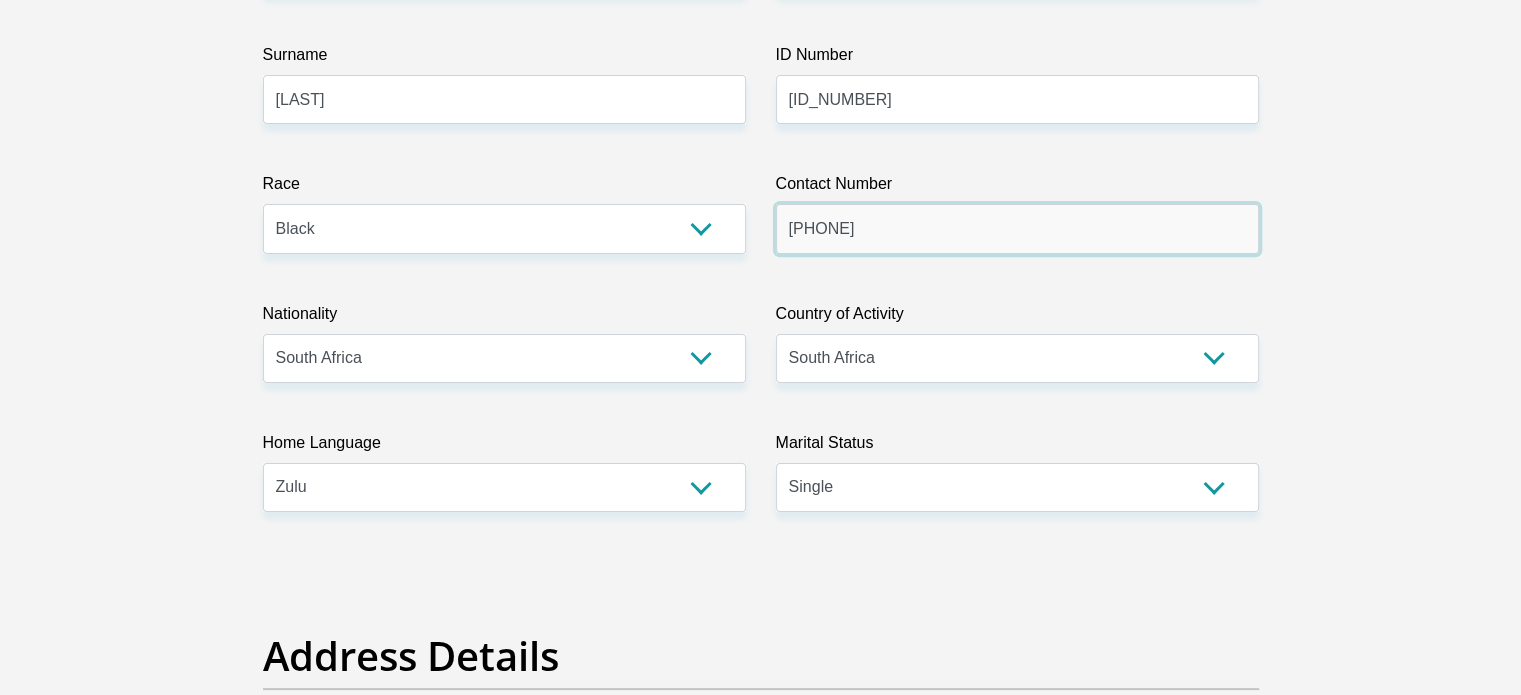 click on "0676689072" at bounding box center (1017, 228) 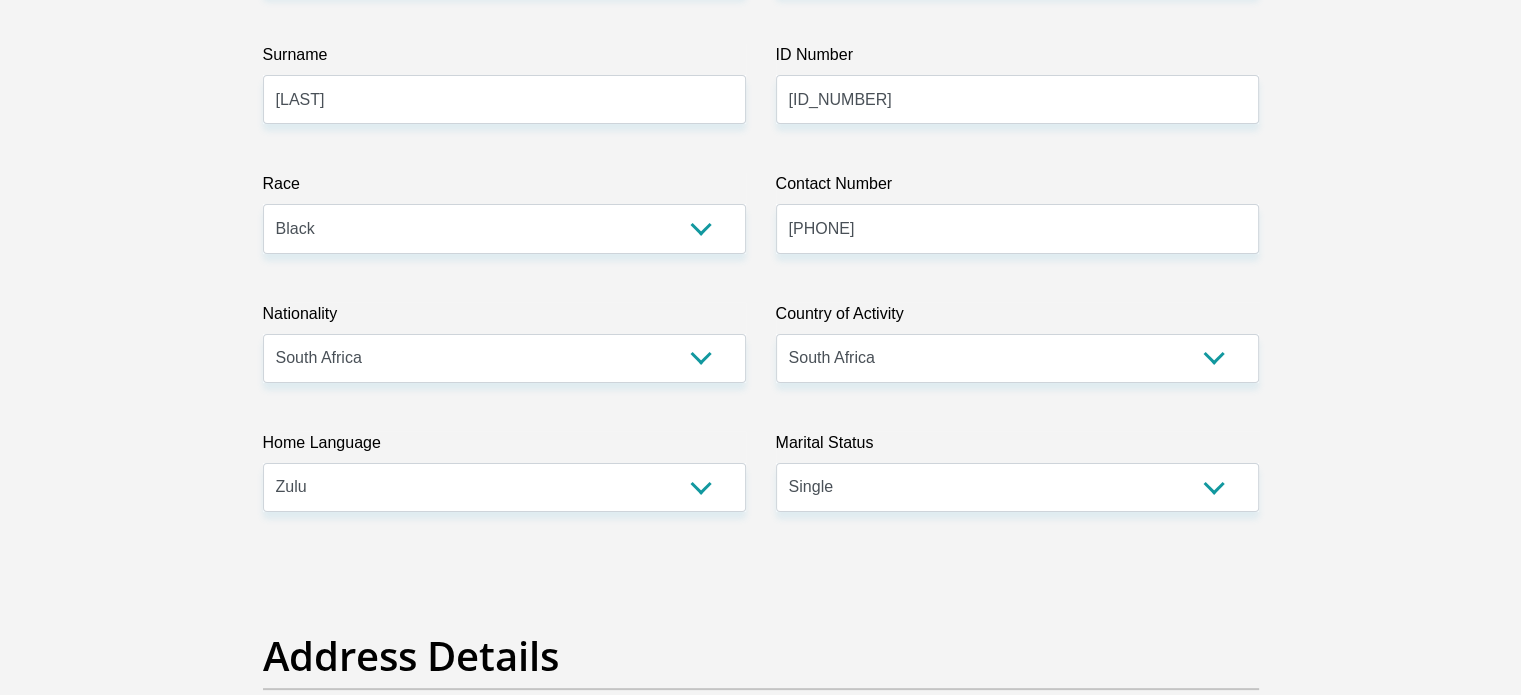 click on "Title
Mr
Ms
Mrs
Dr
Other
First Name
Nosihle
Surname
Magwaza
ID Number
9409231569082
Please input valid ID number
Race
Black
Coloured
Indian
White
Other
Contact Number
0754039503
Please input valid contact number
Nationality
South Africa
Afghanistan
Aland Islands  Albania  Algeria" at bounding box center [761, 3167] 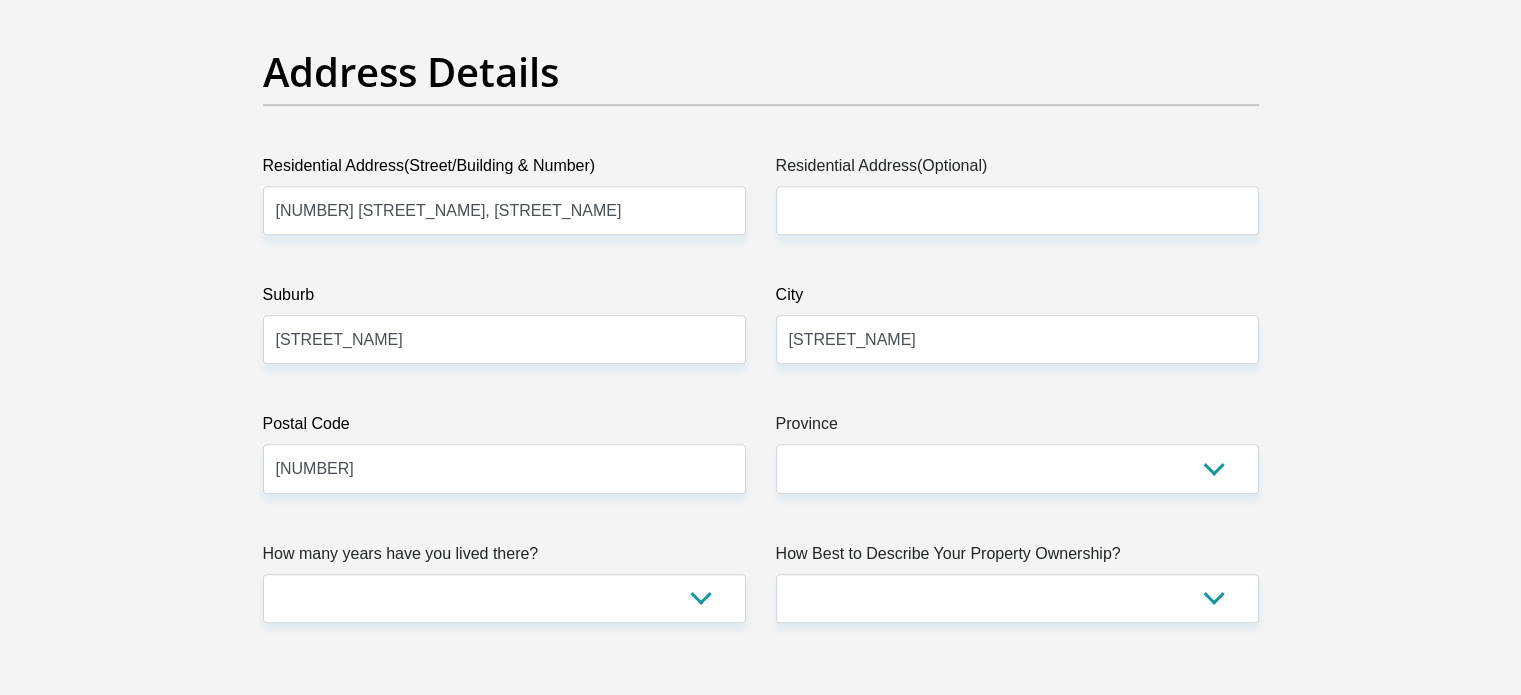 scroll, scrollTop: 1040, scrollLeft: 0, axis: vertical 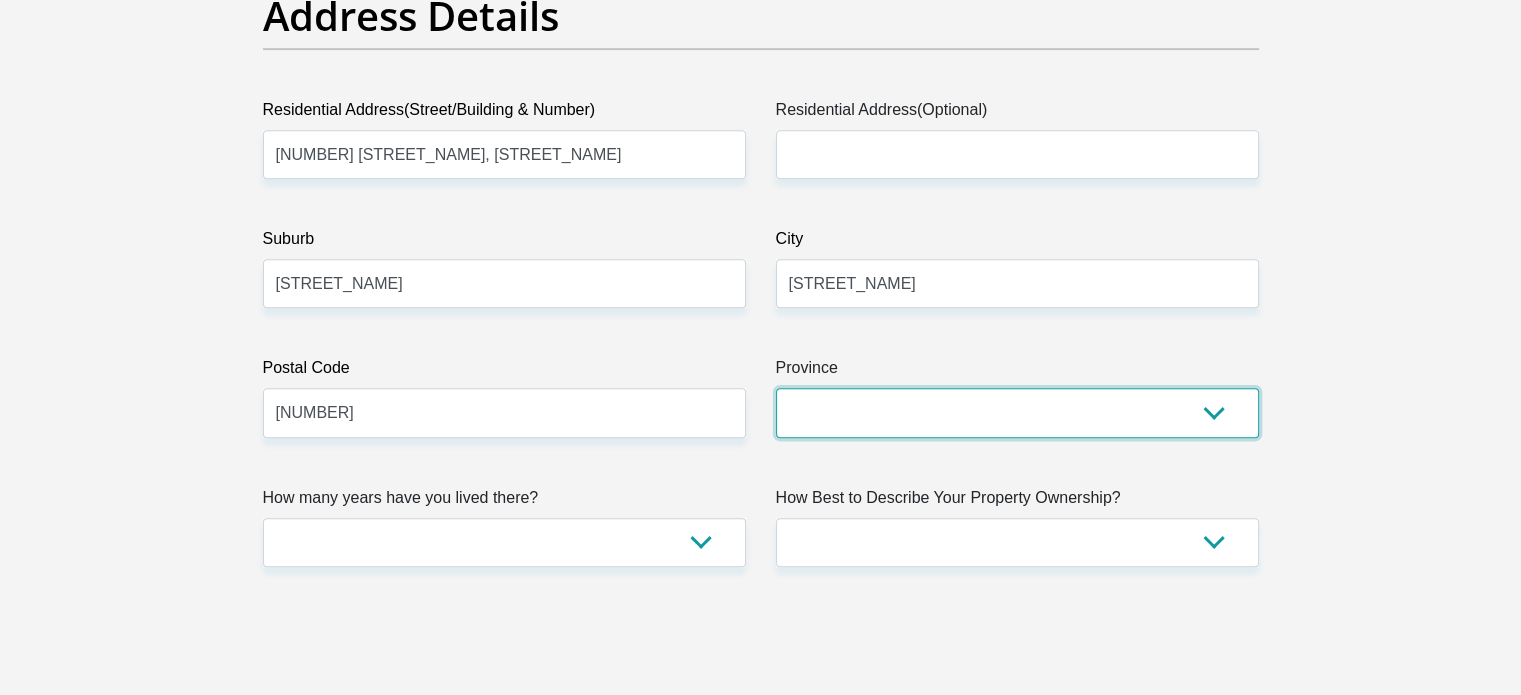 click on "Eastern Cape
Free State
Gauteng
KwaZulu-Natal
Limpopo
Mpumalanga
Northern Cape
North West
Western Cape" at bounding box center [1017, 412] 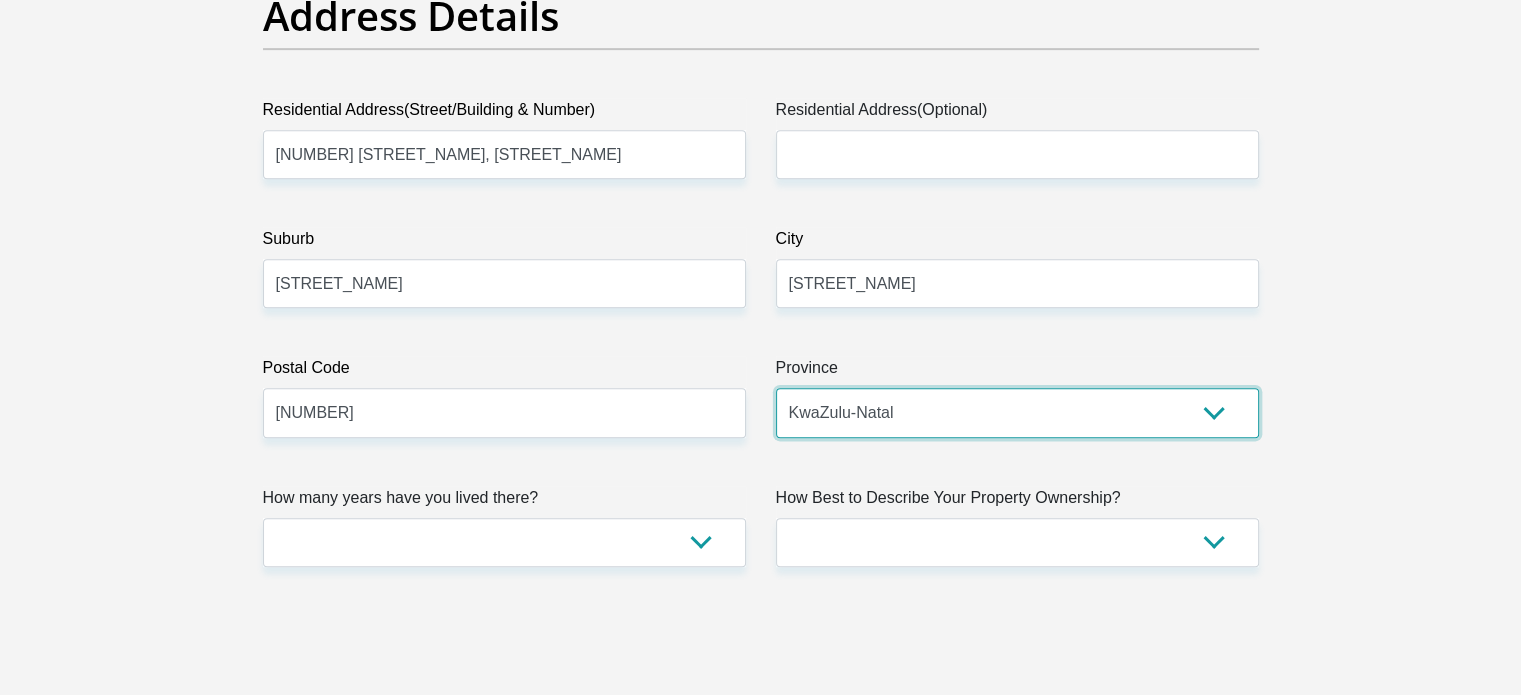 click on "Eastern Cape
Free State
Gauteng
KwaZulu-Natal
Limpopo
Mpumalanga
Northern Cape
North West
Western Cape" at bounding box center (1017, 412) 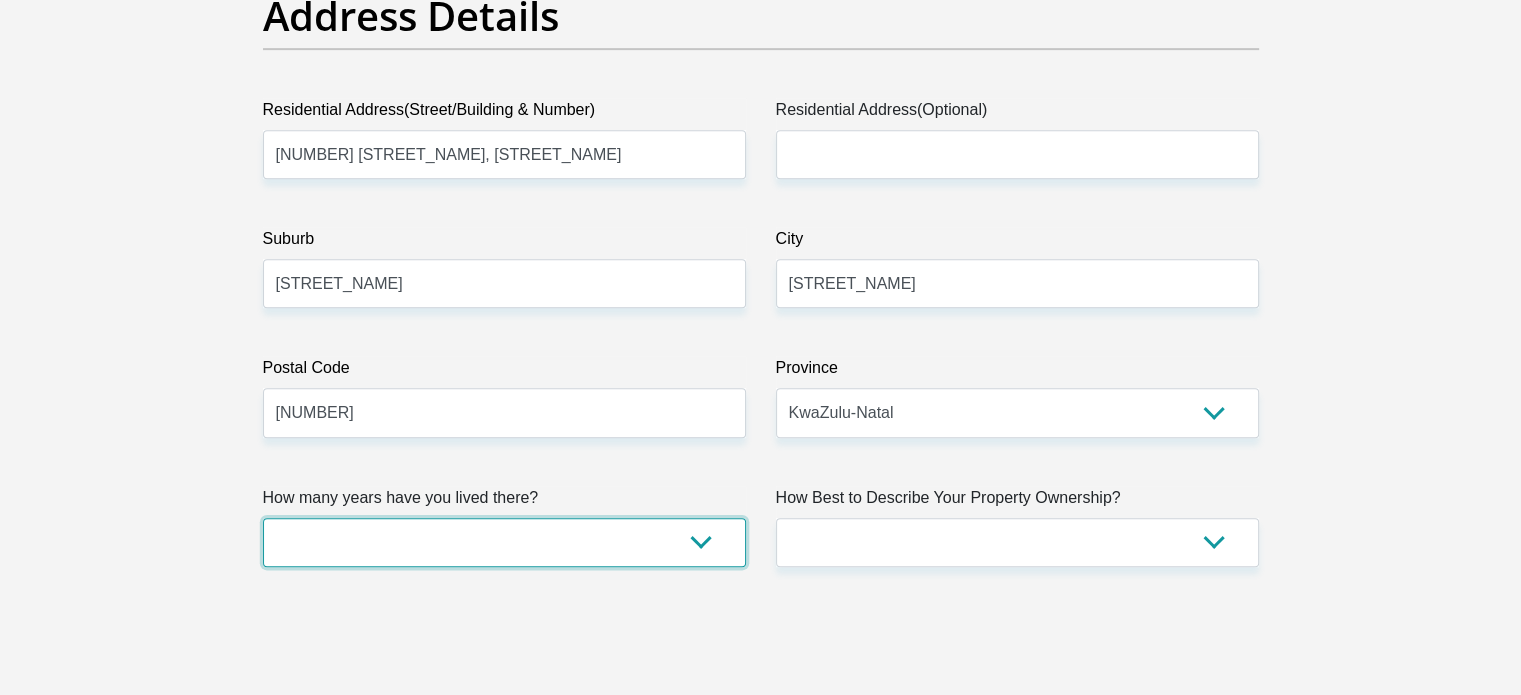 click on "less than 1 year
1-3 years
3-5 years
5+ years" at bounding box center [504, 542] 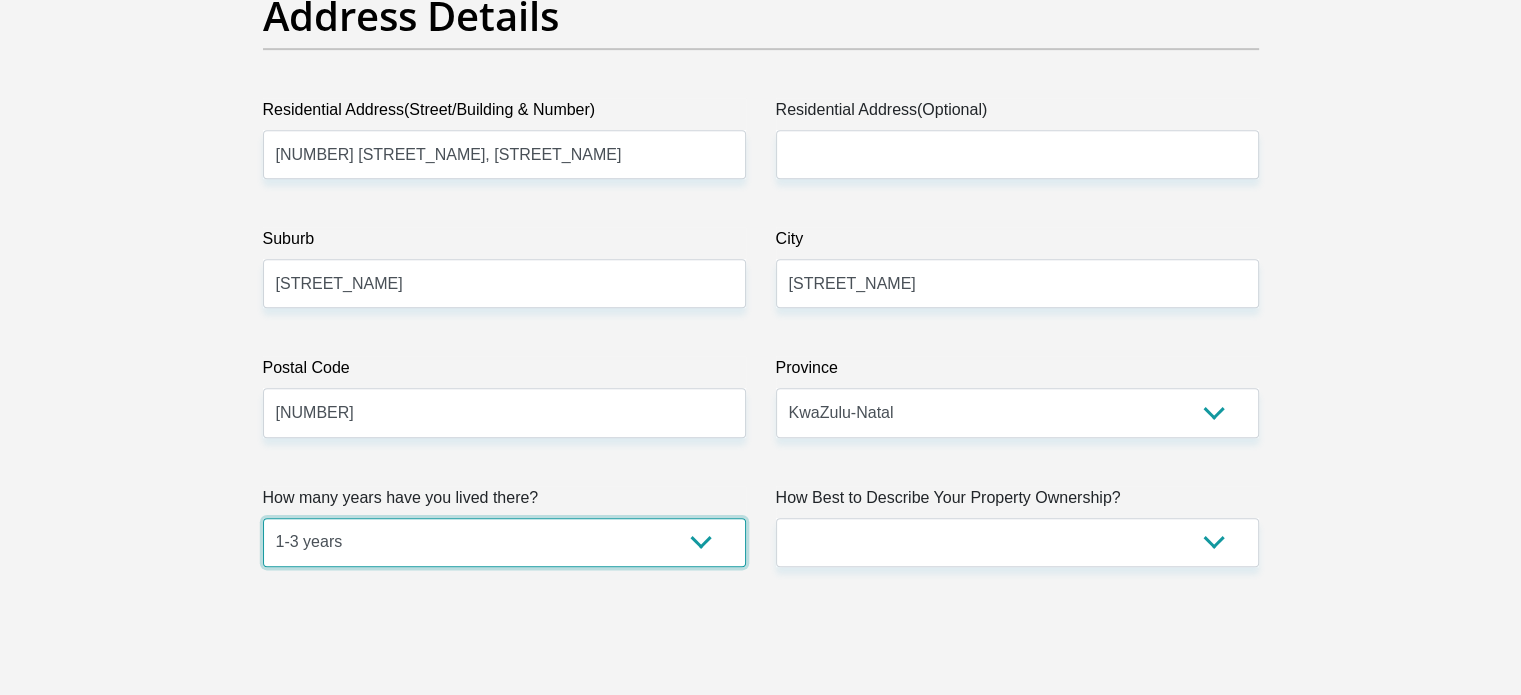 click on "less than 1 year
1-3 years
3-5 years
5+ years" at bounding box center (504, 542) 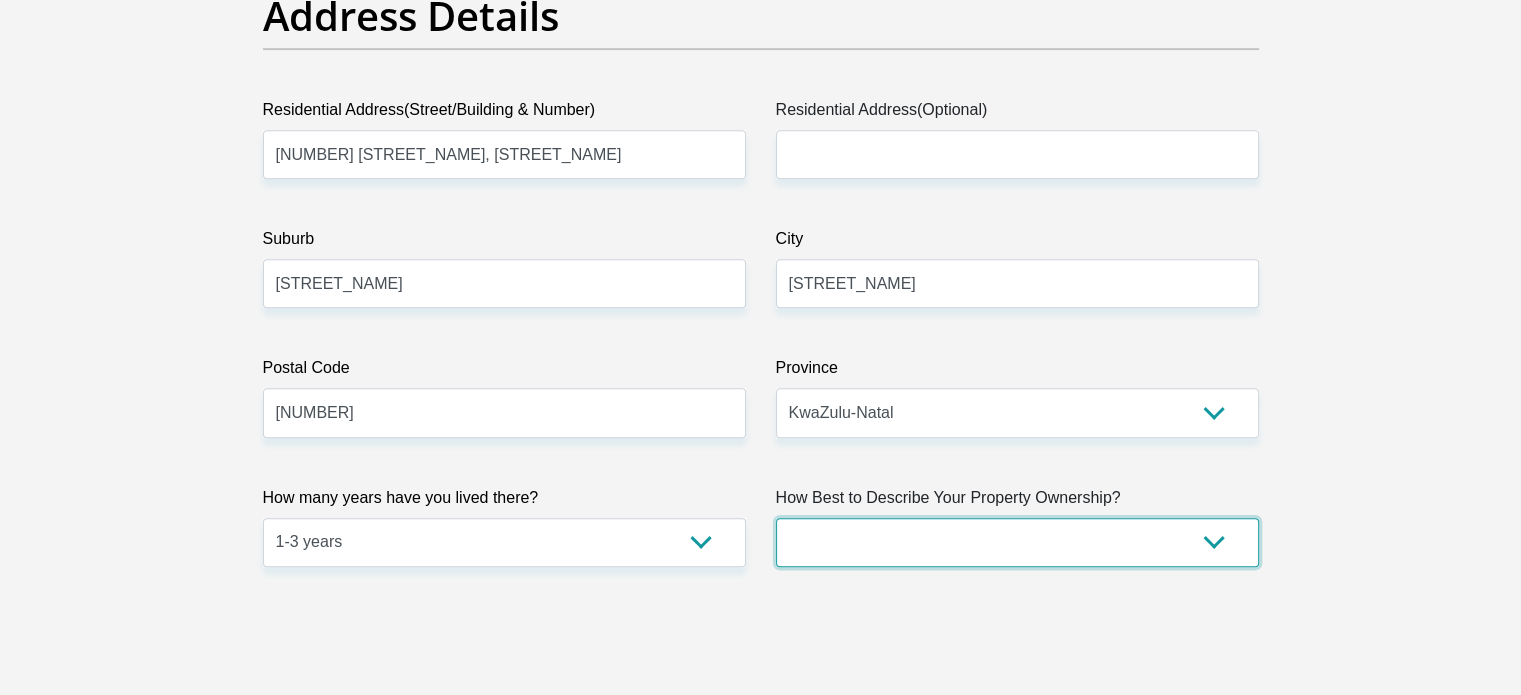 click on "Owned
Rented
Family Owned
Company Dwelling" at bounding box center (1017, 542) 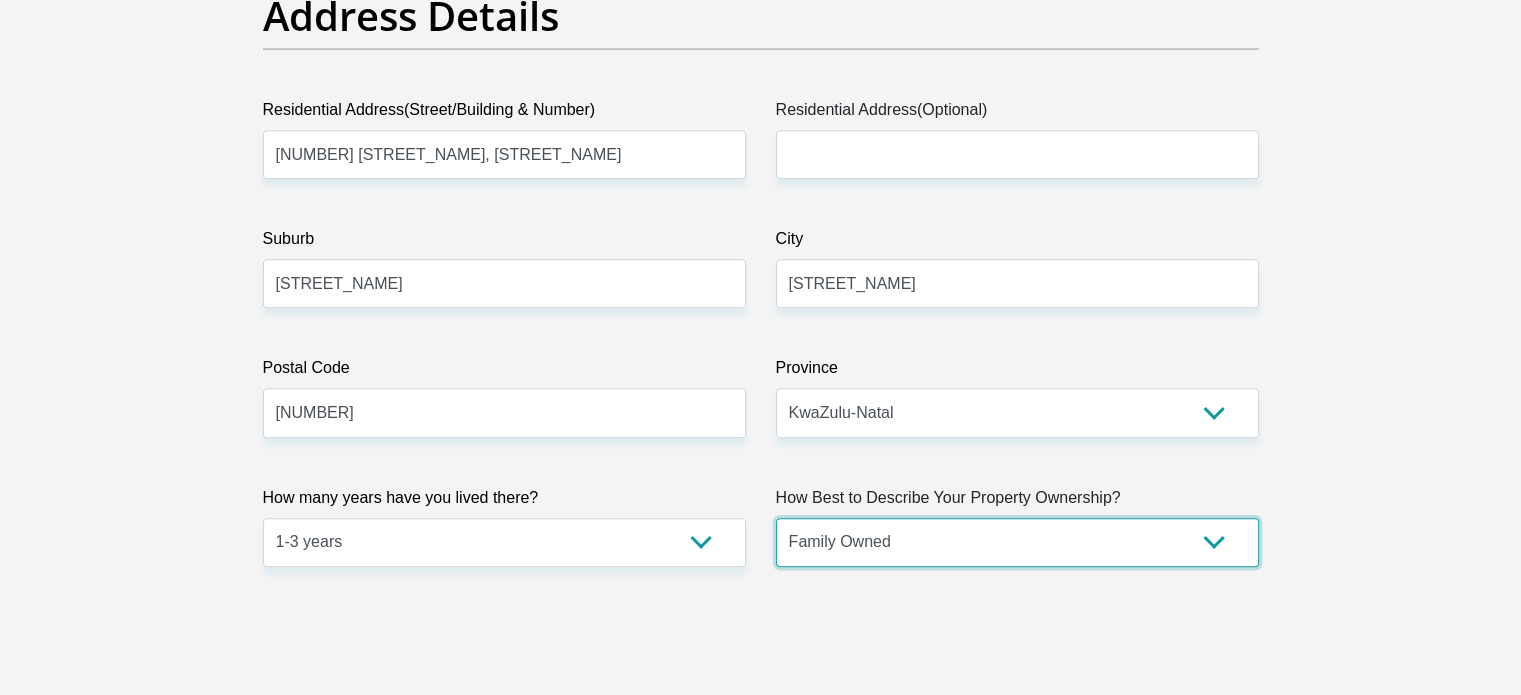 click on "Owned
Rented
Family Owned
Company Dwelling" at bounding box center [1017, 542] 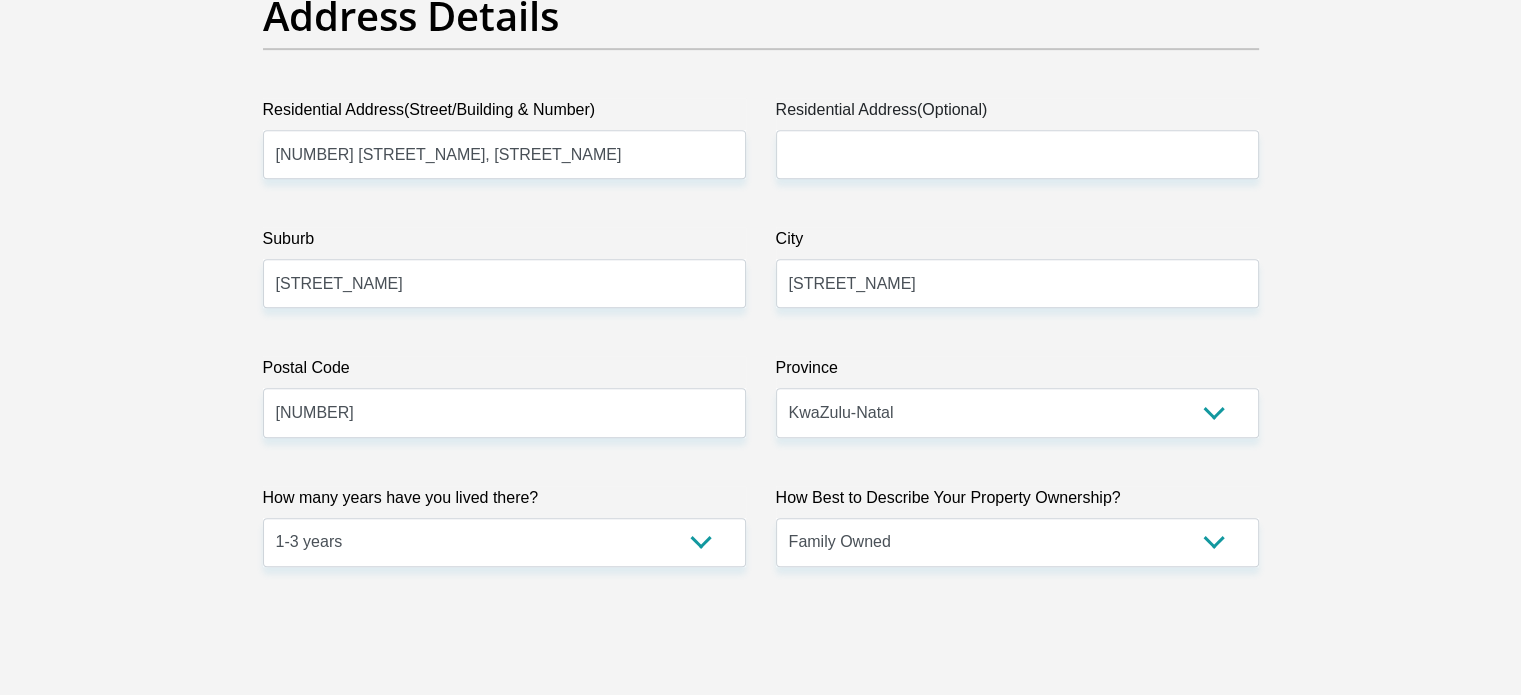 click on "Personal Details
Title
Mr
Ms
Mrs
Dr
Other
First Name
Nosihle
Surname
Magwaza
ID Number
9409231569082
Please input valid ID number
Race
Black
Coloured
Indian
White
Other
Contact Number
0754039503
Please input valid contact number" at bounding box center [760, 2533] 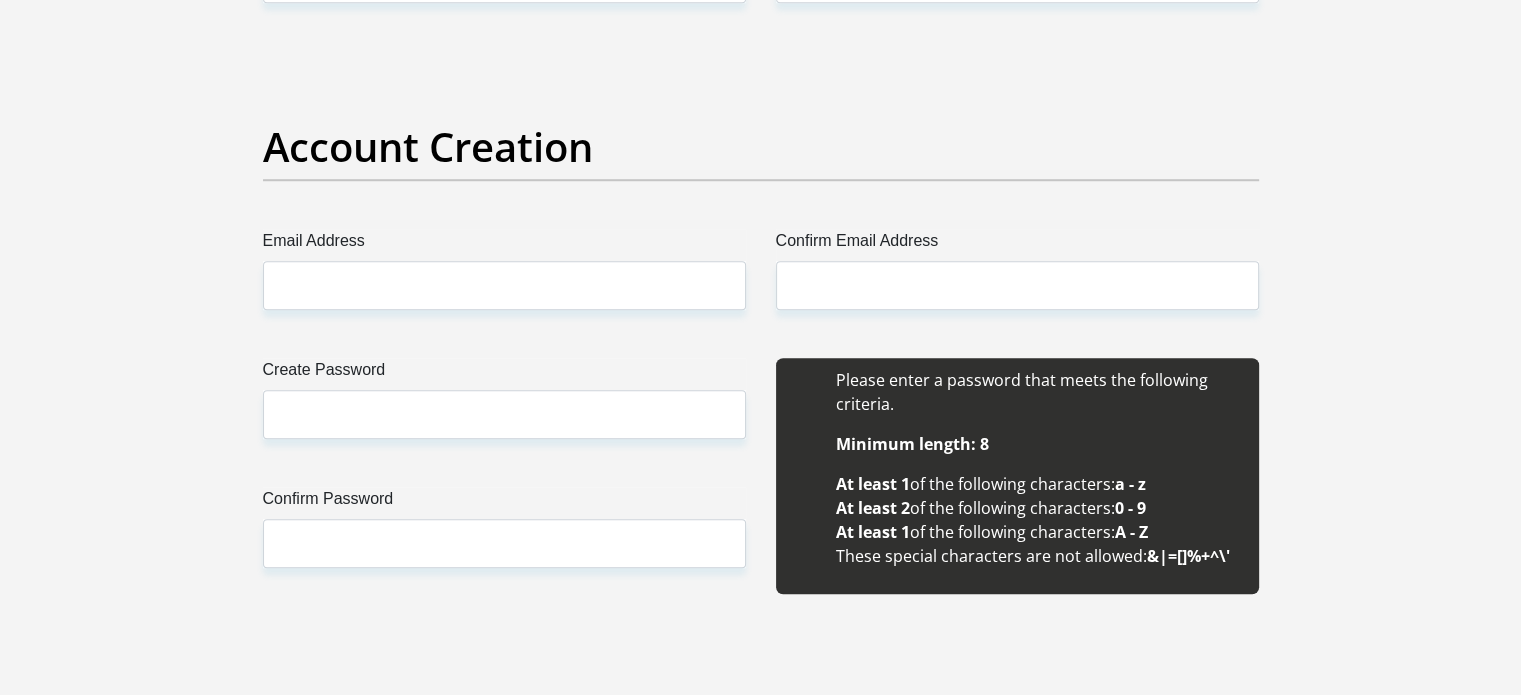 scroll, scrollTop: 1760, scrollLeft: 0, axis: vertical 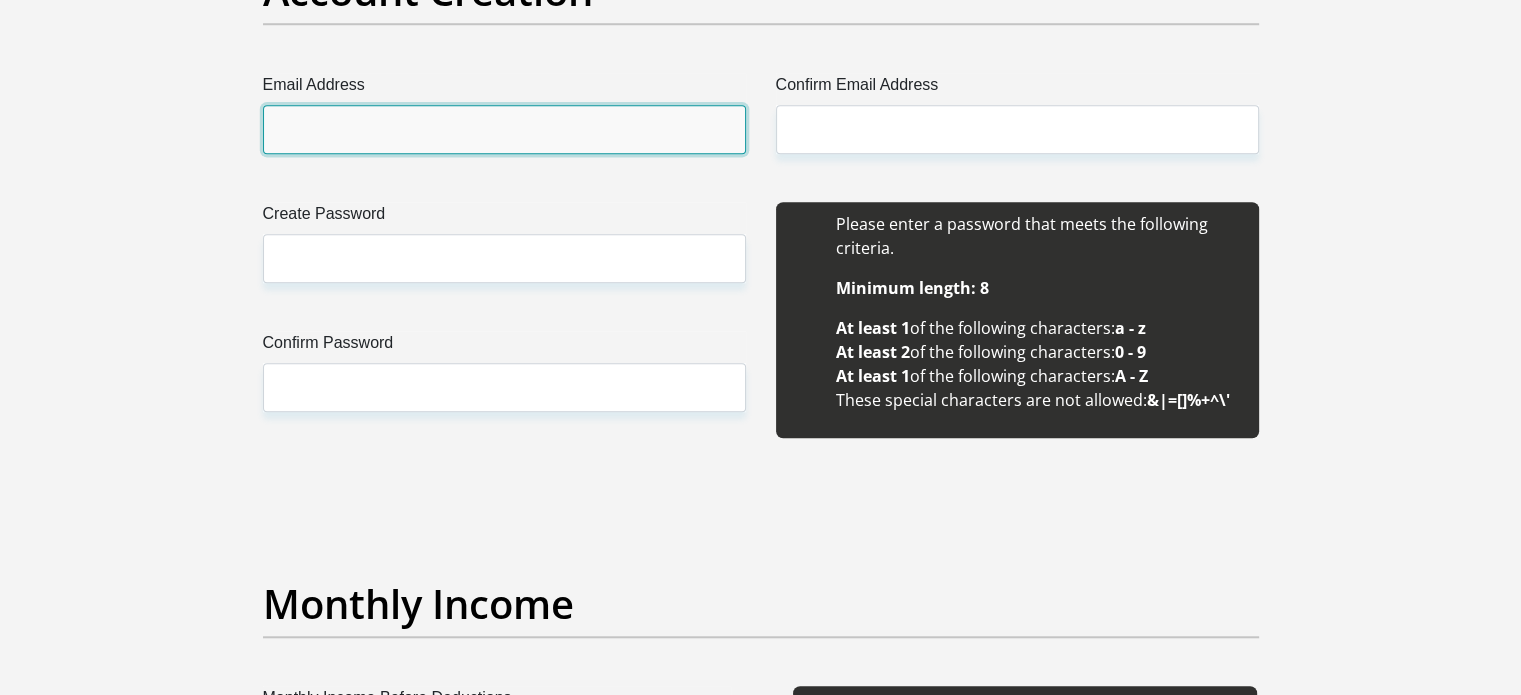 click on "Email Address" at bounding box center (504, 129) 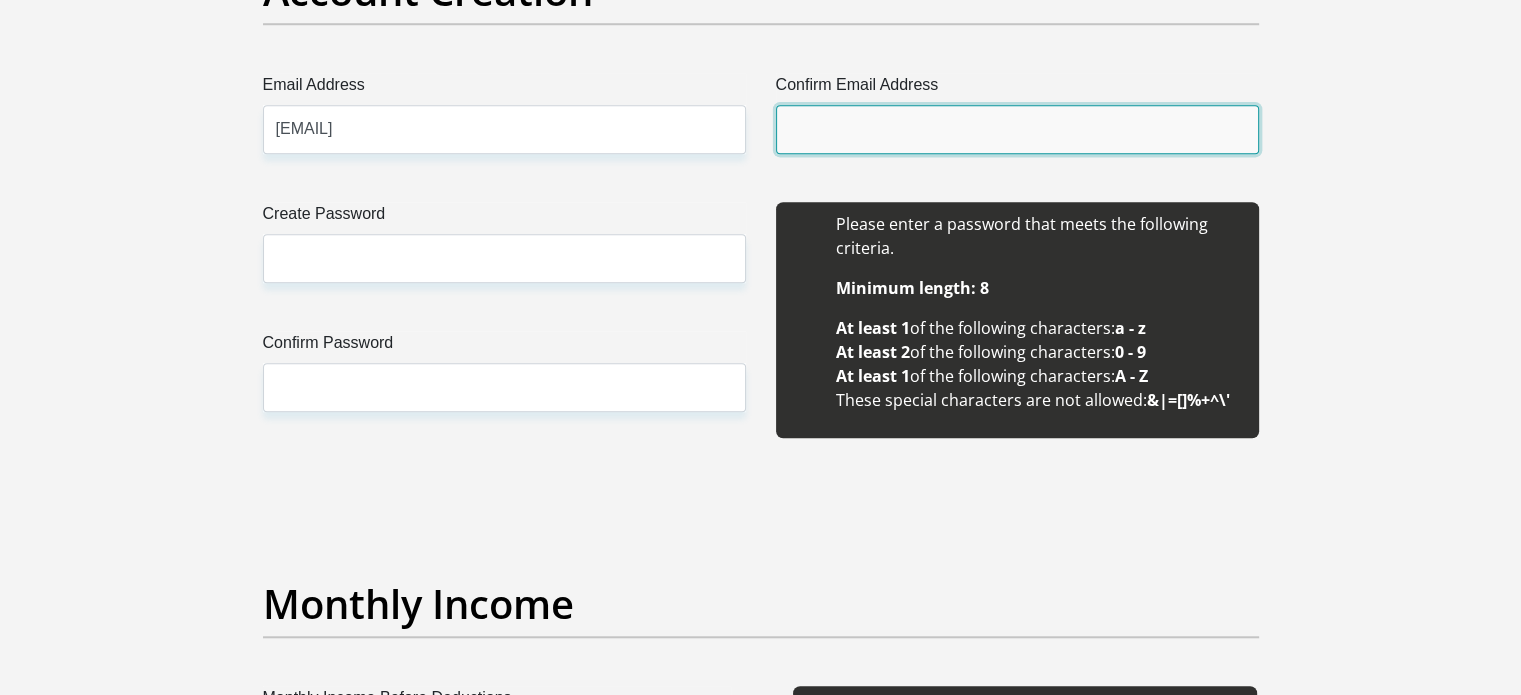 type on "valentiamagwaza93@gmail.com" 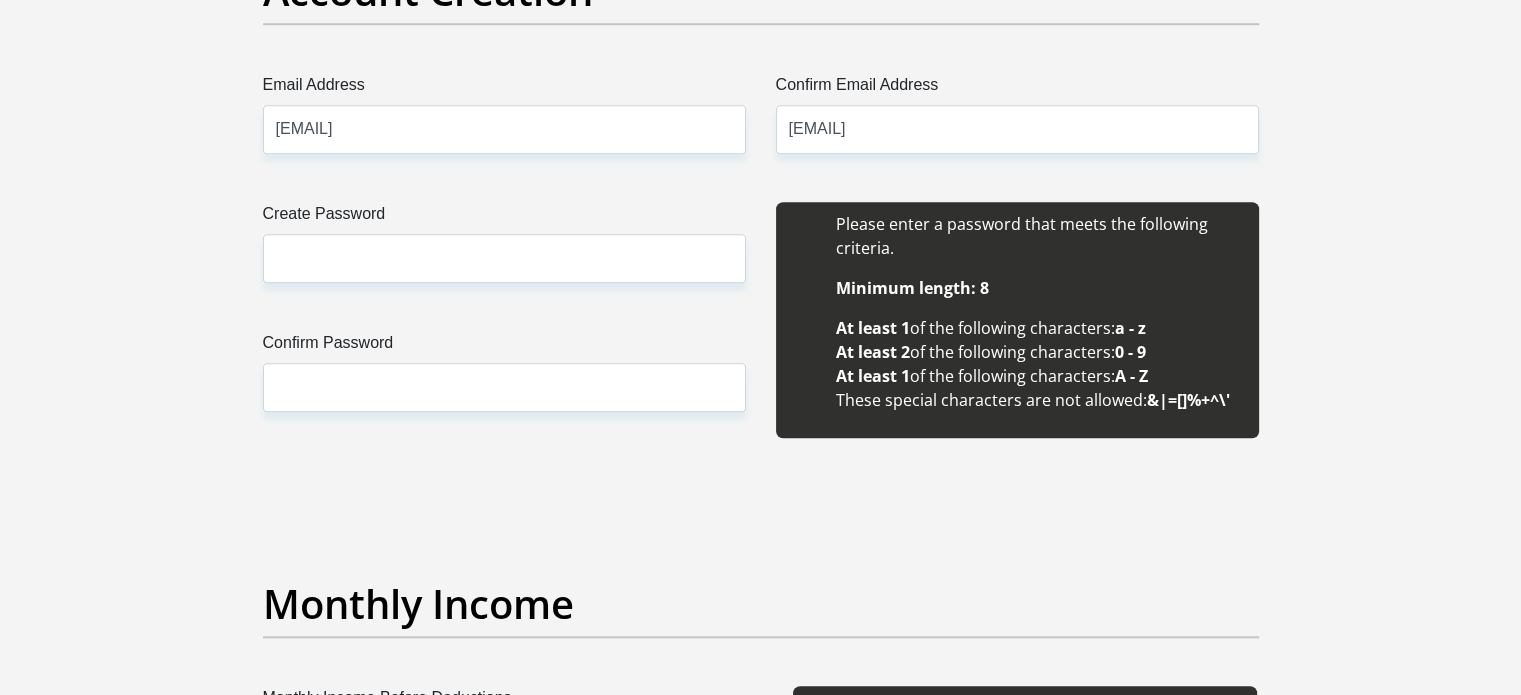 type 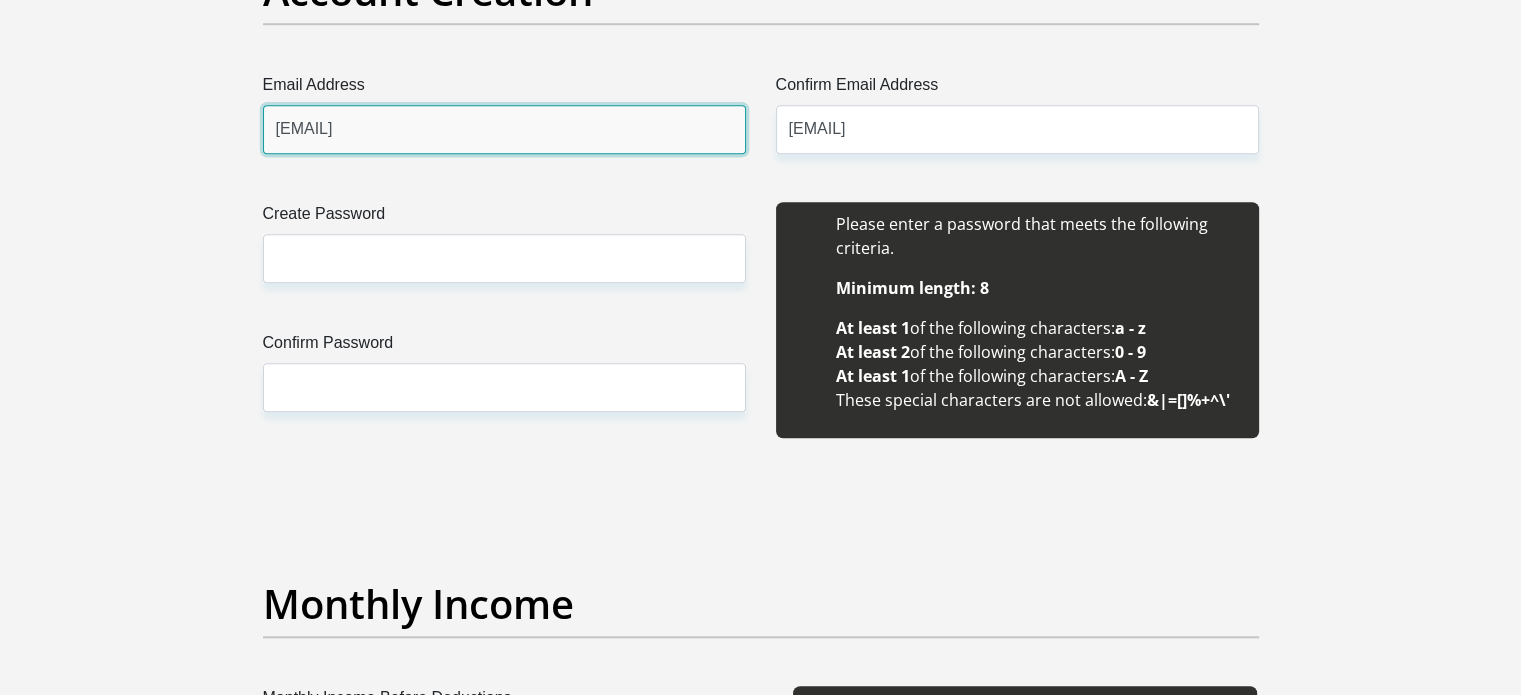 type 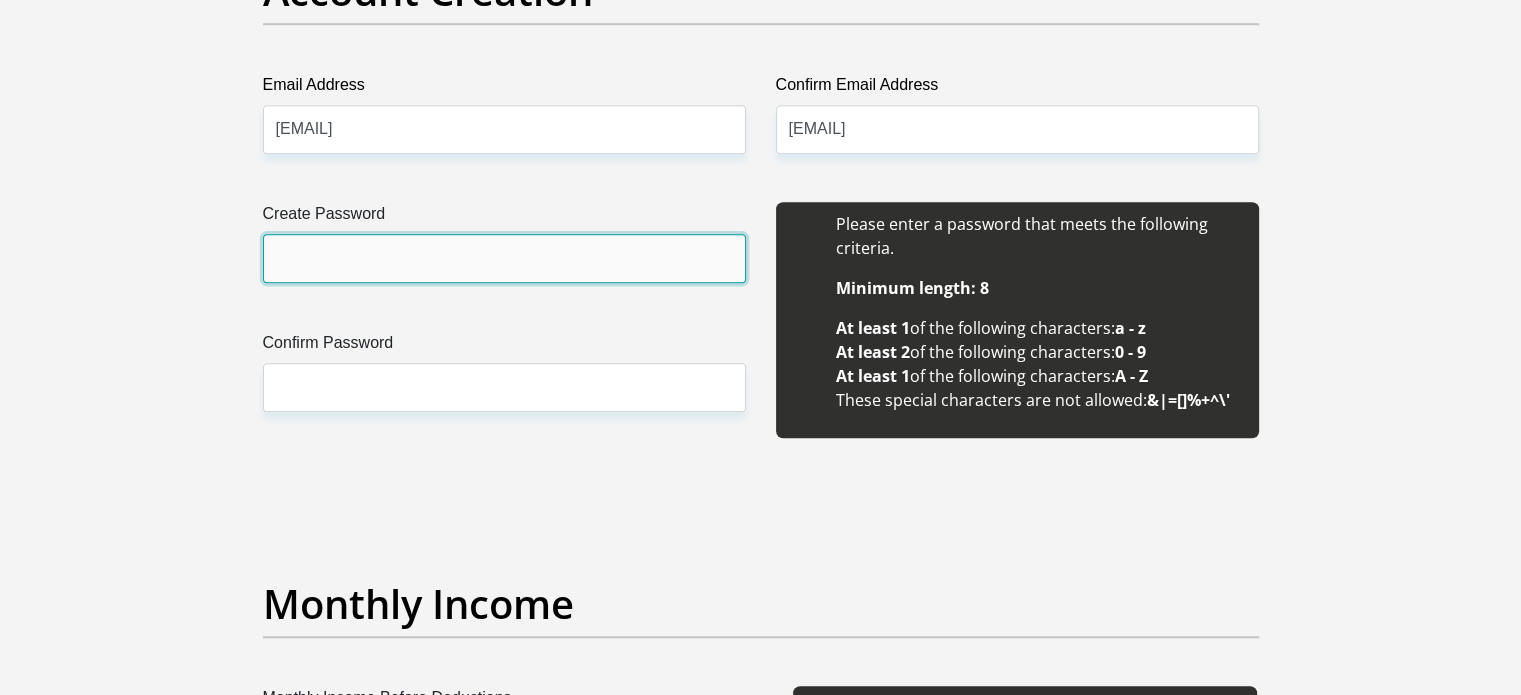 click on "Create Password" at bounding box center [504, 258] 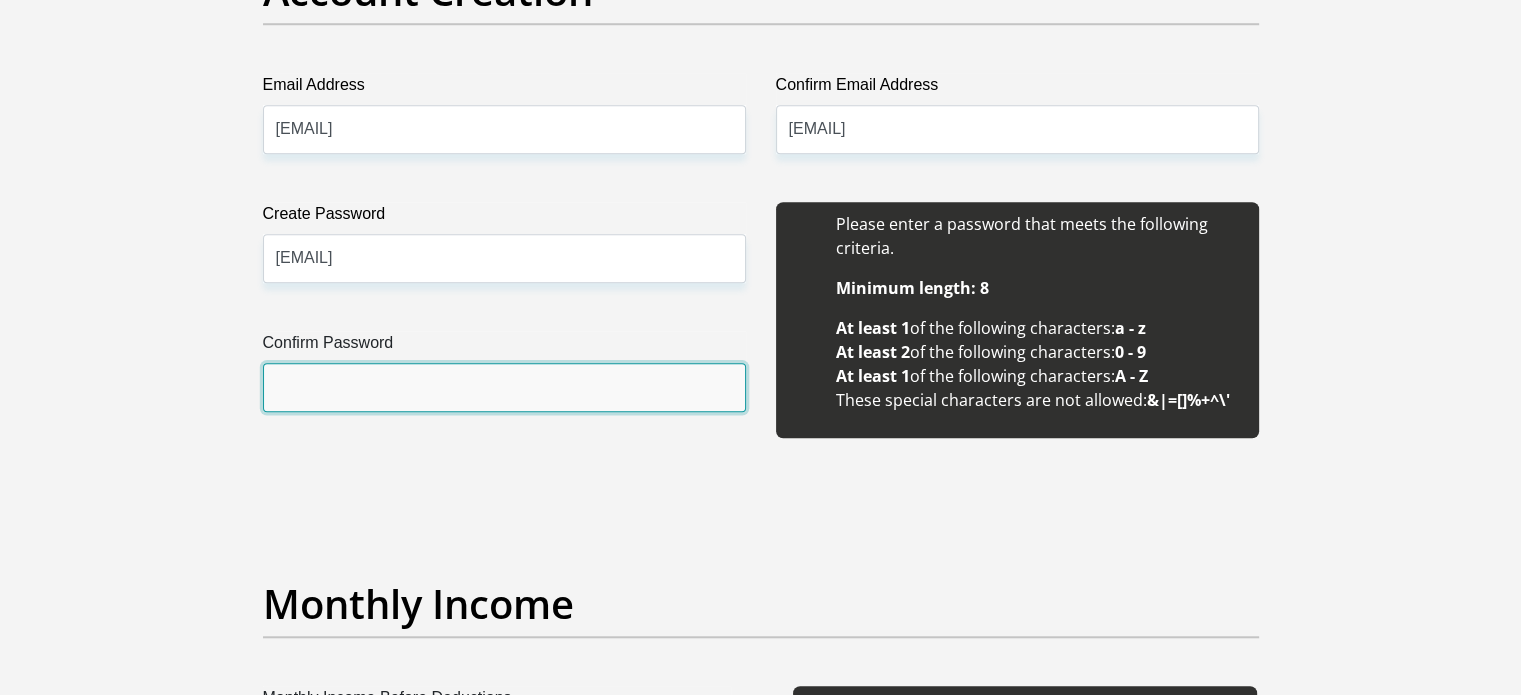 click on "Confirm Password" at bounding box center [504, 387] 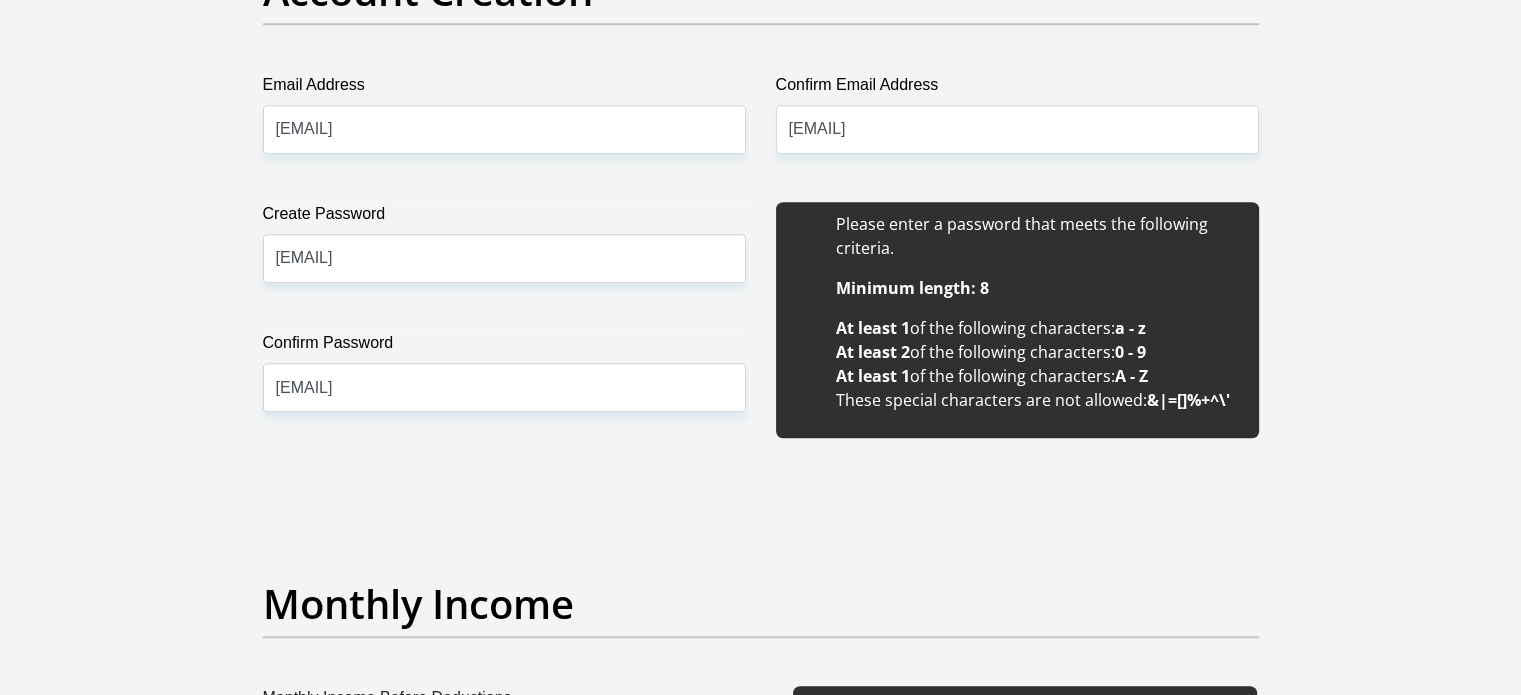 click on "Title
Mr
Ms
Mrs
Dr
Other
First Name
Nosihle
Surname
Magwaza
ID Number
9409231569082
Please input valid ID number
Race
Black
Coloured
Indian
White
Other
Contact Number
0754039503
Please input valid contact number
Nationality
South Africa
Afghanistan
Aland Islands  Albania  Algeria" at bounding box center (761, 1819) 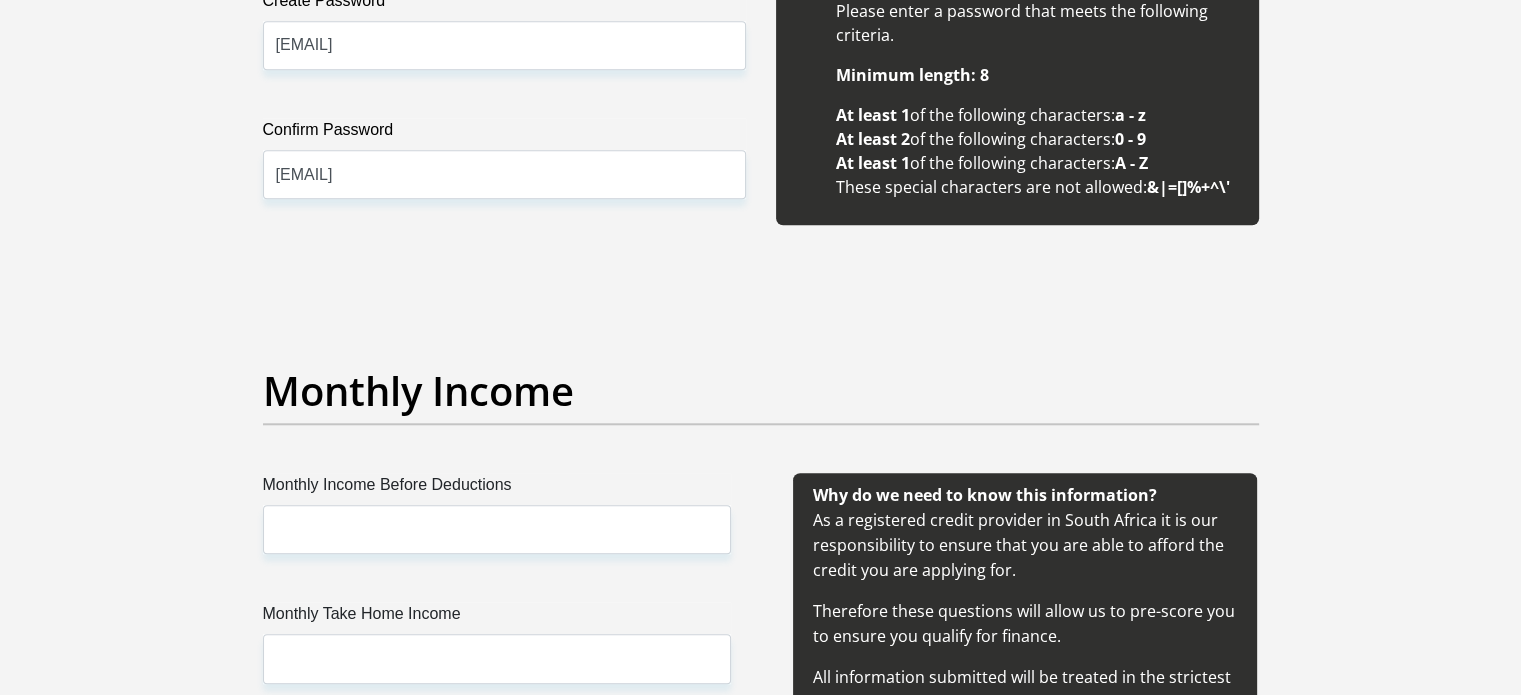 scroll, scrollTop: 2160, scrollLeft: 0, axis: vertical 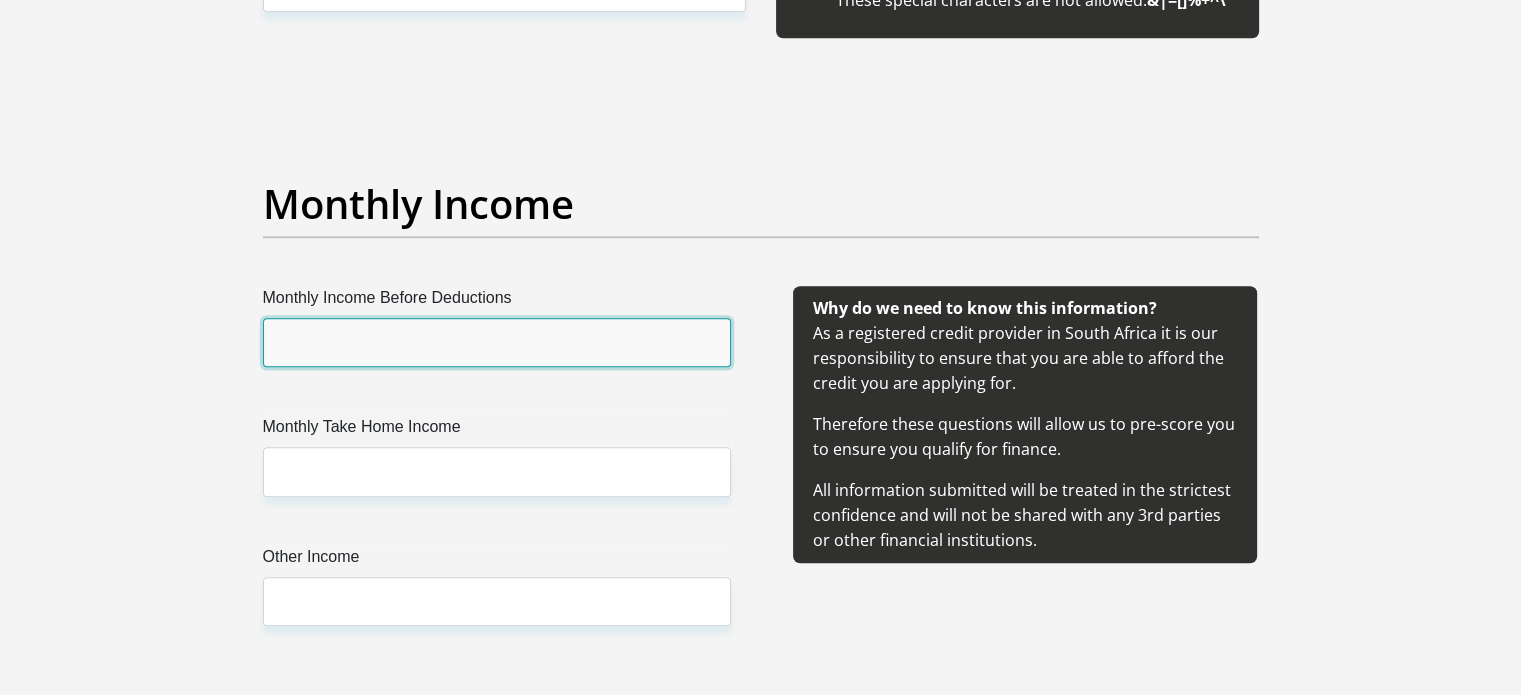 click on "Monthly Income Before Deductions" at bounding box center [497, 342] 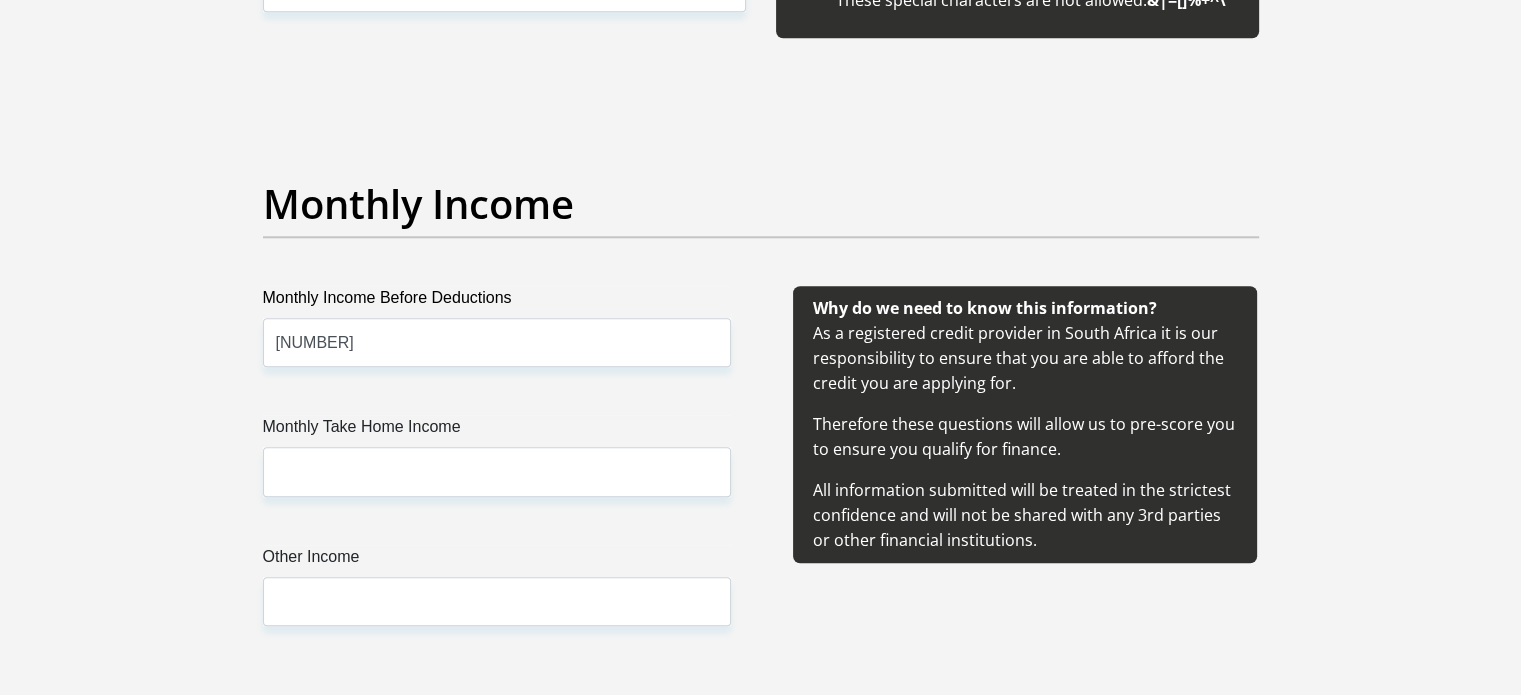 click on "Monthly Take Home Income" at bounding box center (497, 431) 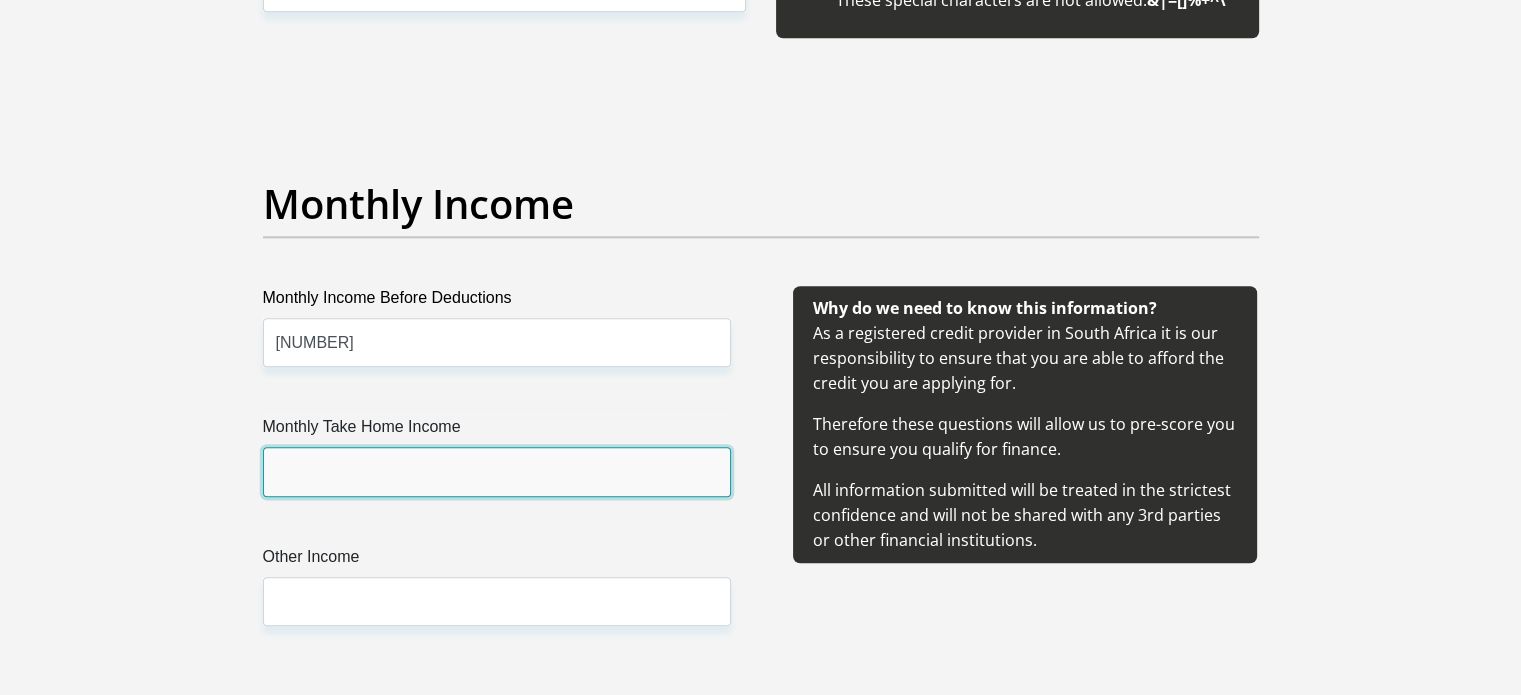 click on "Monthly Take Home Income" at bounding box center (497, 471) 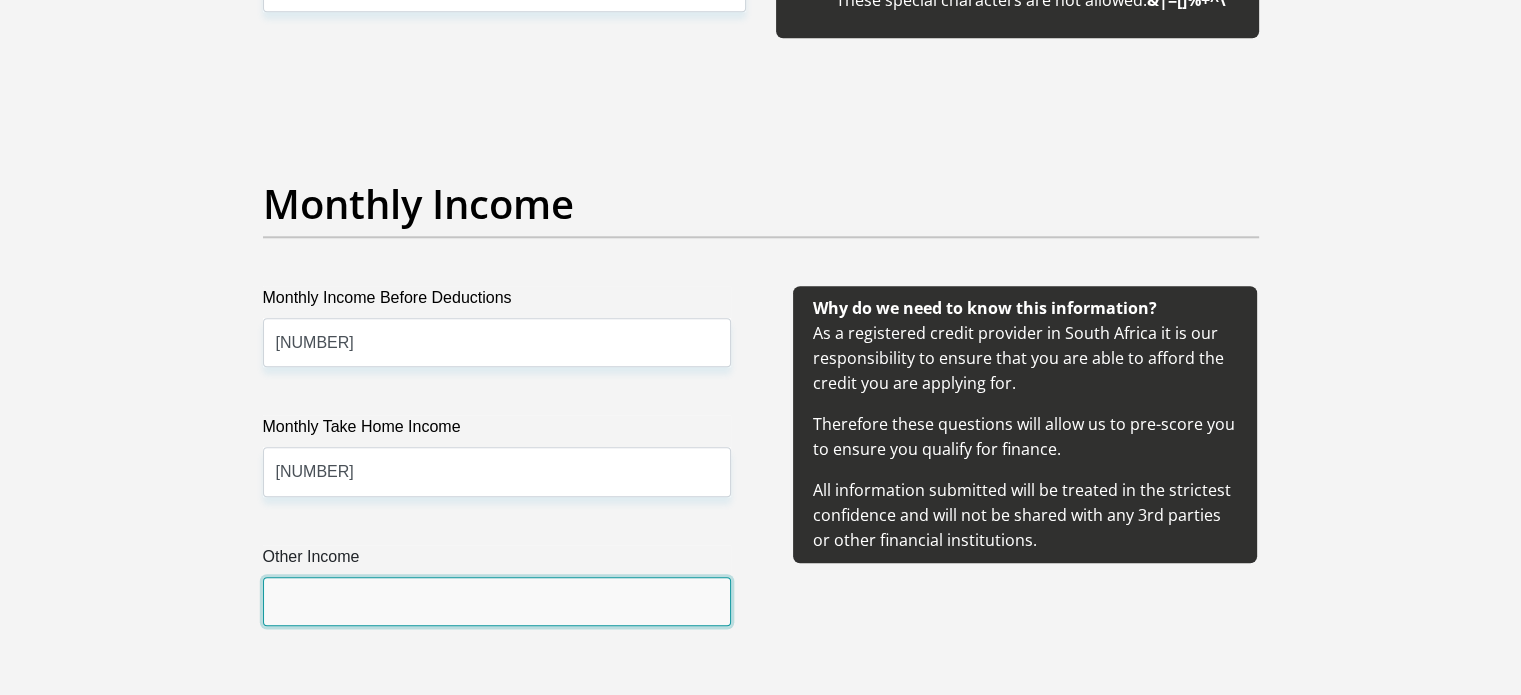 click on "Other Income" at bounding box center [497, 601] 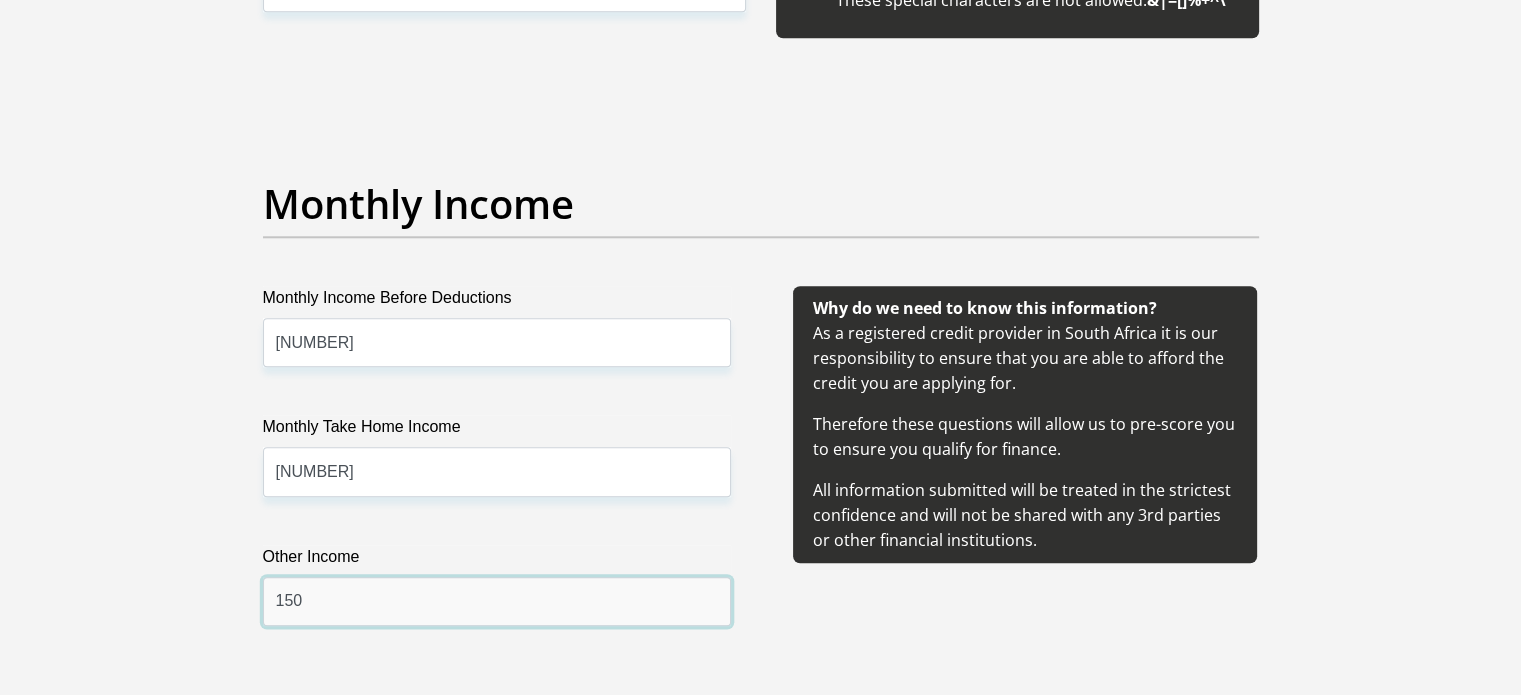 type on "150" 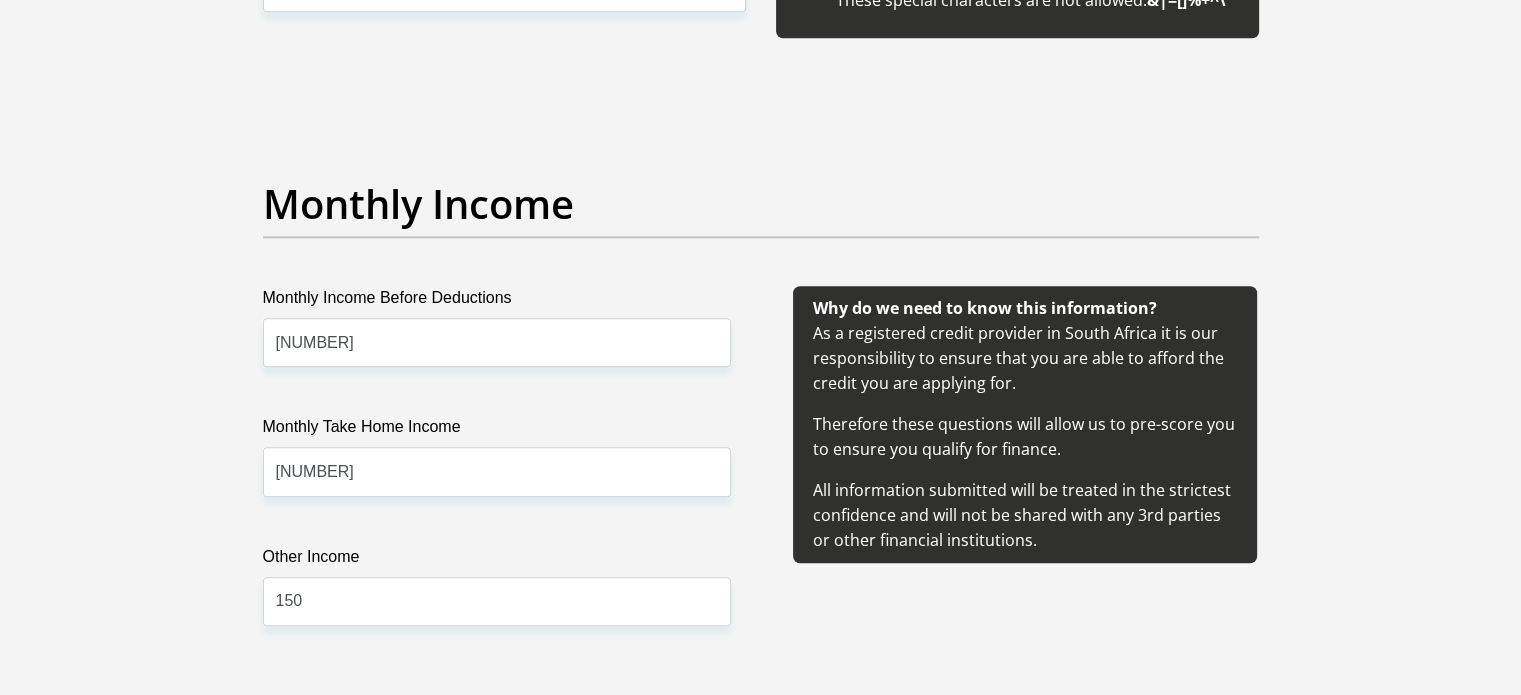 click on "Why do we need to know this information?
As a registered credit provider in South Africa it is our responsibility
to ensure that you are able to afford the credit you are applying for.
Therefore these questions will allow us to pre-score you to ensure you qualify for finance.
All information submitted will be treated in the strictest confidence
and will not be shared with any 3rd parties or other financial institutions." at bounding box center (1025, 480) 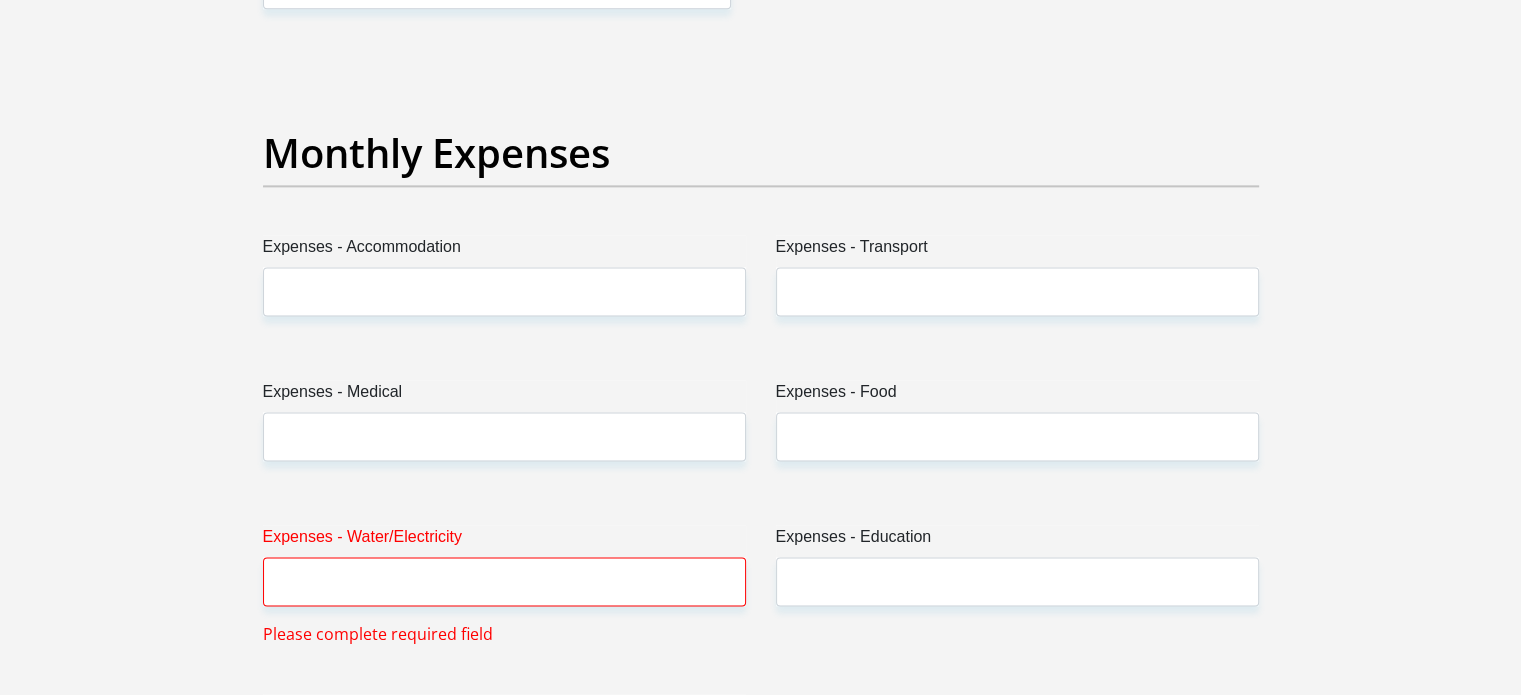 scroll, scrollTop: 2840, scrollLeft: 0, axis: vertical 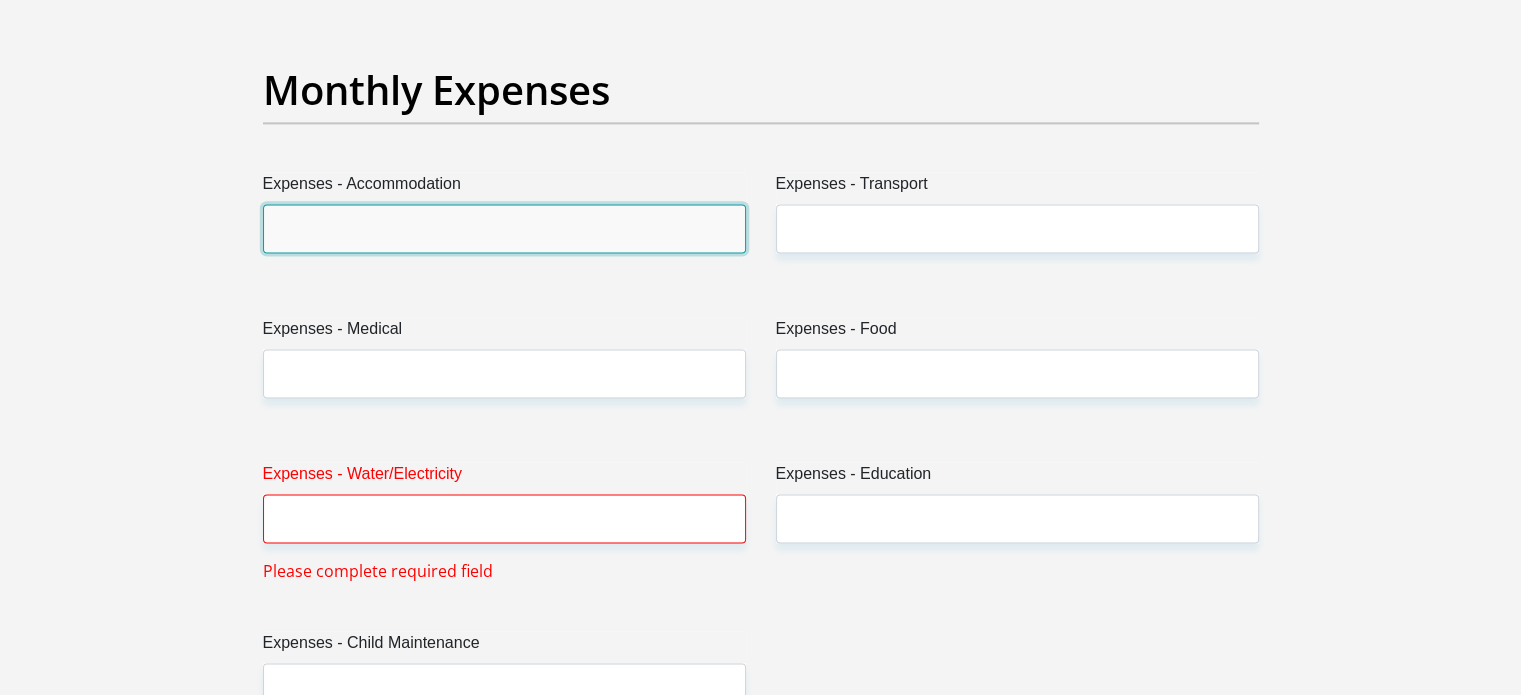click on "Expenses - Accommodation" at bounding box center [504, 228] 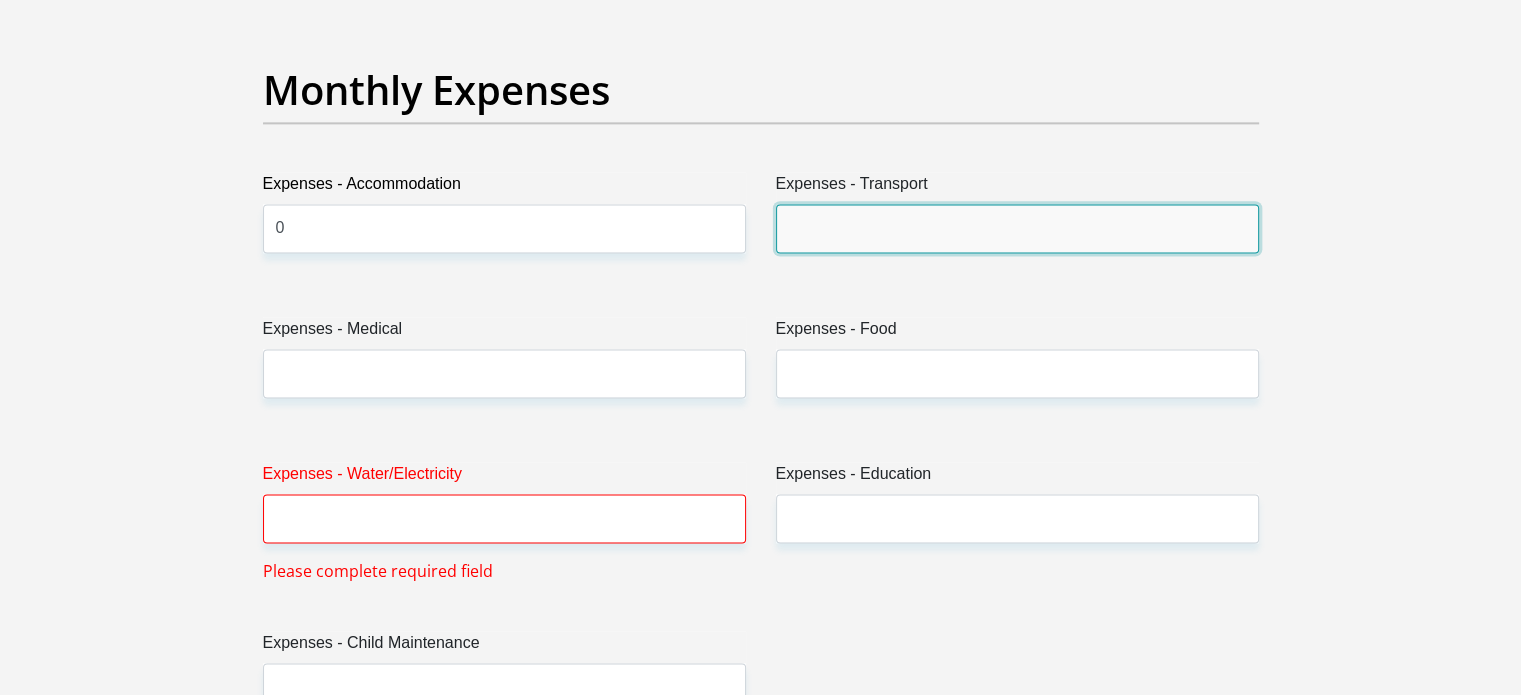 click on "Expenses - Transport" at bounding box center (1017, 228) 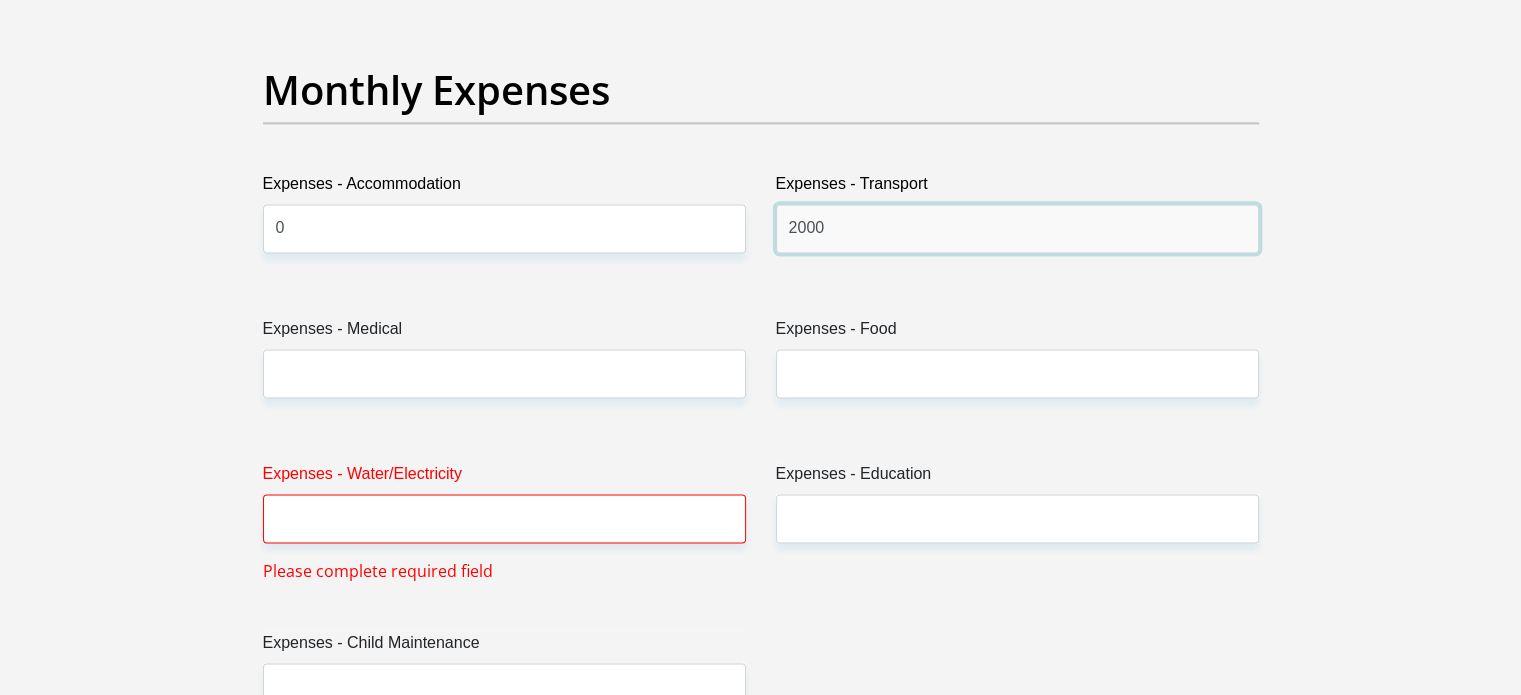 type on "2000" 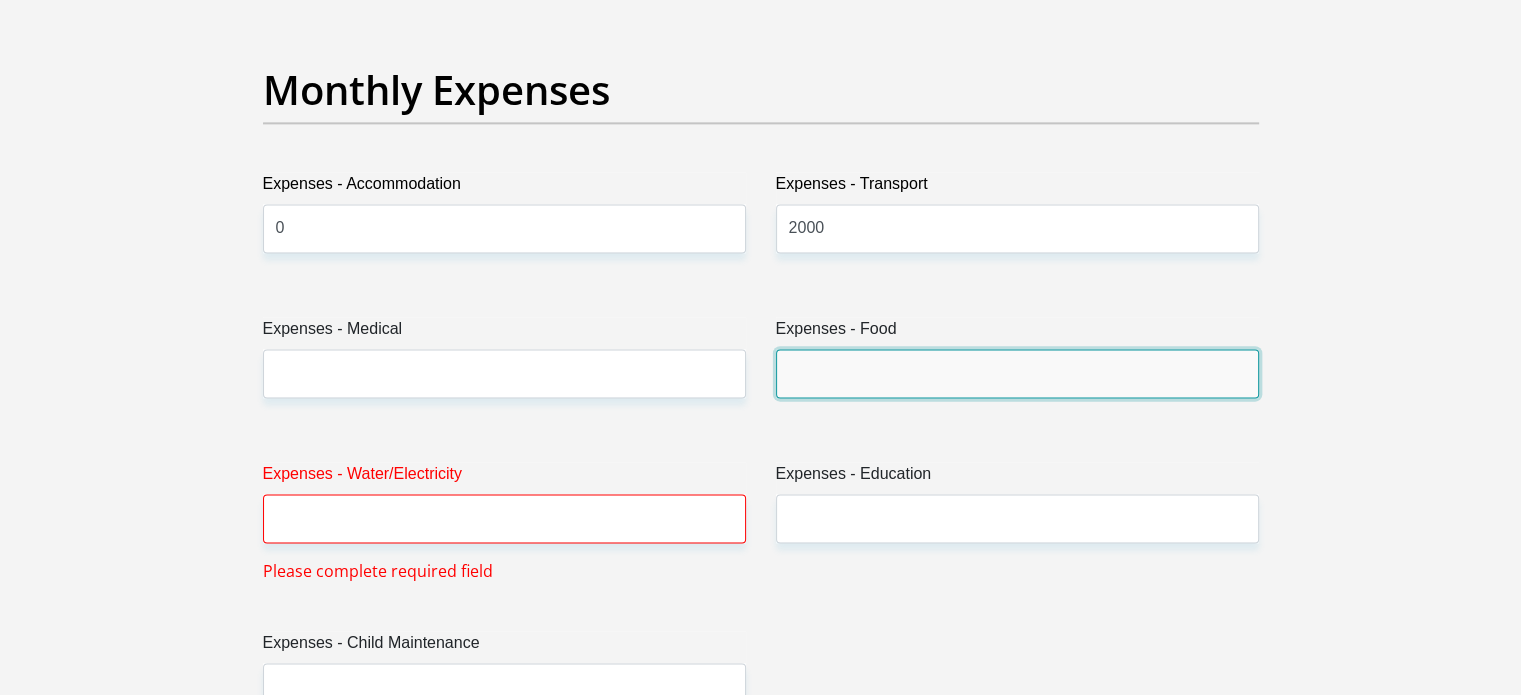 click on "Expenses - Food" at bounding box center (1017, 373) 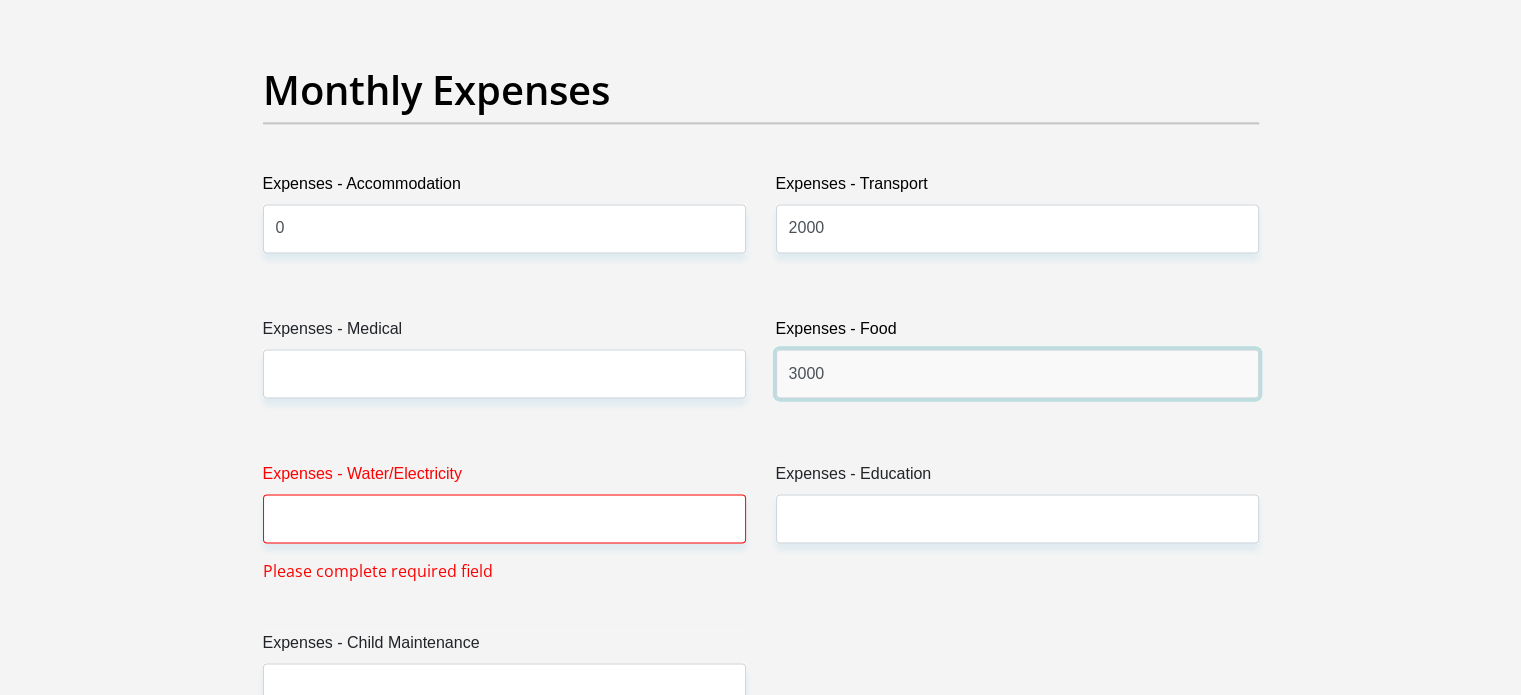 type on "3000" 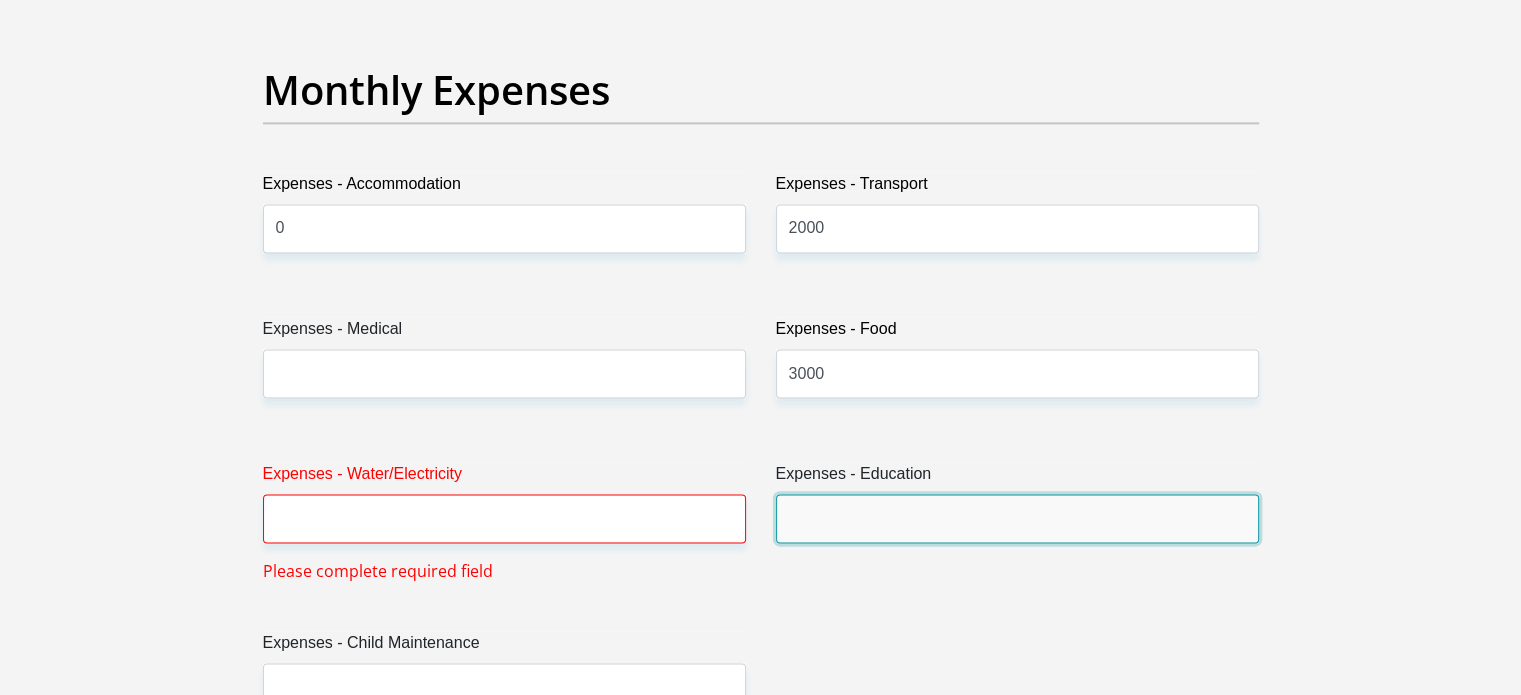 click on "Expenses - Education" at bounding box center [1017, 518] 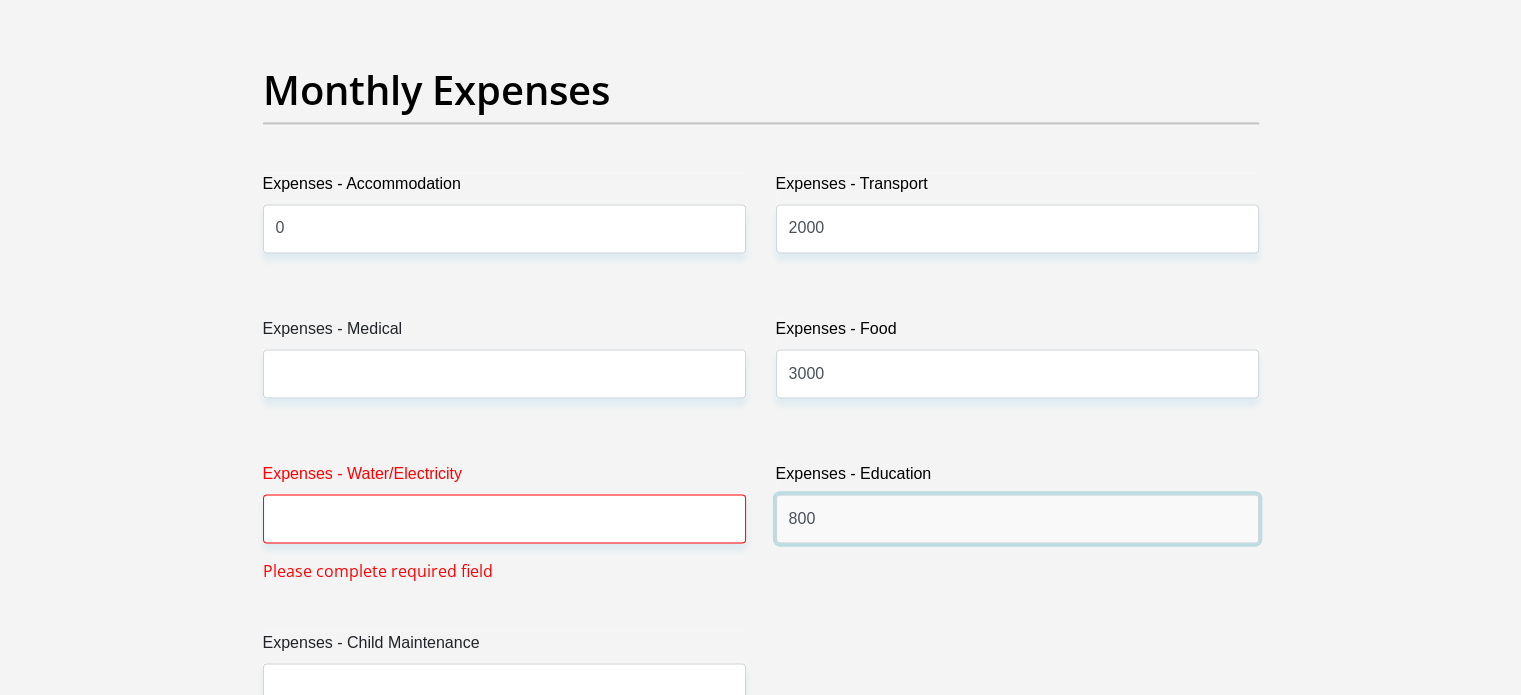 type on "800" 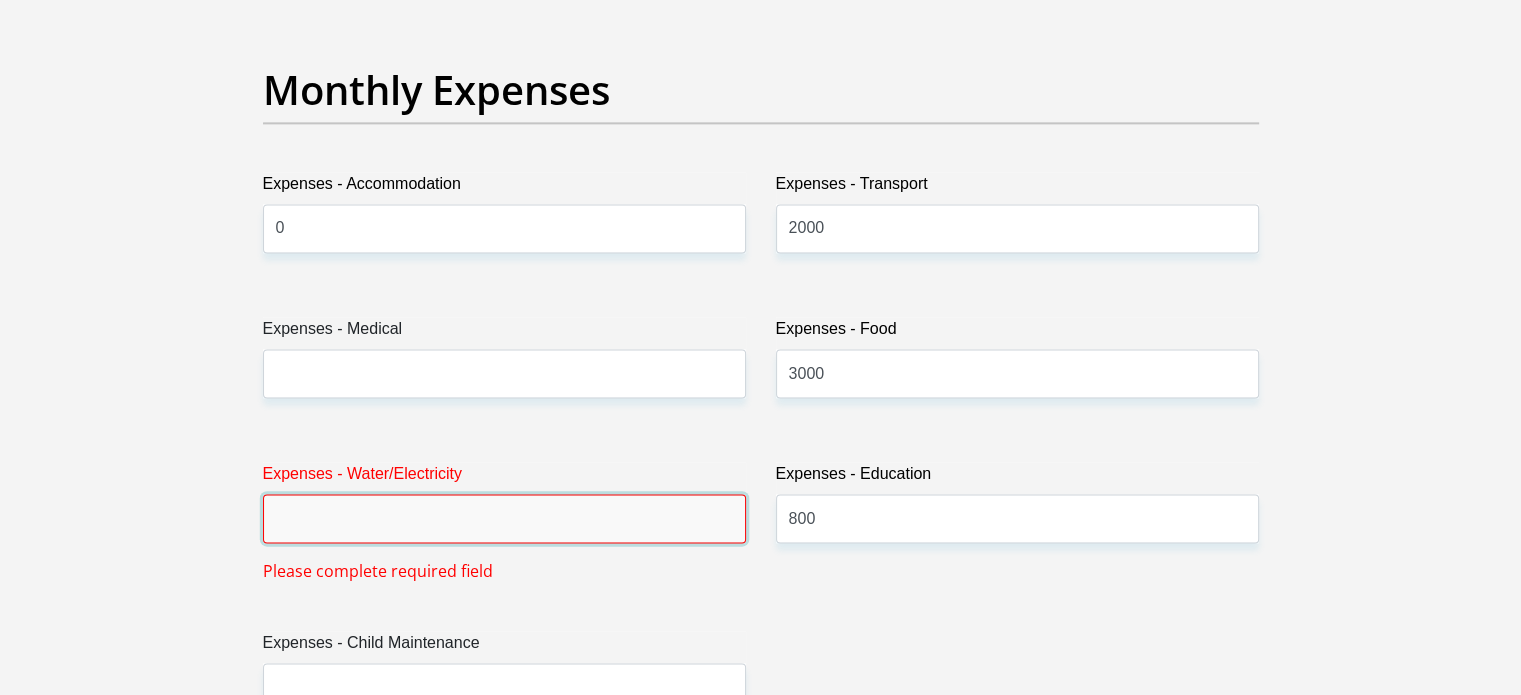 click on "Expenses - Water/Electricity" at bounding box center [504, 518] 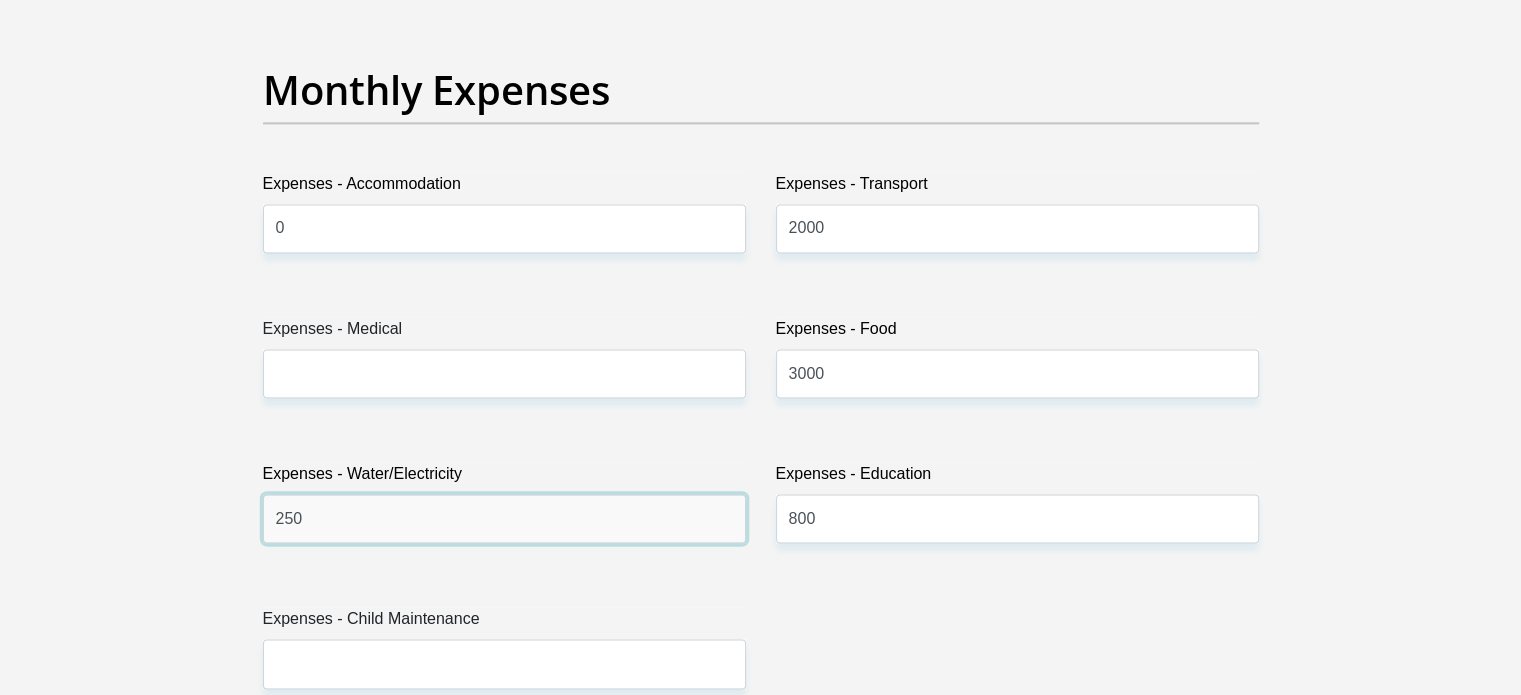type on "250" 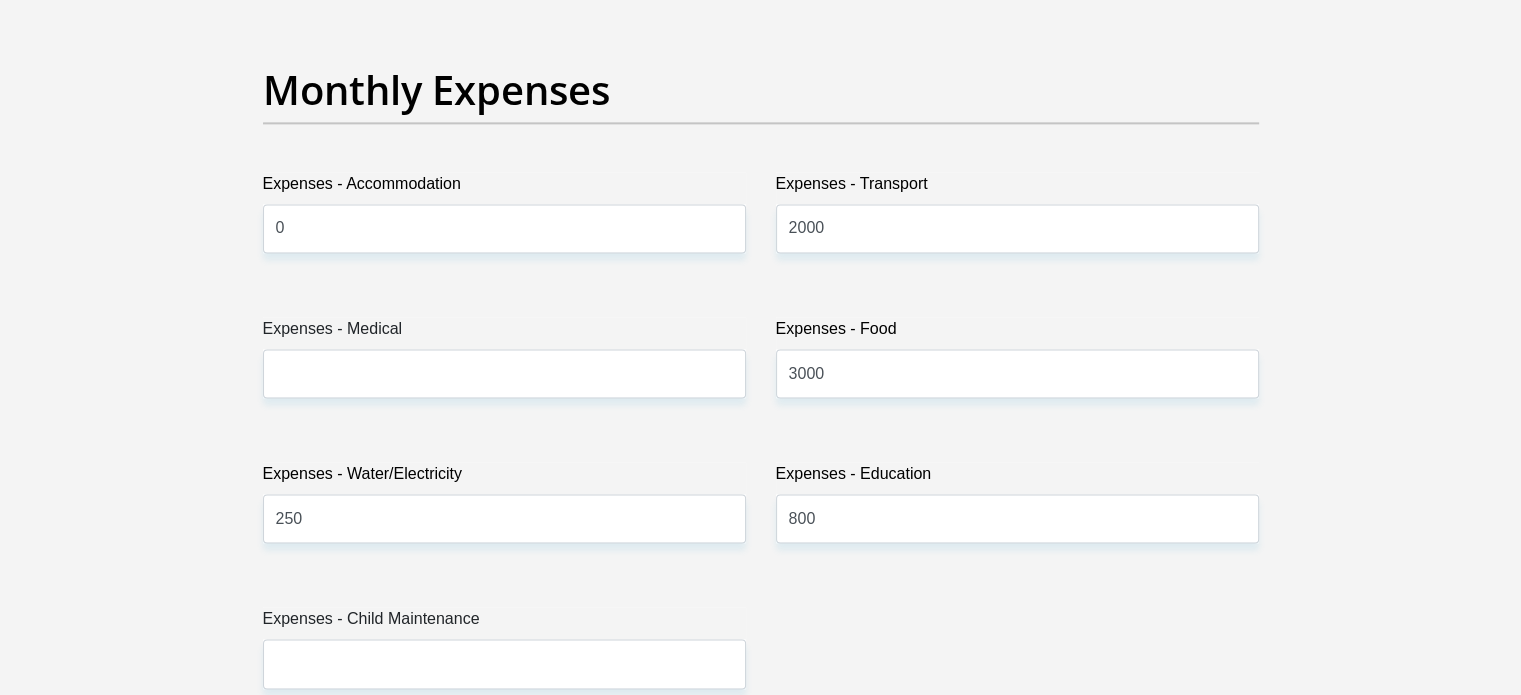 click on "Expenses - Water/Electricity
250" at bounding box center (504, 510) 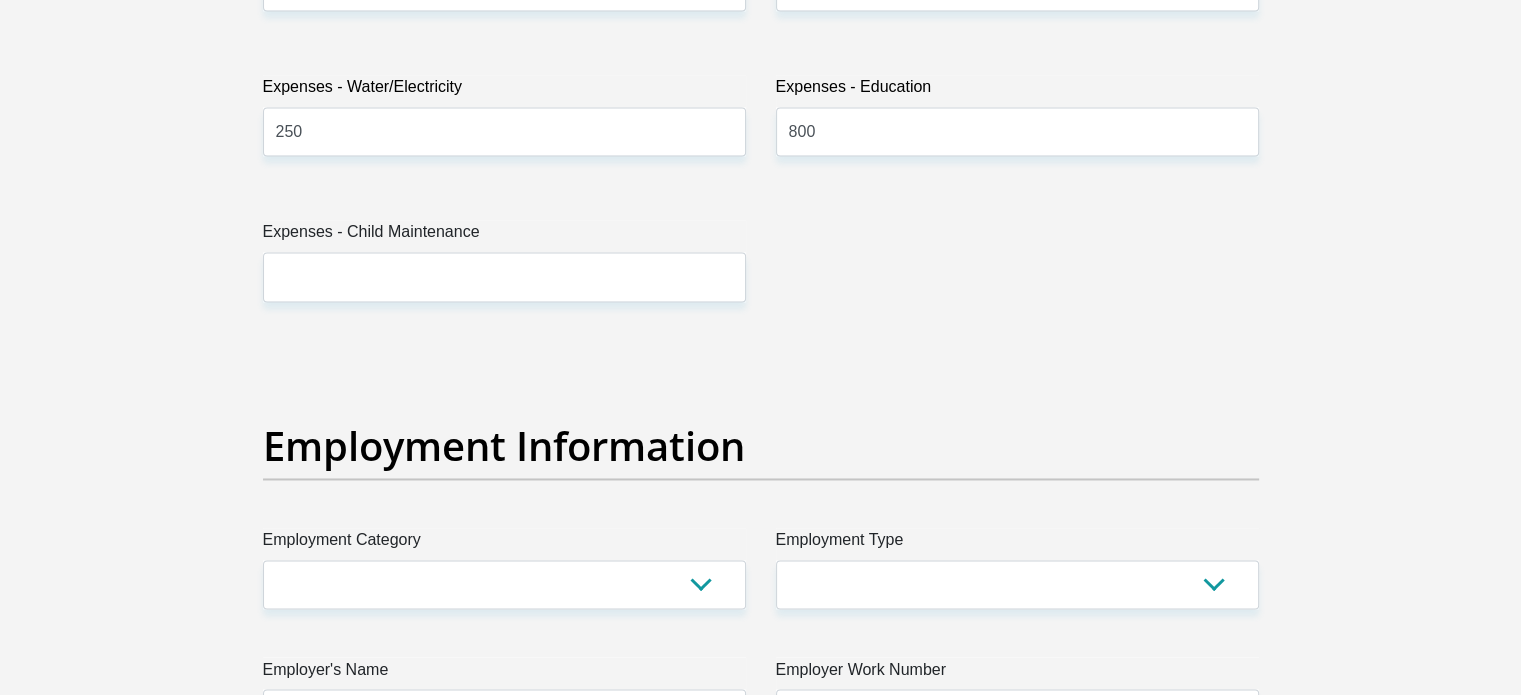 scroll, scrollTop: 3240, scrollLeft: 0, axis: vertical 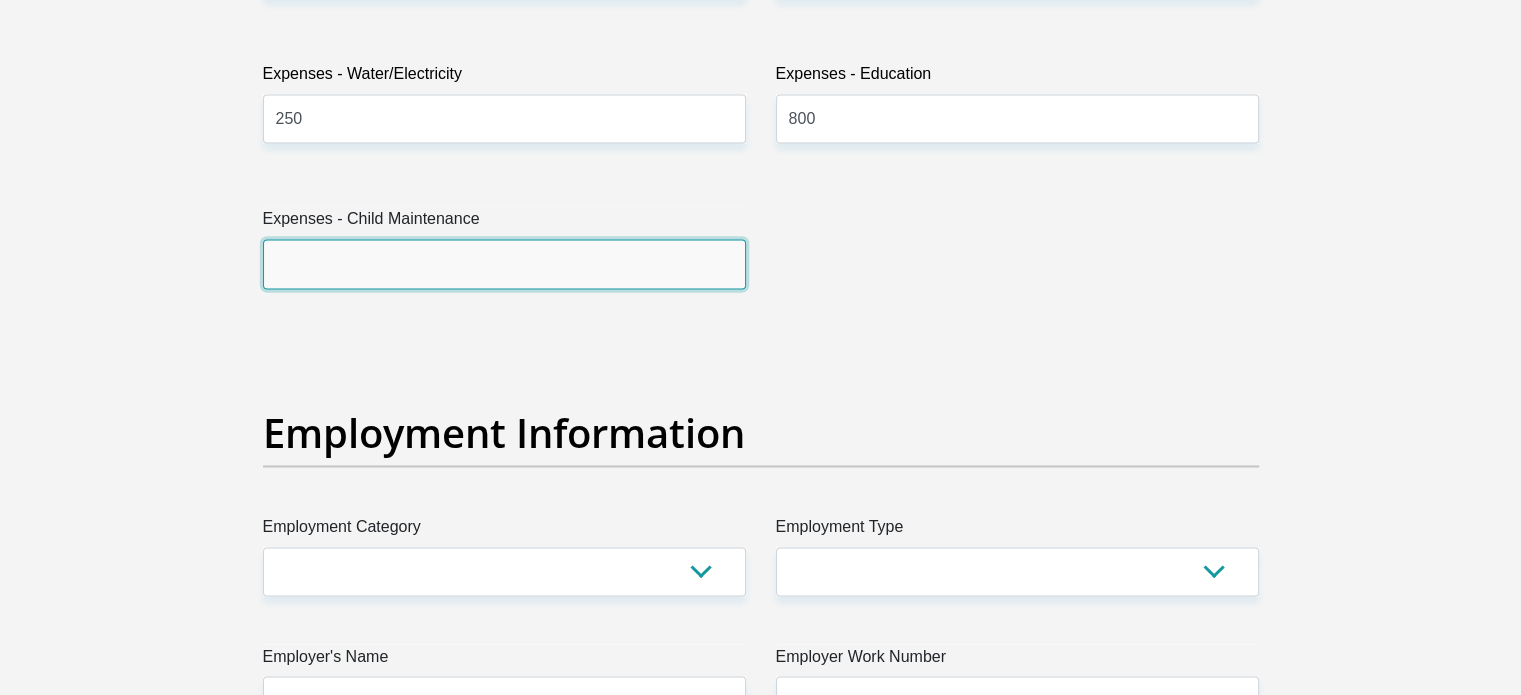 click on "Expenses - Child Maintenance" at bounding box center [504, 263] 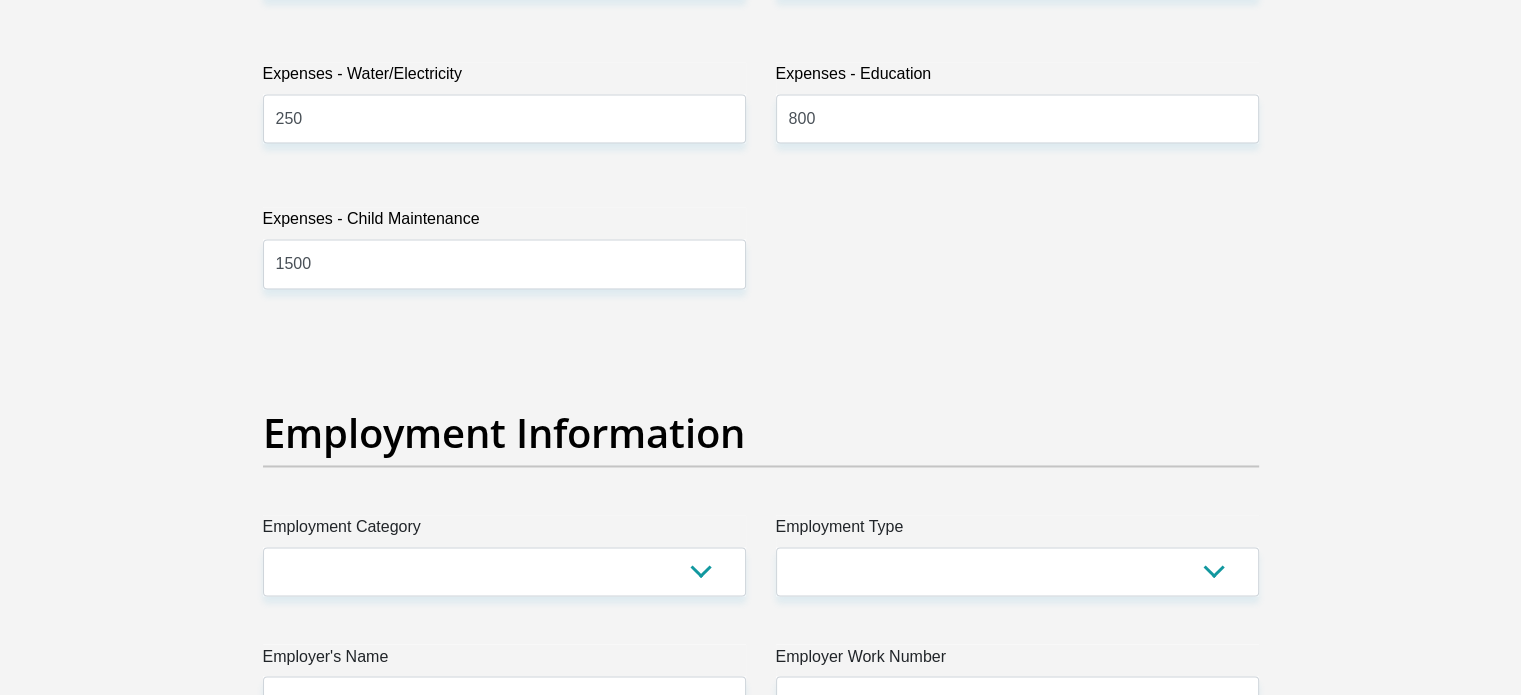 click on "Title
Mr
Ms
Mrs
Dr
Other
First Name
Nosihle
Surname
Magwaza
ID Number
9409231569082
Please input valid ID number
Race
Black
Coloured
Indian
White
Other
Contact Number
0754039503
Please input valid contact number
Nationality
South Africa
Afghanistan
Aland Islands  Albania  Algeria" at bounding box center (761, 327) 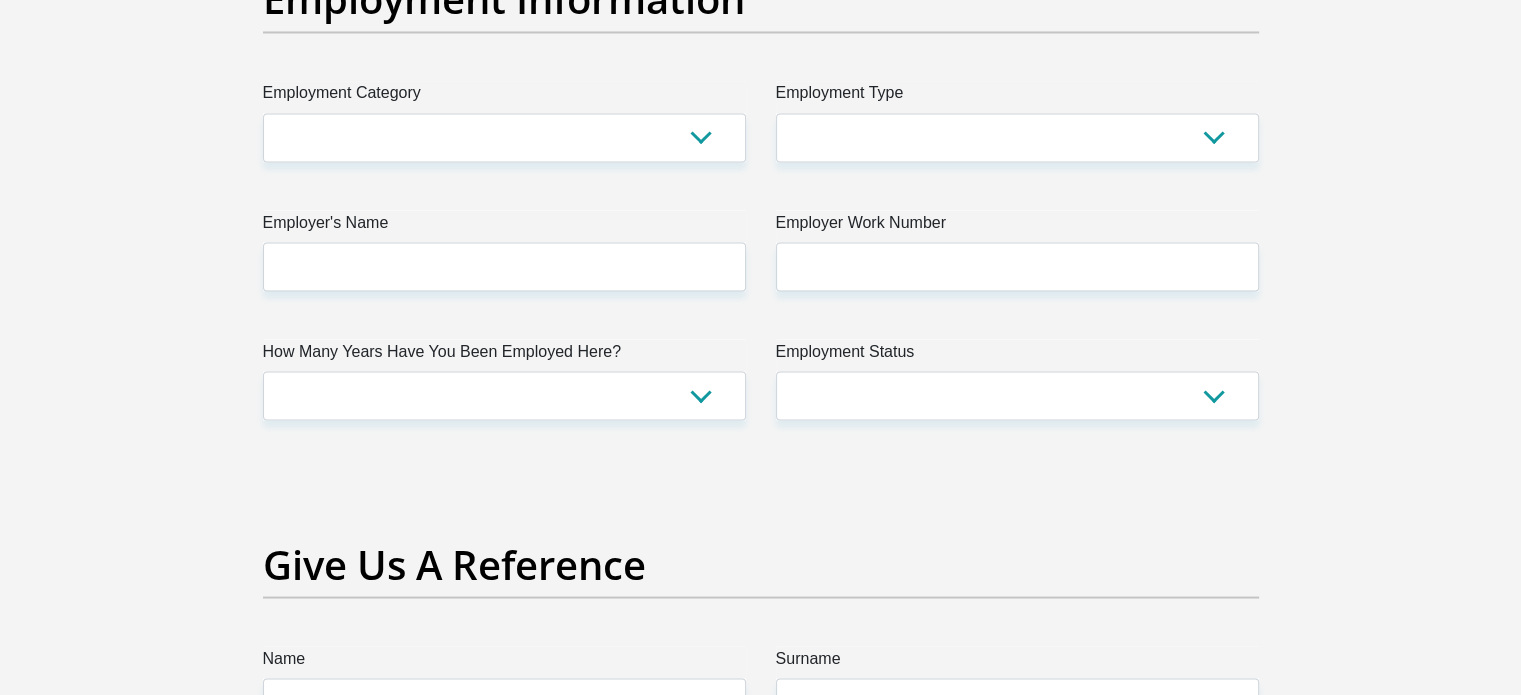 scroll, scrollTop: 3680, scrollLeft: 0, axis: vertical 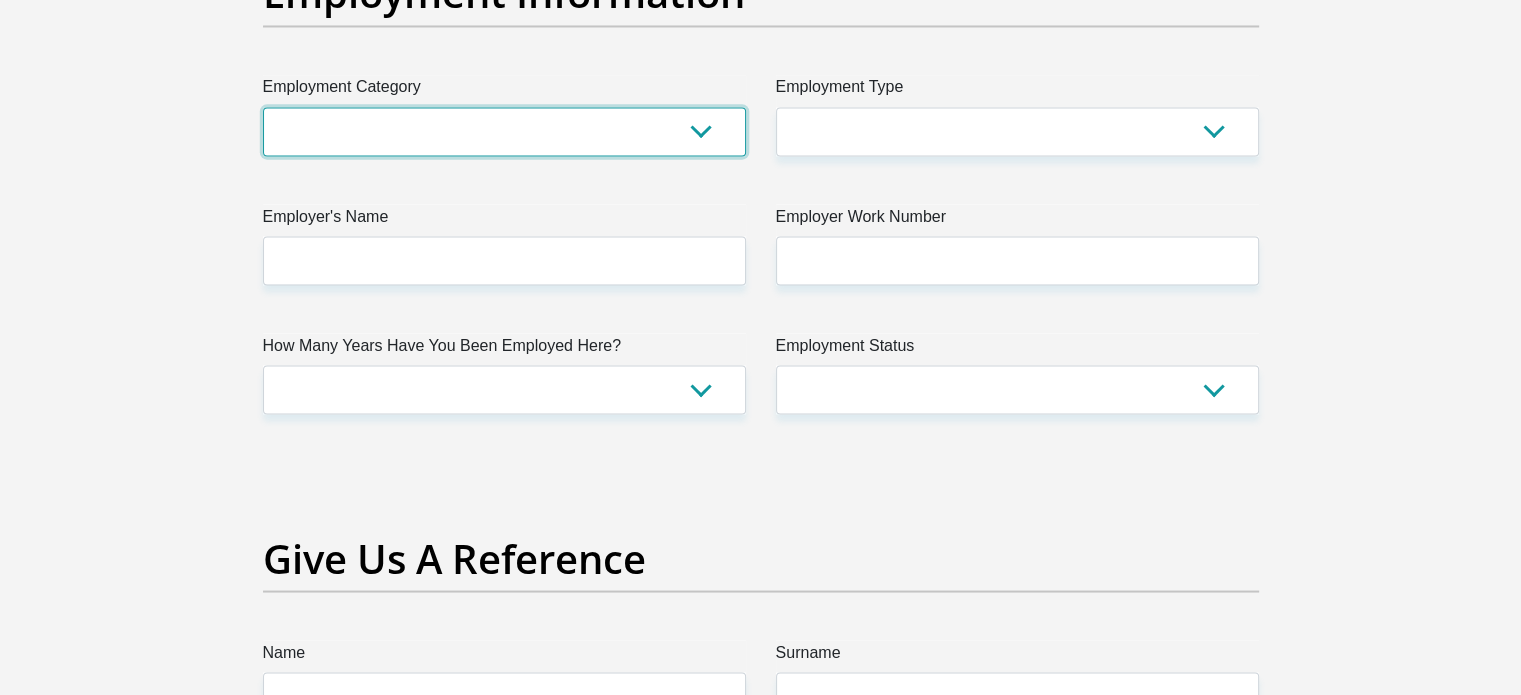 click on "AGRICULTURE
ALCOHOL & TOBACCO
CONSTRUCTION MATERIALS
METALLURGY
EQUIPMENT FOR RENEWABLE ENERGY
SPECIALIZED CONTRACTORS
CAR
GAMING (INCL. INTERNET
OTHER WHOLESALE
UNLICENSED PHARMACEUTICALS
CURRENCY EXCHANGE HOUSES
OTHER FINANCIAL INSTITUTIONS & INSURANCE
REAL ESTATE AGENTS
OIL & GAS
OTHER MATERIALS (E.G. IRON ORE)
PRECIOUS STONES & PRECIOUS METALS
POLITICAL ORGANIZATIONS
RELIGIOUS ORGANIZATIONS(NOT SECTS)
ACTI. HAVING BUSINESS DEAL WITH PUBLIC ADMINISTRATION
LAUNDROMATS" at bounding box center (504, 131) 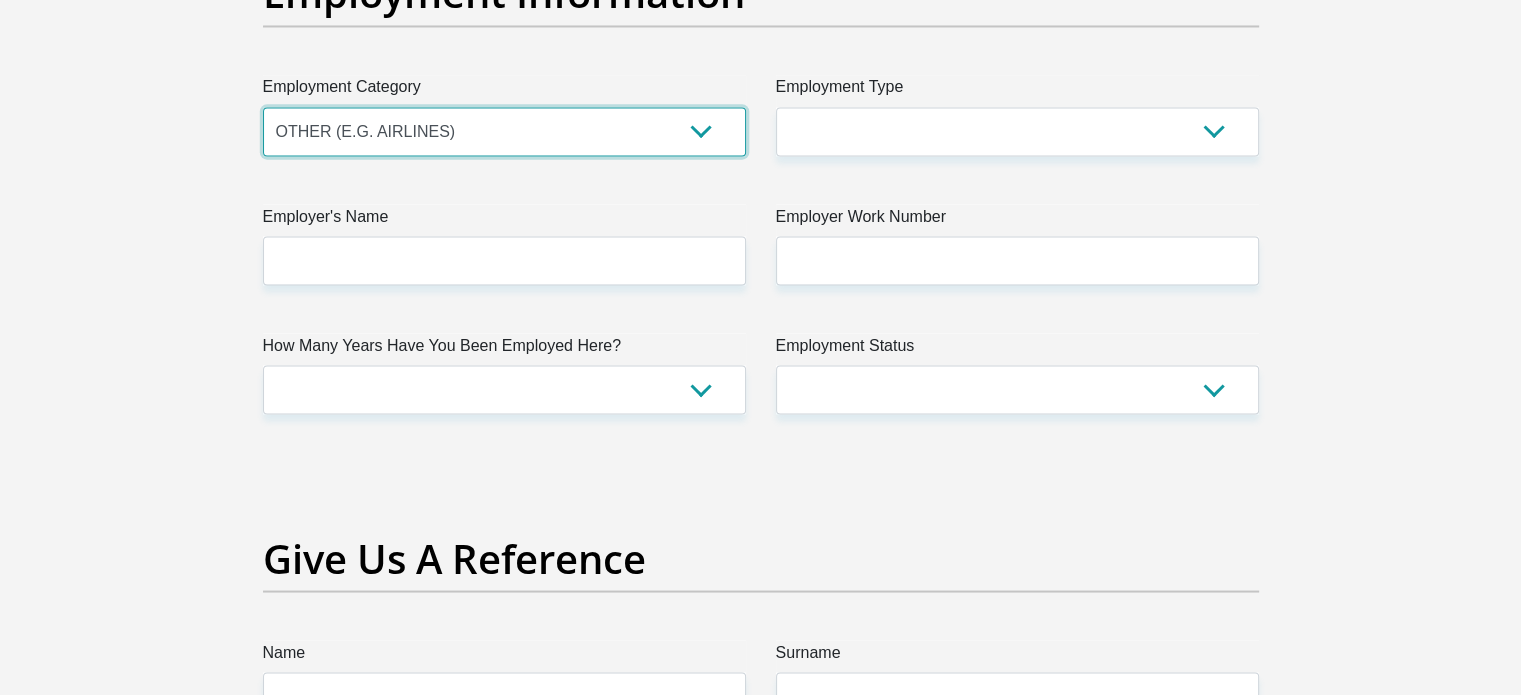 click on "AGRICULTURE
ALCOHOL & TOBACCO
CONSTRUCTION MATERIALS
METALLURGY
EQUIPMENT FOR RENEWABLE ENERGY
SPECIALIZED CONTRACTORS
CAR
GAMING (INCL. INTERNET
OTHER WHOLESALE
UNLICENSED PHARMACEUTICALS
CURRENCY EXCHANGE HOUSES
OTHER FINANCIAL INSTITUTIONS & INSURANCE
REAL ESTATE AGENTS
OIL & GAS
OTHER MATERIALS (E.G. IRON ORE)
PRECIOUS STONES & PRECIOUS METALS
POLITICAL ORGANIZATIONS
RELIGIOUS ORGANIZATIONS(NOT SECTS)
ACTI. HAVING BUSINESS DEAL WITH PUBLIC ADMINISTRATION
LAUNDROMATS" at bounding box center (504, 131) 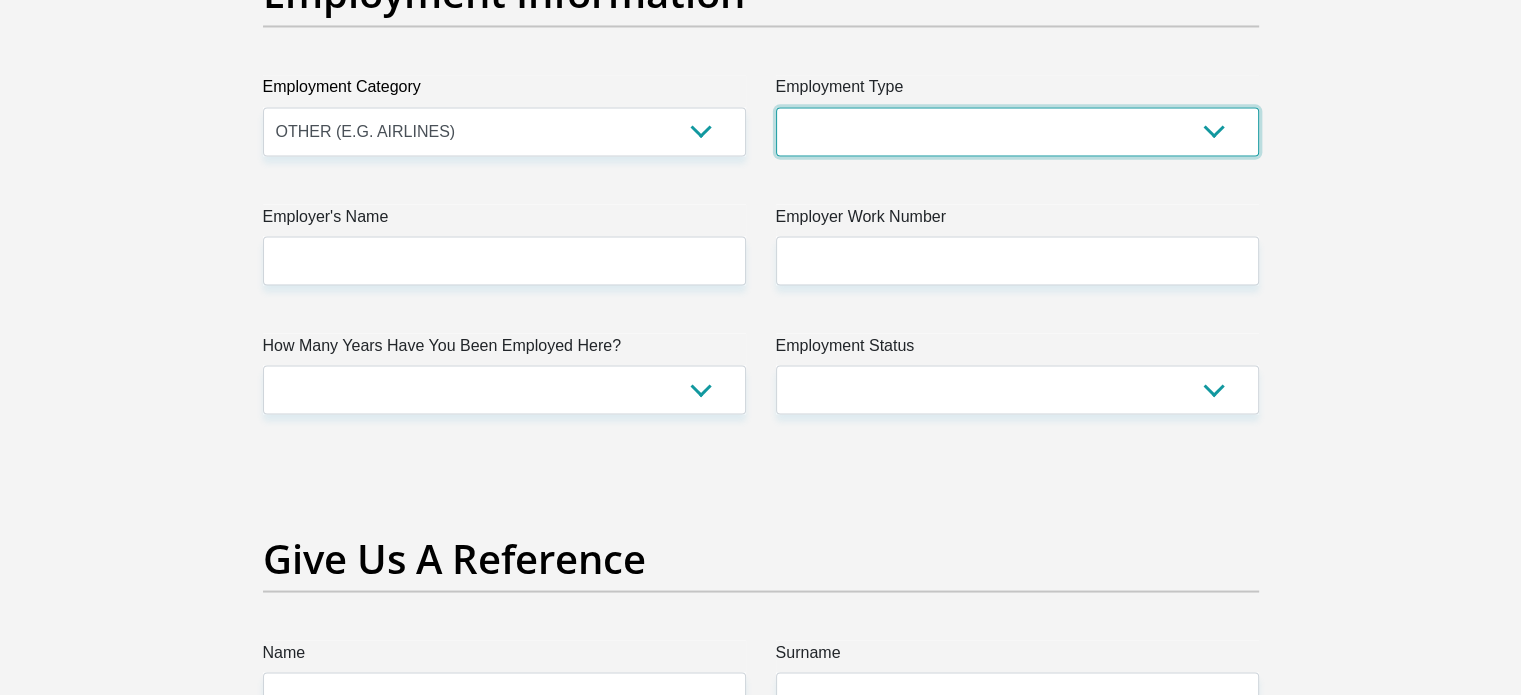 click on "College/Lecturer
Craft Seller
Creative
Driver
Executive
Farmer
Forces - Non Commissioned
Forces - Officer
Hawker
Housewife
Labourer
Licenced Professional
Manager
Miner
Non Licenced Professional
Office Staff/Clerk
Outside Worker
Pensioner
Permanent Teacher
Production/Manufacturing
Sales
Self-Employed
Semi-Professional Worker
Service Industry  Social Worker  Student" at bounding box center [1017, 131] 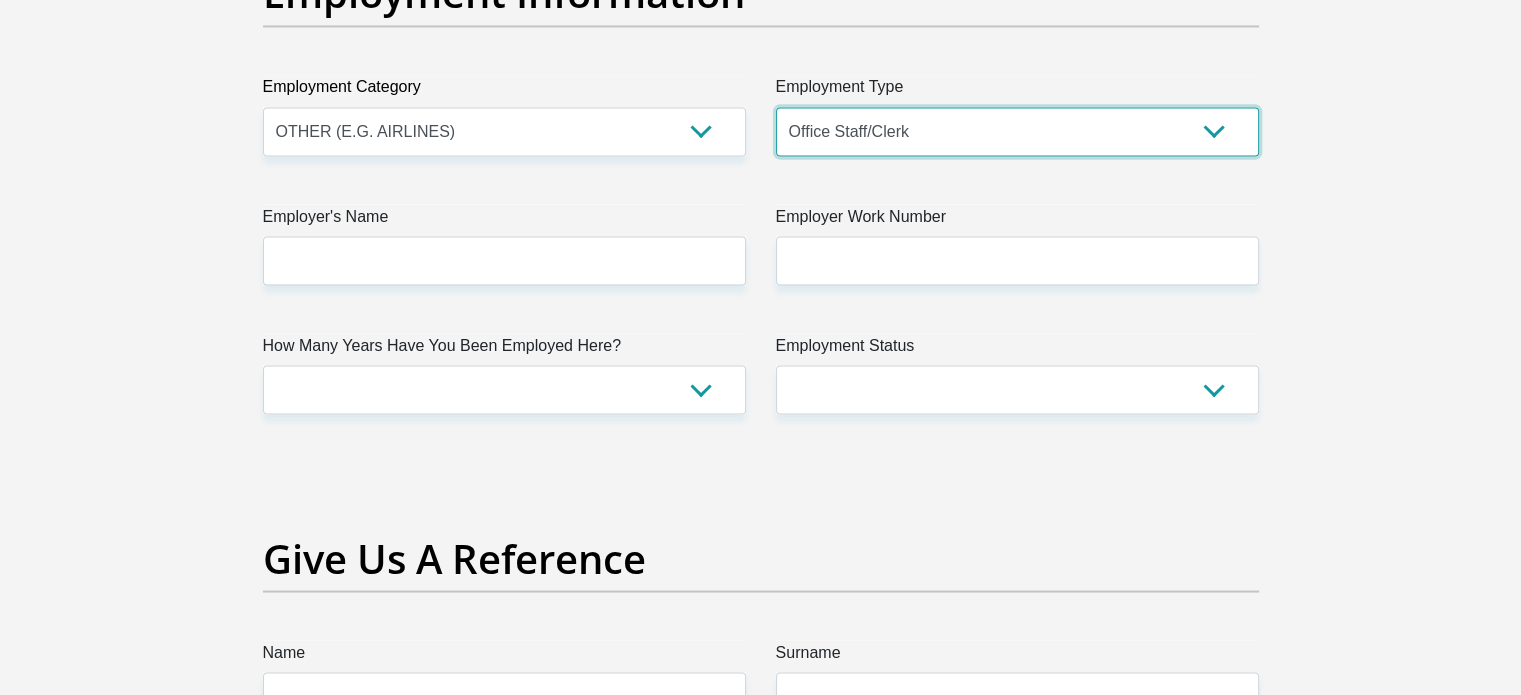 click on "College/Lecturer
Craft Seller
Creative
Driver
Executive
Farmer
Forces - Non Commissioned
Forces - Officer
Hawker
Housewife
Labourer
Licenced Professional
Manager
Miner
Non Licenced Professional
Office Staff/Clerk
Outside Worker
Pensioner
Permanent Teacher
Production/Manufacturing
Sales
Self-Employed
Semi-Professional Worker
Service Industry  Social Worker  Student" at bounding box center [1017, 131] 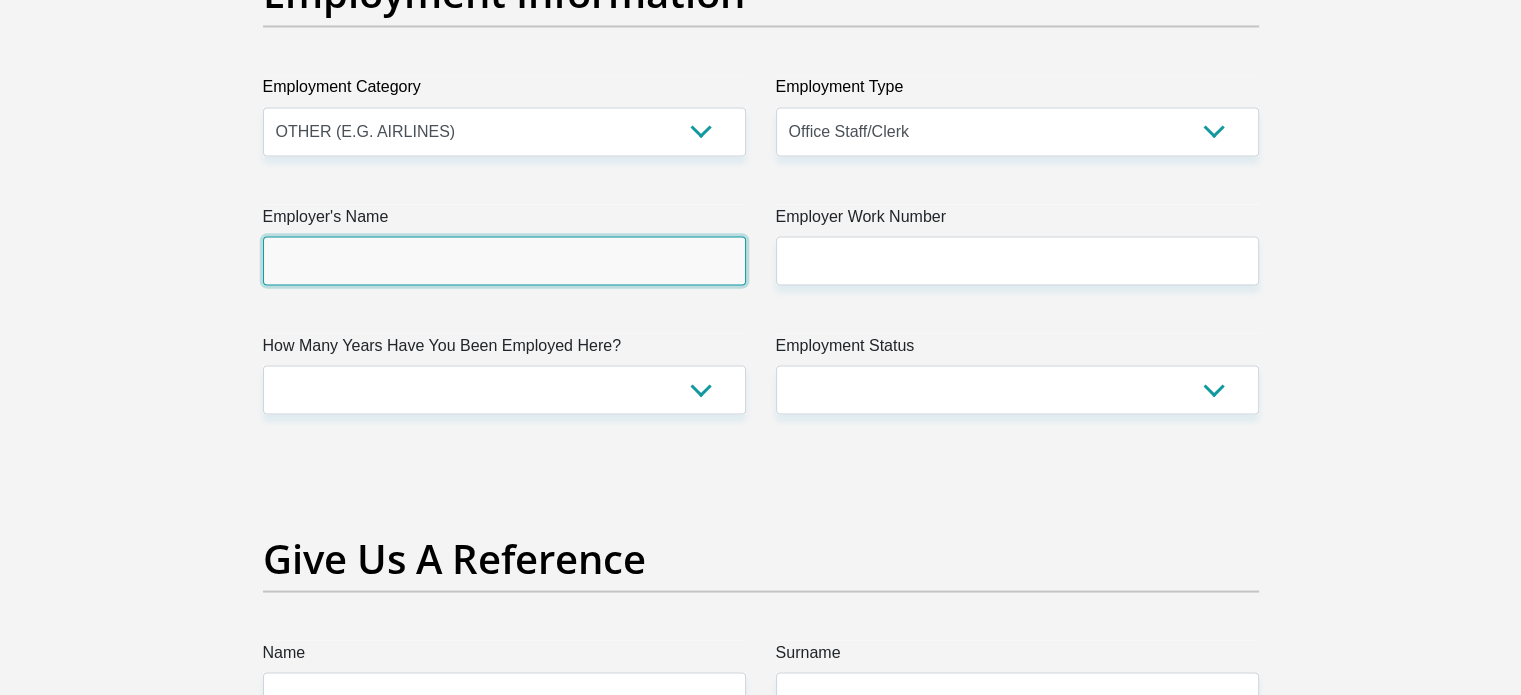 click on "Employer's Name" at bounding box center [504, 260] 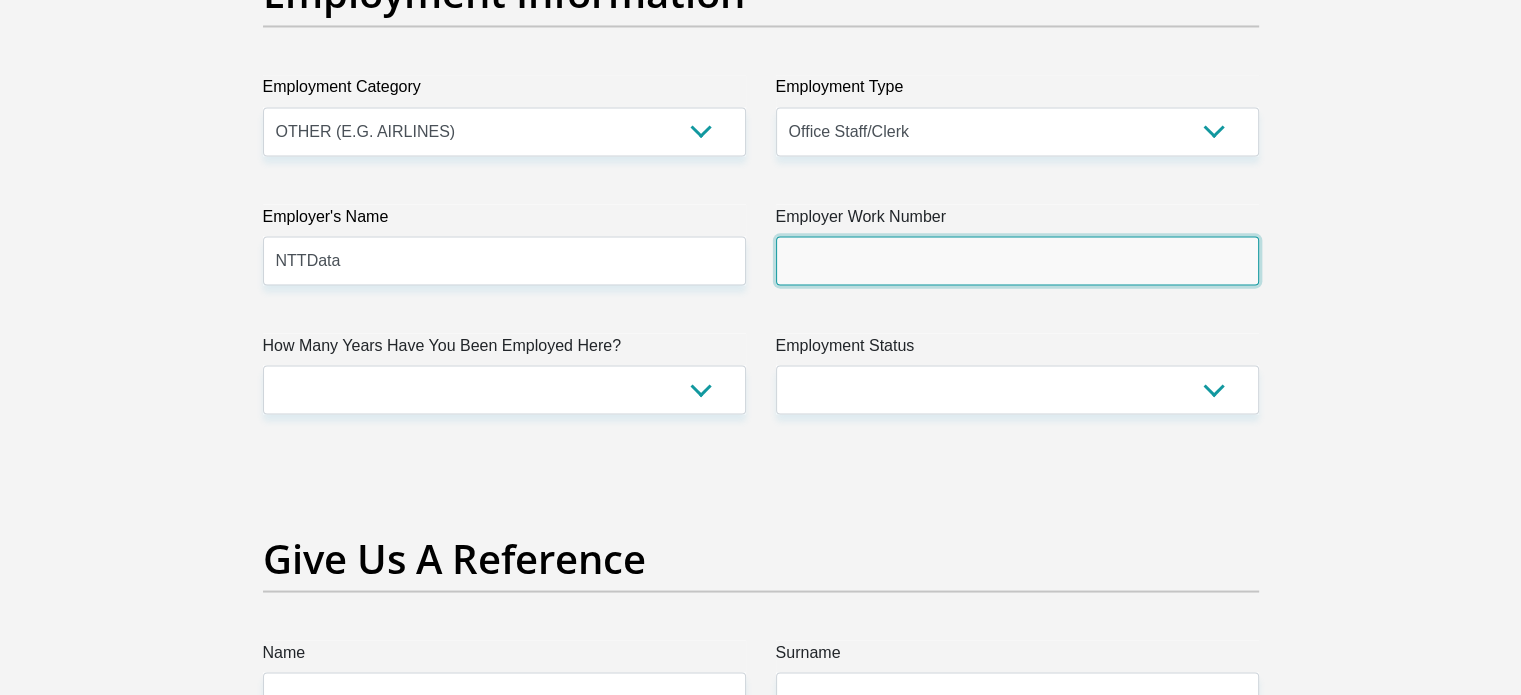 click on "Employer Work Number" at bounding box center [1017, 260] 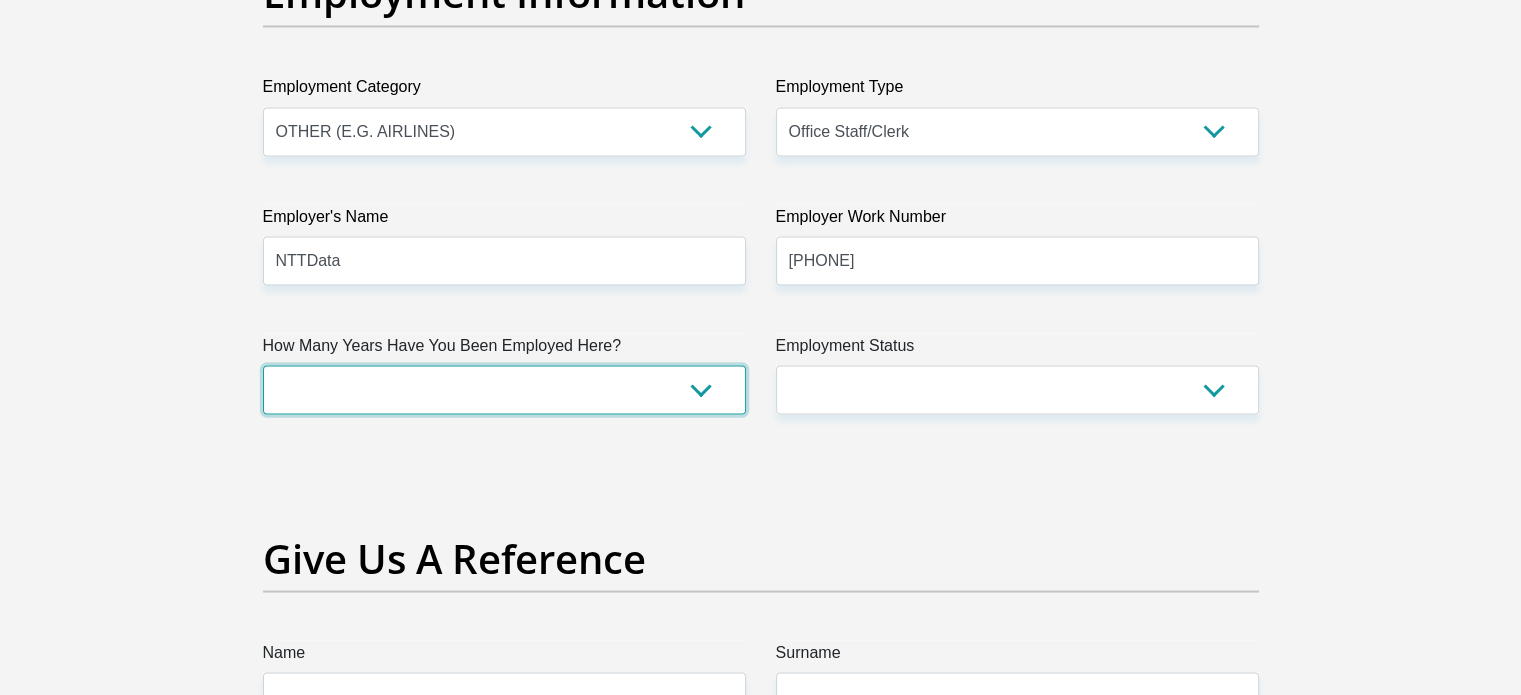 click on "less than 1 year
1-3 years
3-5 years
5+ years" at bounding box center (504, 389) 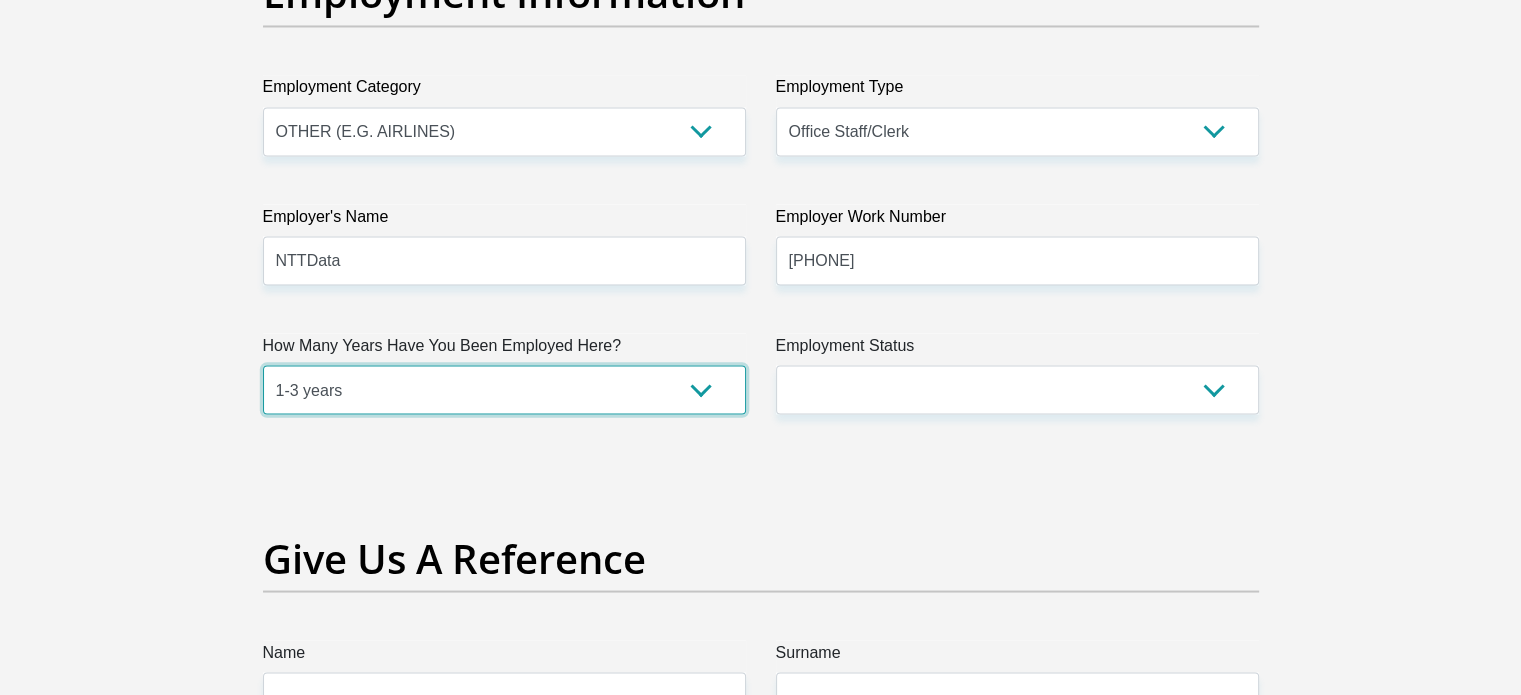 click on "less than 1 year
1-3 years
3-5 years
5+ years" at bounding box center [504, 389] 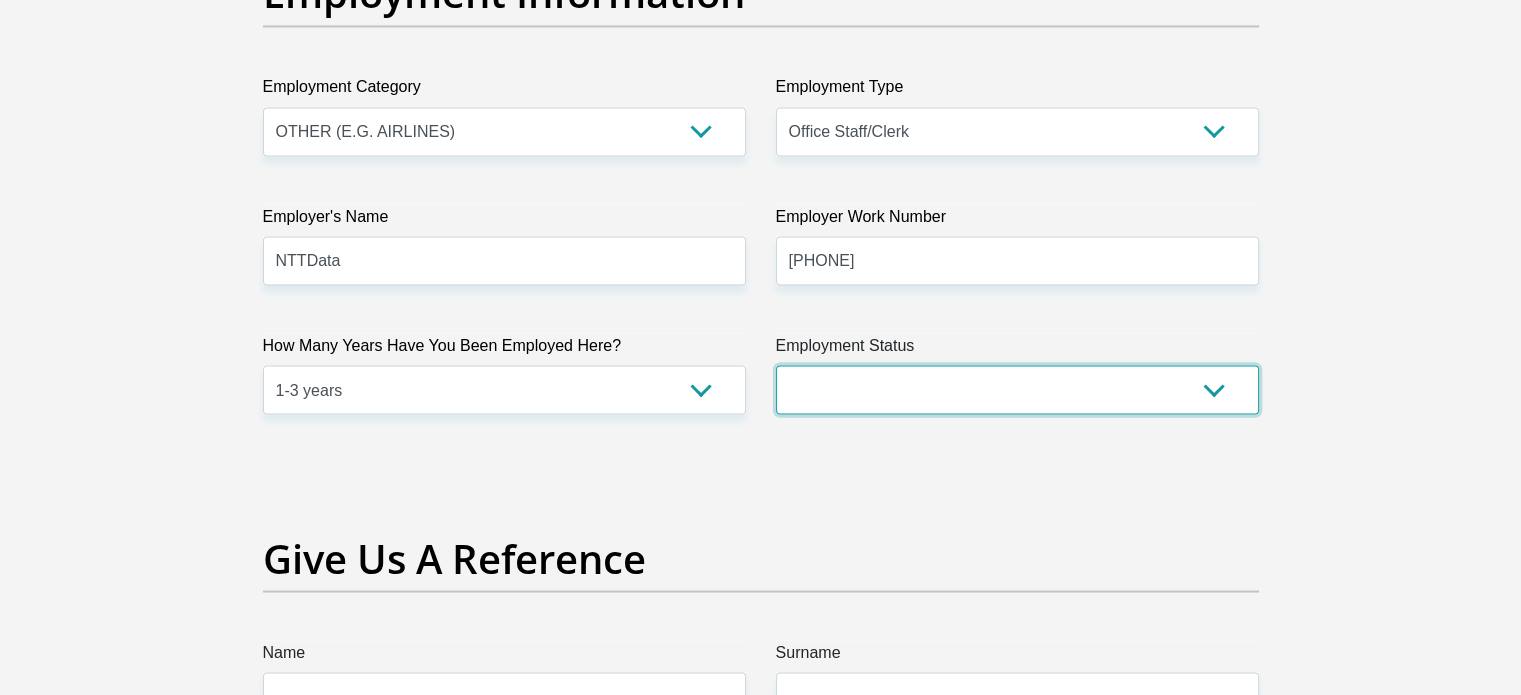 click on "Permanent/Full-time
Part-time/Casual
Contract Worker
Self-Employed
Housewife
Retired
Student
Medically Boarded
Disability
Unemployed" at bounding box center [1017, 389] 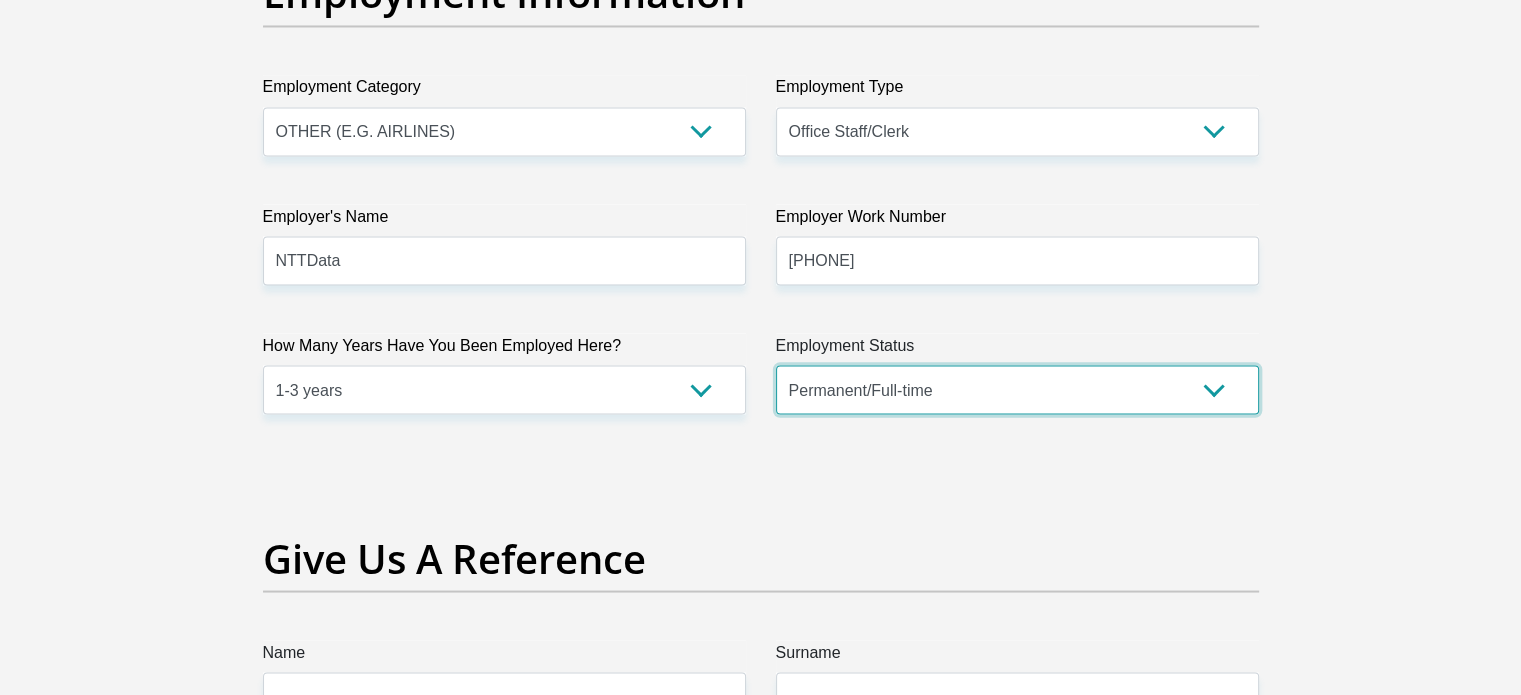 click on "Permanent/Full-time
Part-time/Casual
Contract Worker
Self-Employed
Housewife
Retired
Student
Medically Boarded
Disability
Unemployed" at bounding box center (1017, 389) 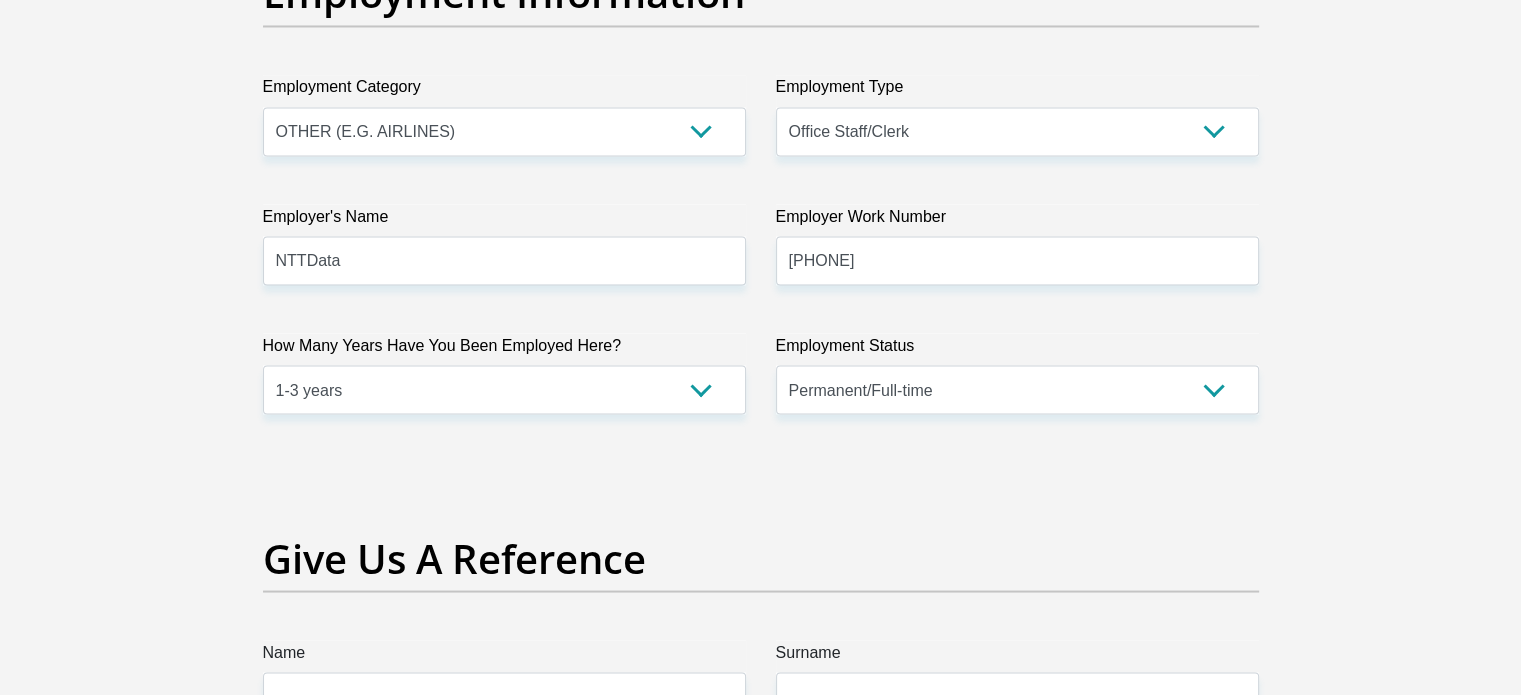 click on "Title
Mr
Ms
Mrs
Dr
Other
First Name
Nosihle
Surname
Magwaza
ID Number
9409231569082
Please input valid ID number
Race
Black
Coloured
Indian
White
Other
Contact Number
0754039503
Please input valid contact number
Nationality
South Africa
Afghanistan
Aland Islands  Albania  Algeria" at bounding box center (761, -113) 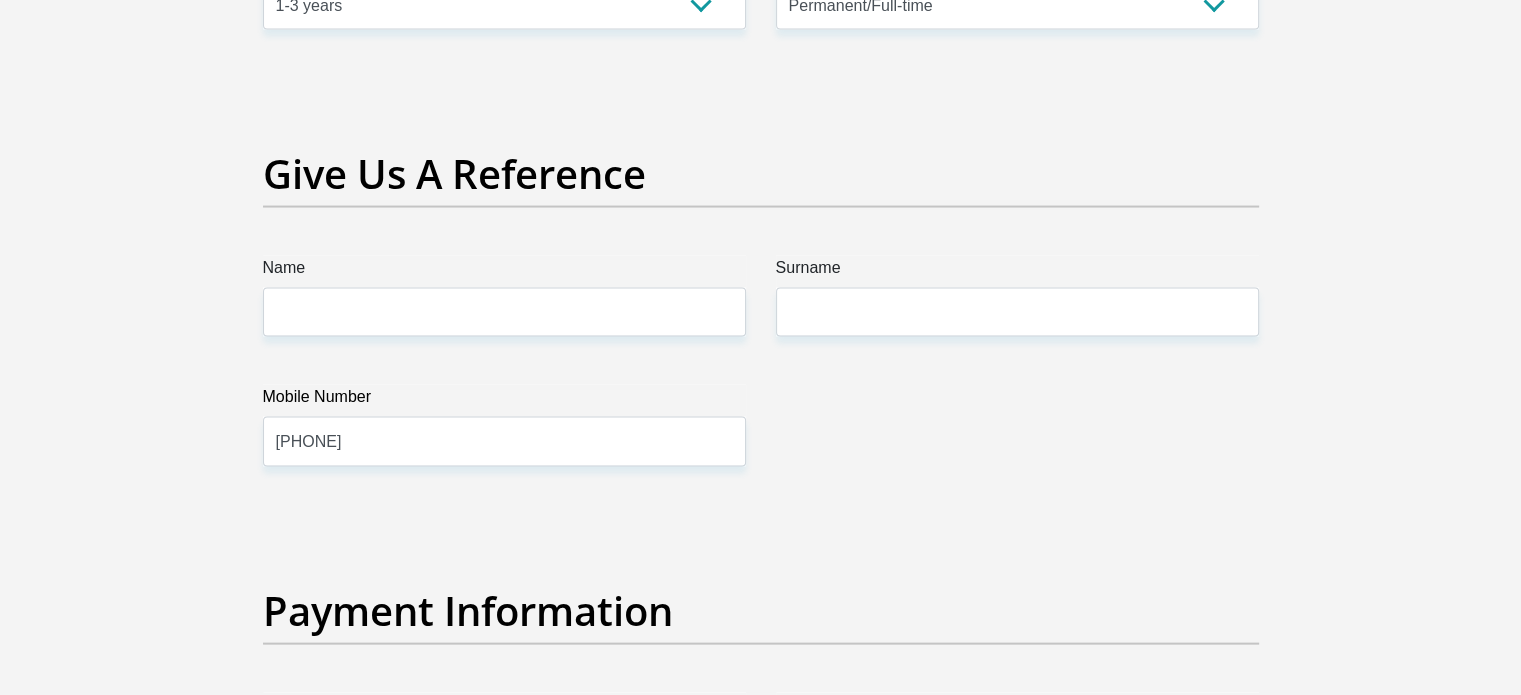 scroll, scrollTop: 4120, scrollLeft: 0, axis: vertical 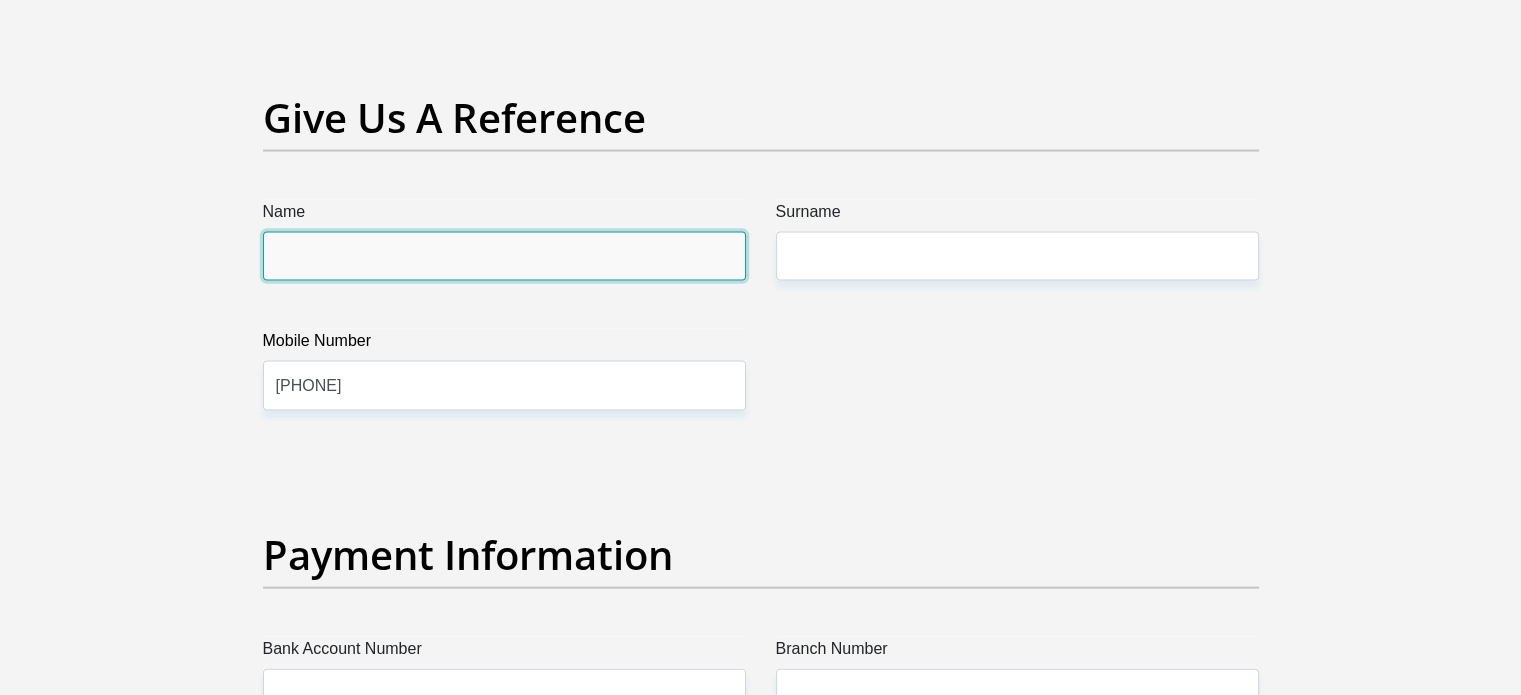 click on "Name" at bounding box center (504, 256) 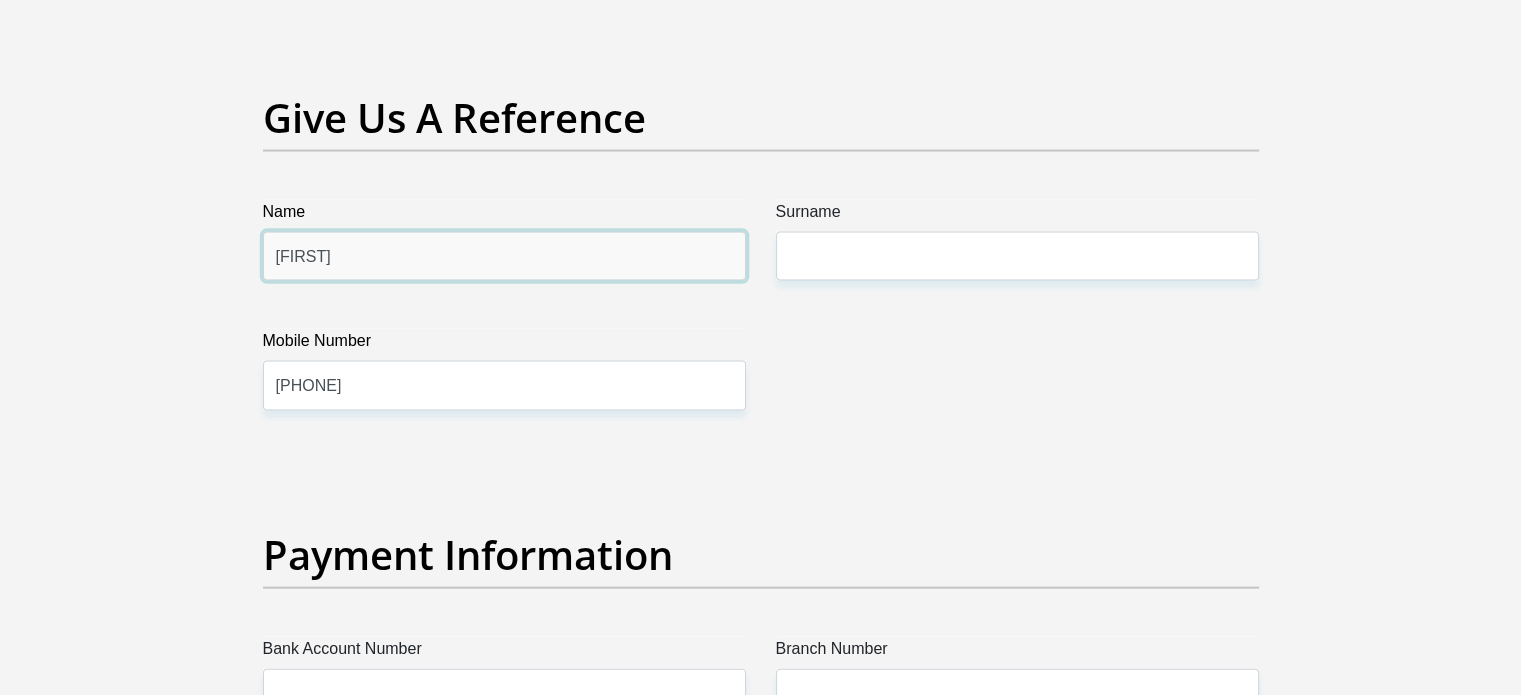 type on "Andile" 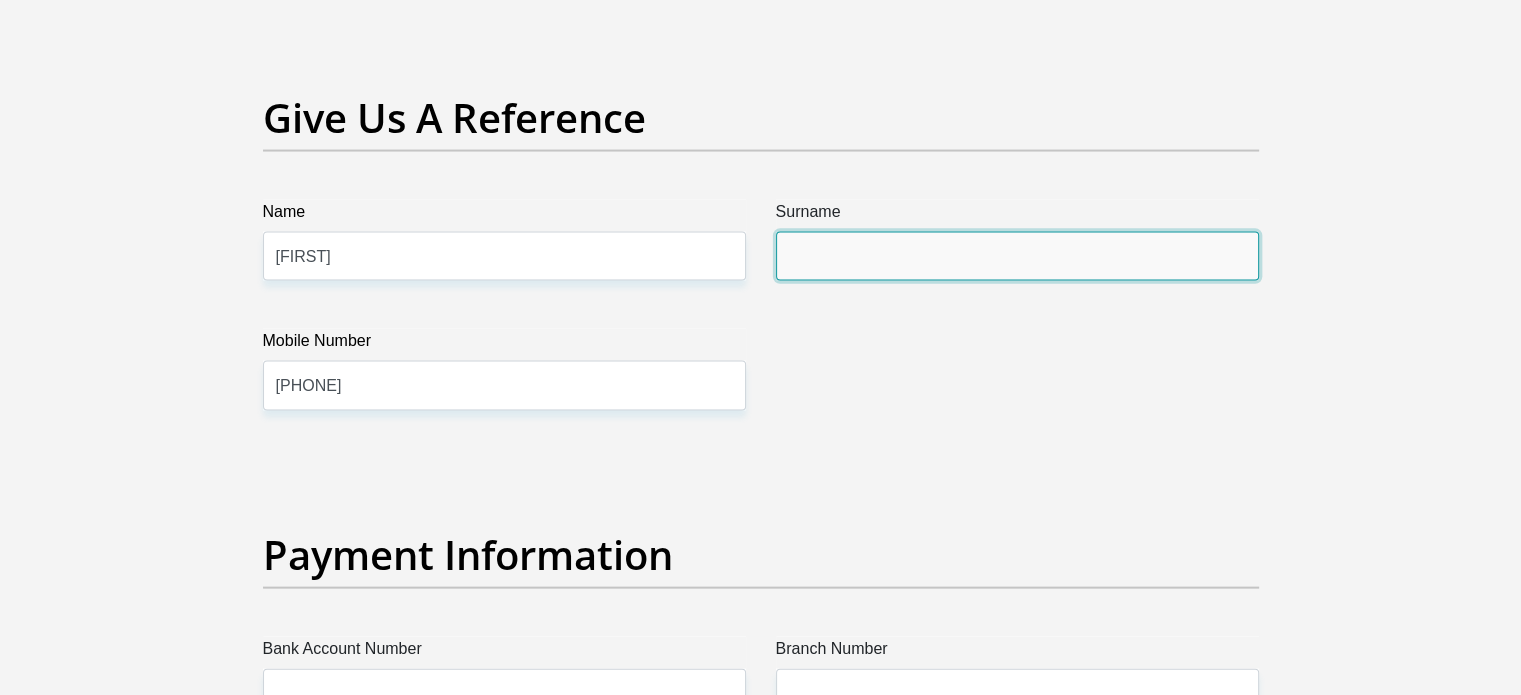 click on "Surname" at bounding box center (1017, 256) 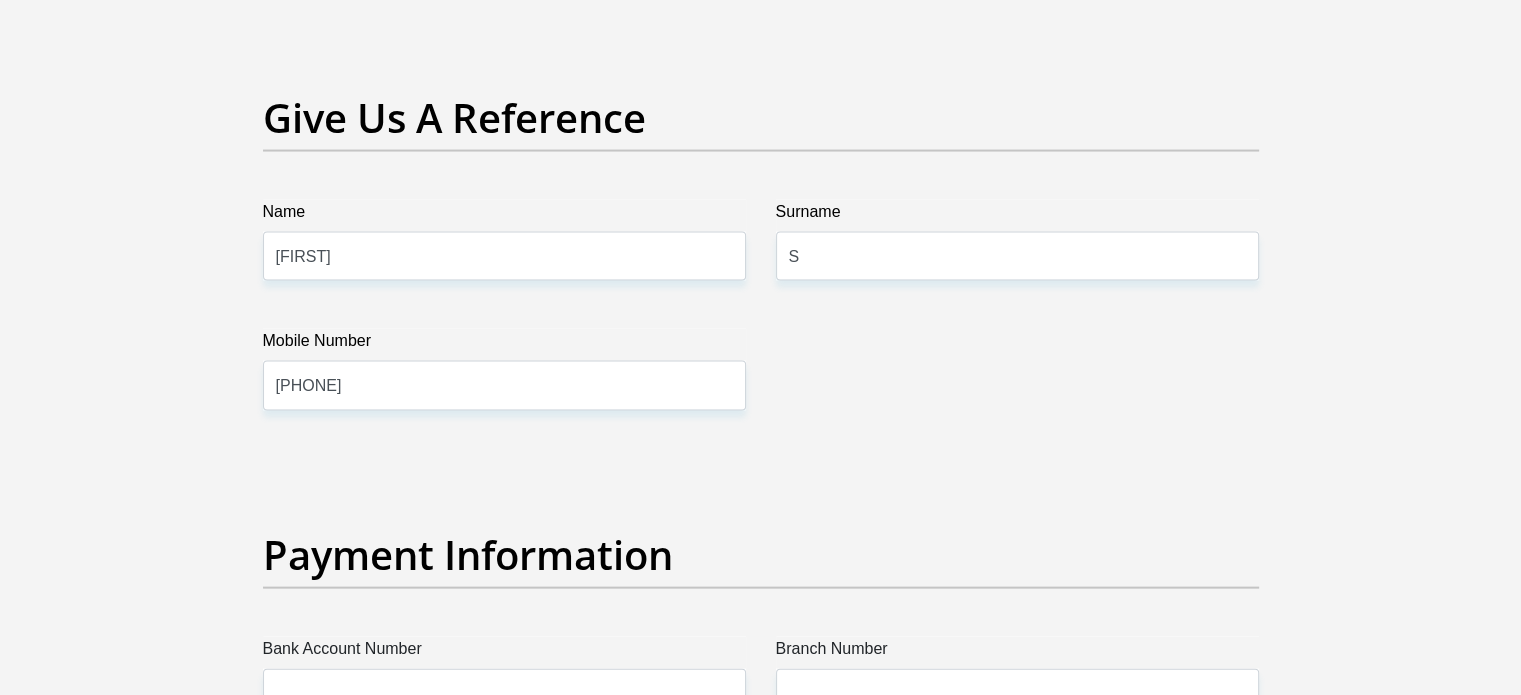 click on "Title
Mr
Ms
Mrs
Dr
Other
First Name
Nosihle
Surname
Magwaza
ID Number
9409231569082
Please input valid ID number
Race
Black
Coloured
Indian
White
Other
Contact Number
0754039503
Please input valid contact number
Nationality
South Africa
Afghanistan
Aland Islands  Albania  Algeria" at bounding box center (761, -553) 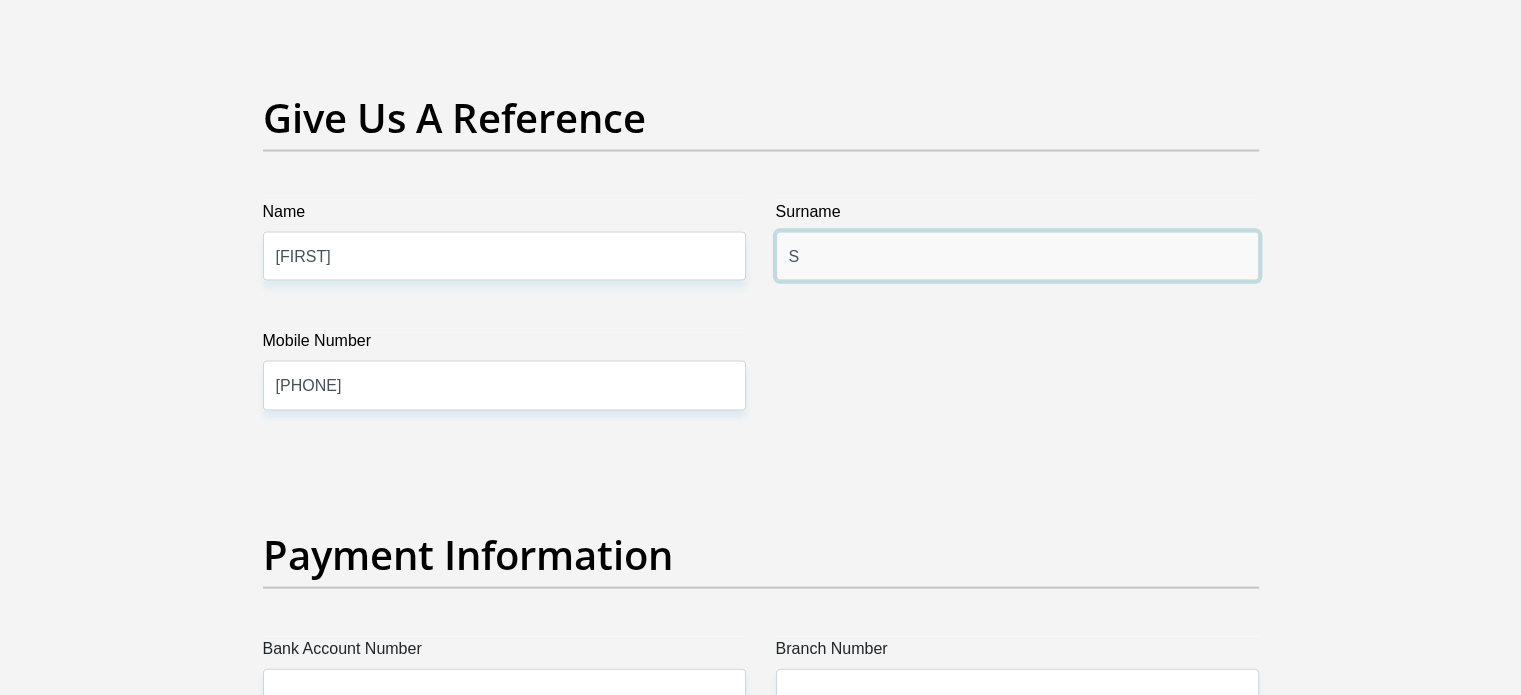 click on "S" at bounding box center [1017, 256] 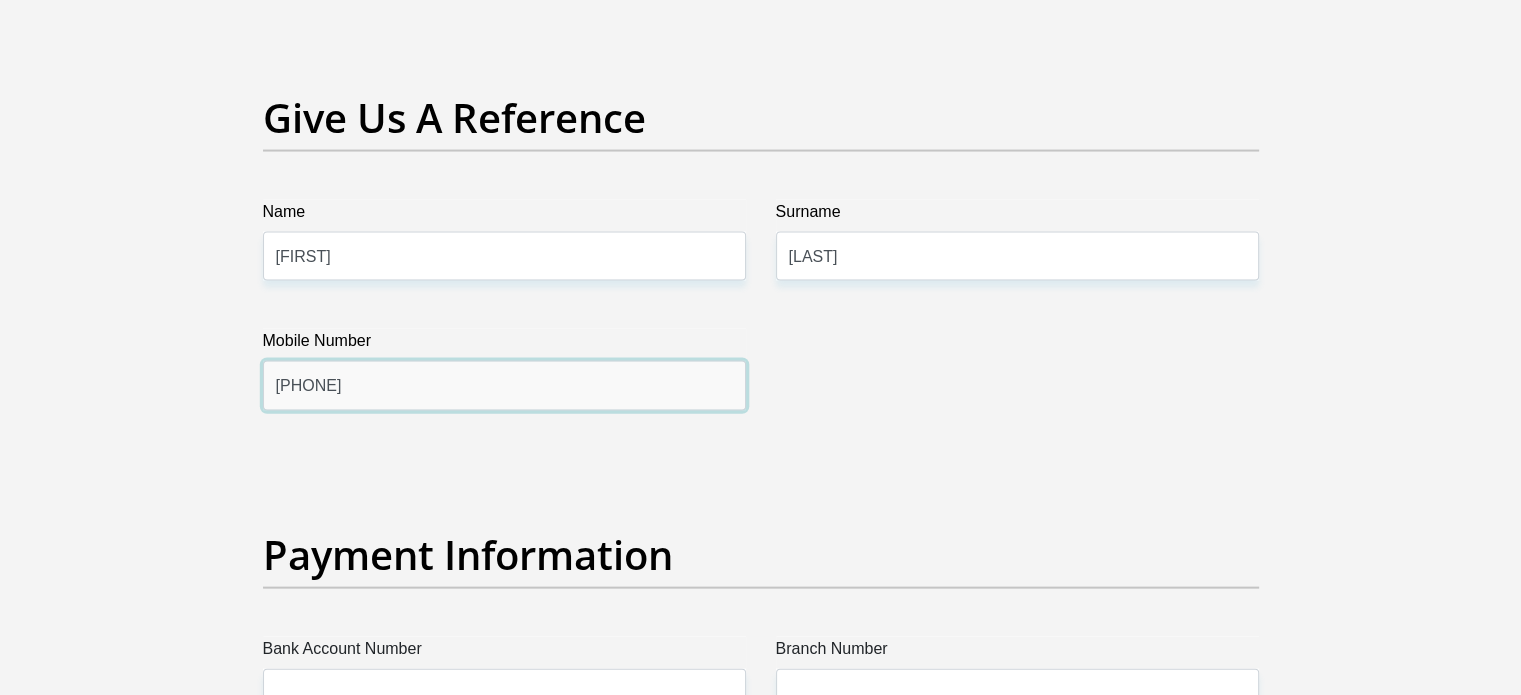 click on "0754039503" at bounding box center [504, 385] 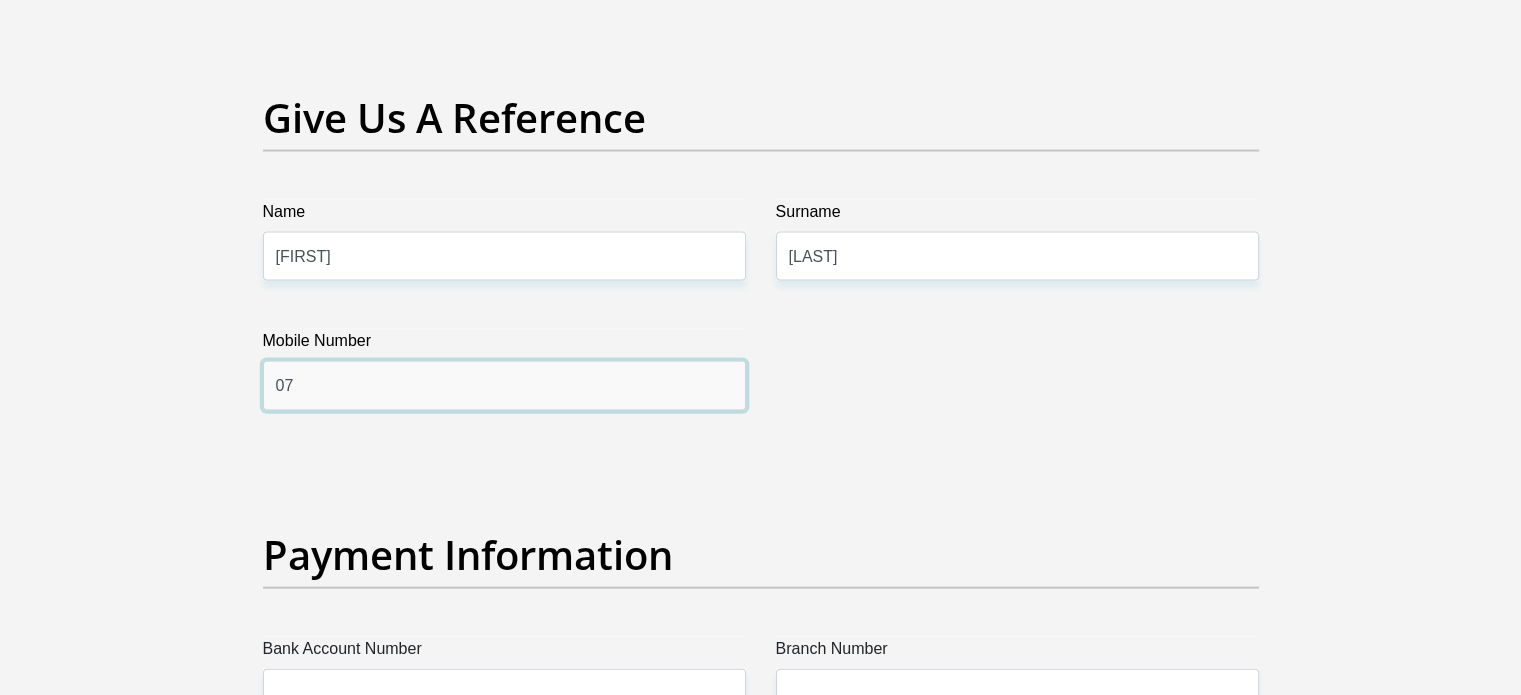 type on "0" 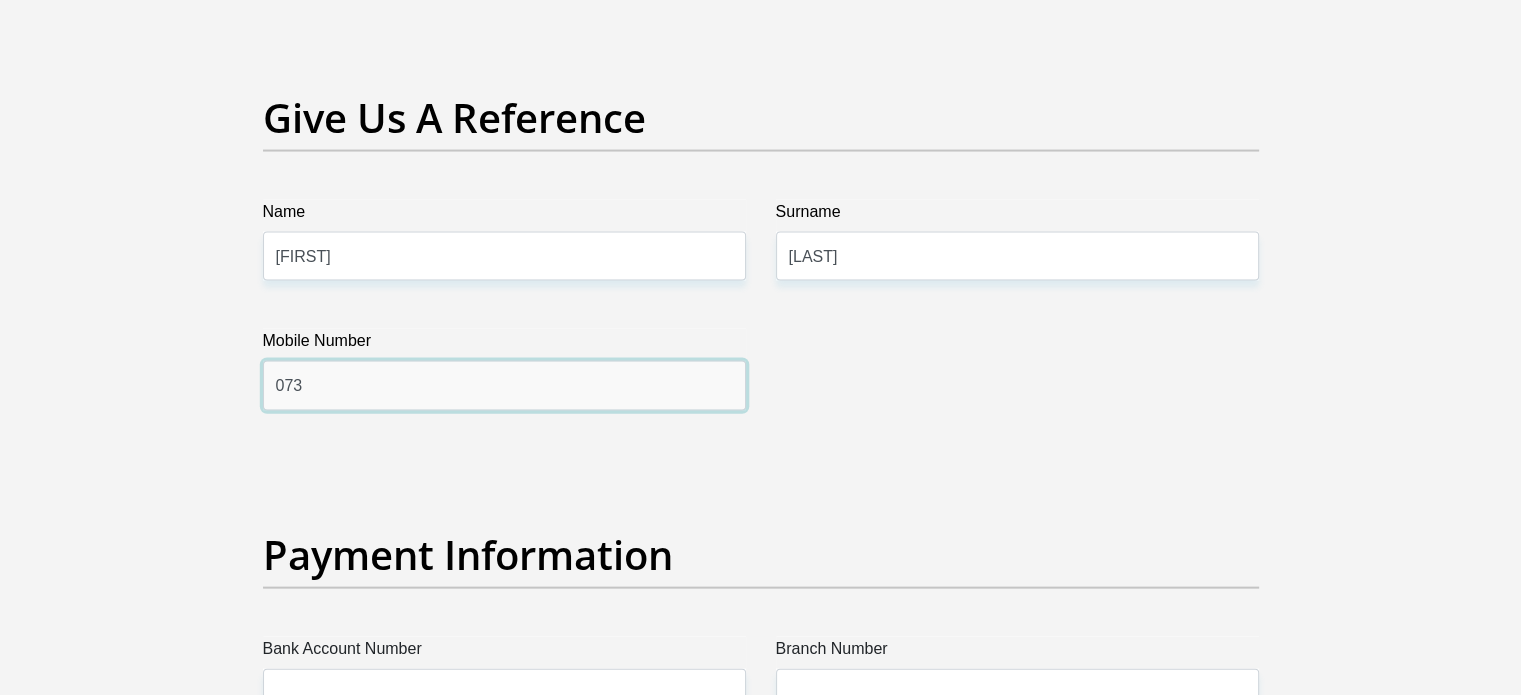 type on "0733515289" 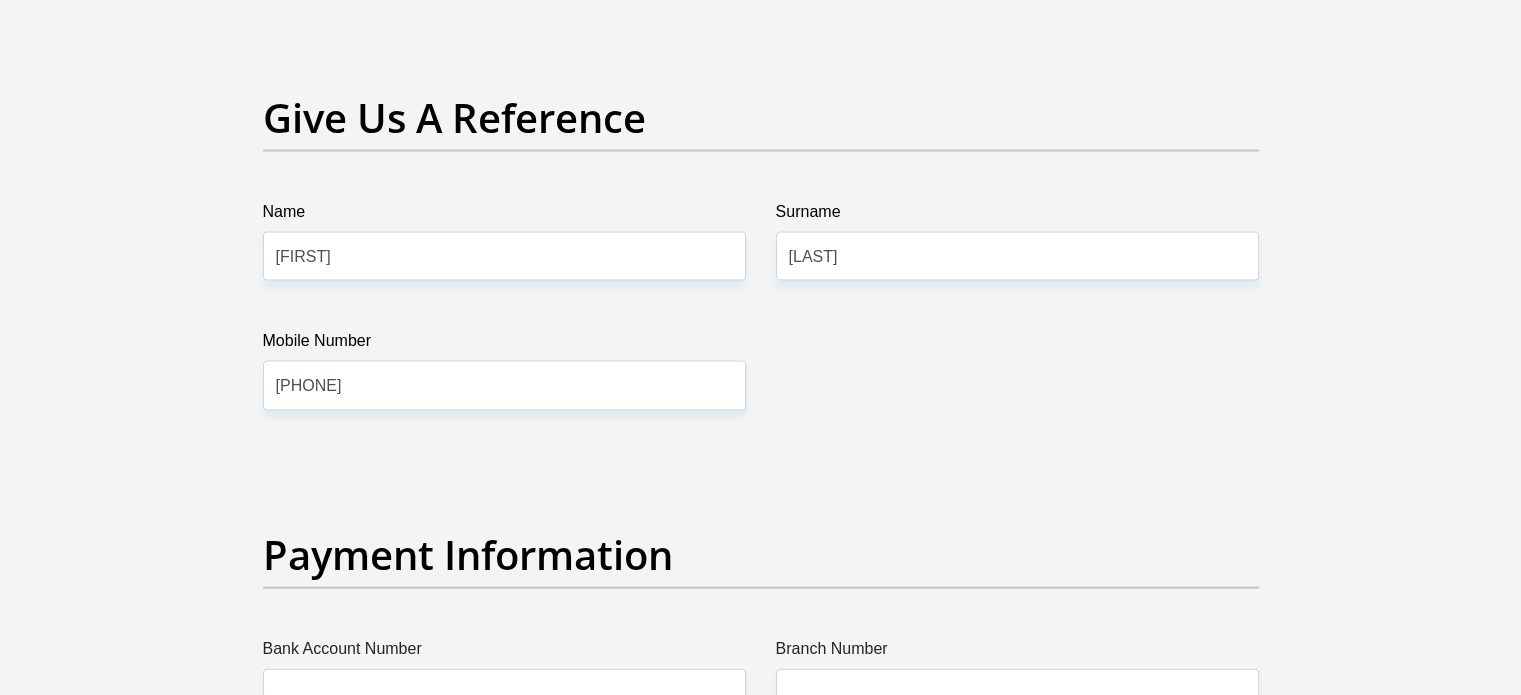 click on "Title
Mr
Ms
Mrs
Dr
Other
First Name
Nosihle
Surname
Magwaza
ID Number
9409231569082
Please input valid ID number
Race
Black
Coloured
Indian
White
Other
Contact Number
0754039503
Please input valid contact number
Nationality
South Africa
Afghanistan
Aland Islands  Albania  Algeria" at bounding box center (761, -553) 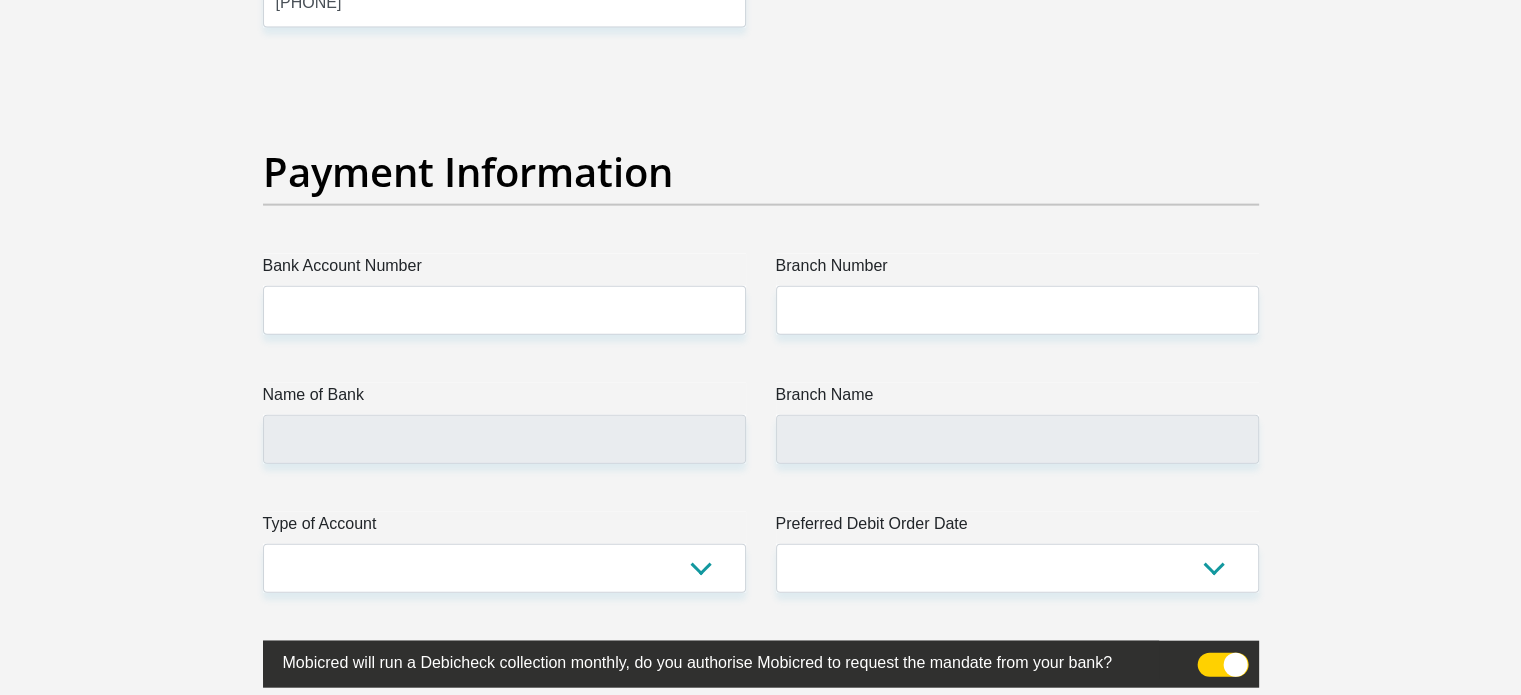 scroll, scrollTop: 4560, scrollLeft: 0, axis: vertical 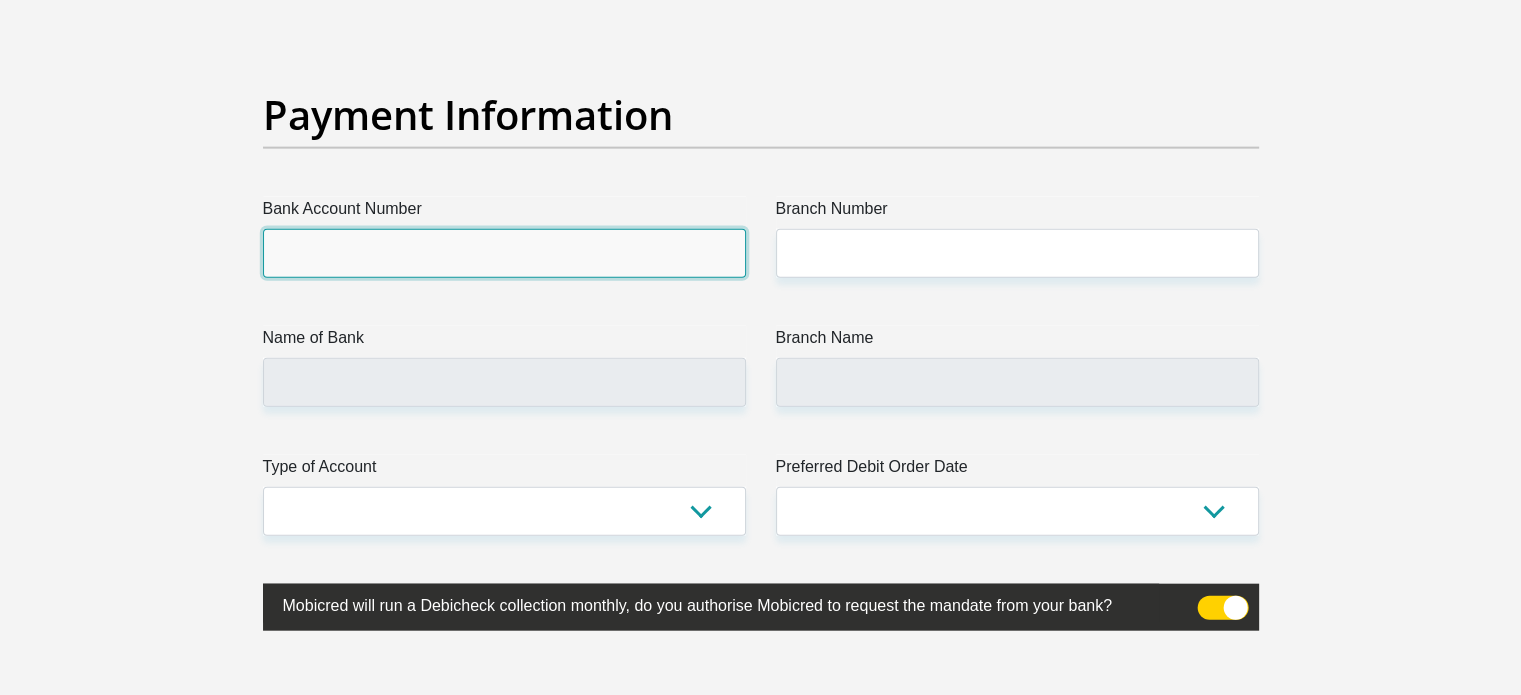 click on "Bank Account Number" at bounding box center (504, 253) 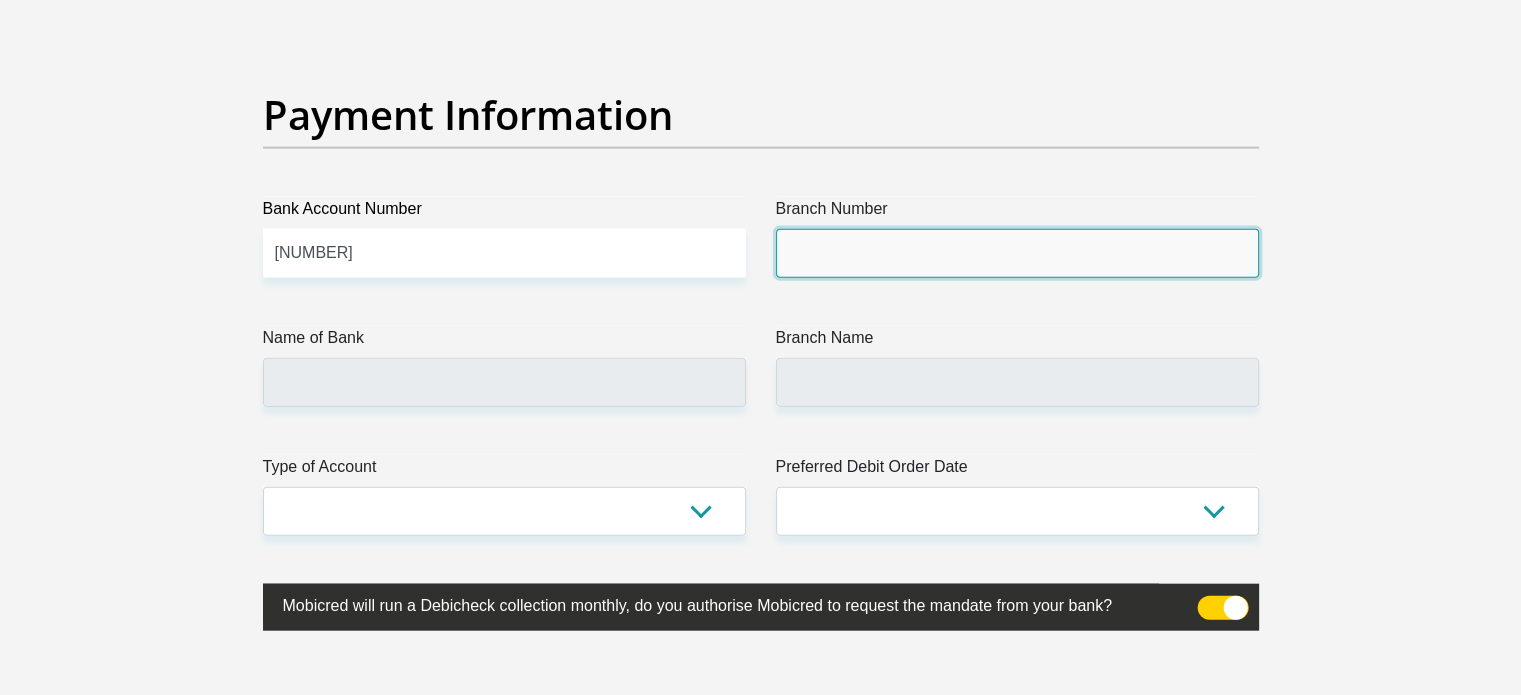 click on "Branch Number" at bounding box center (1017, 253) 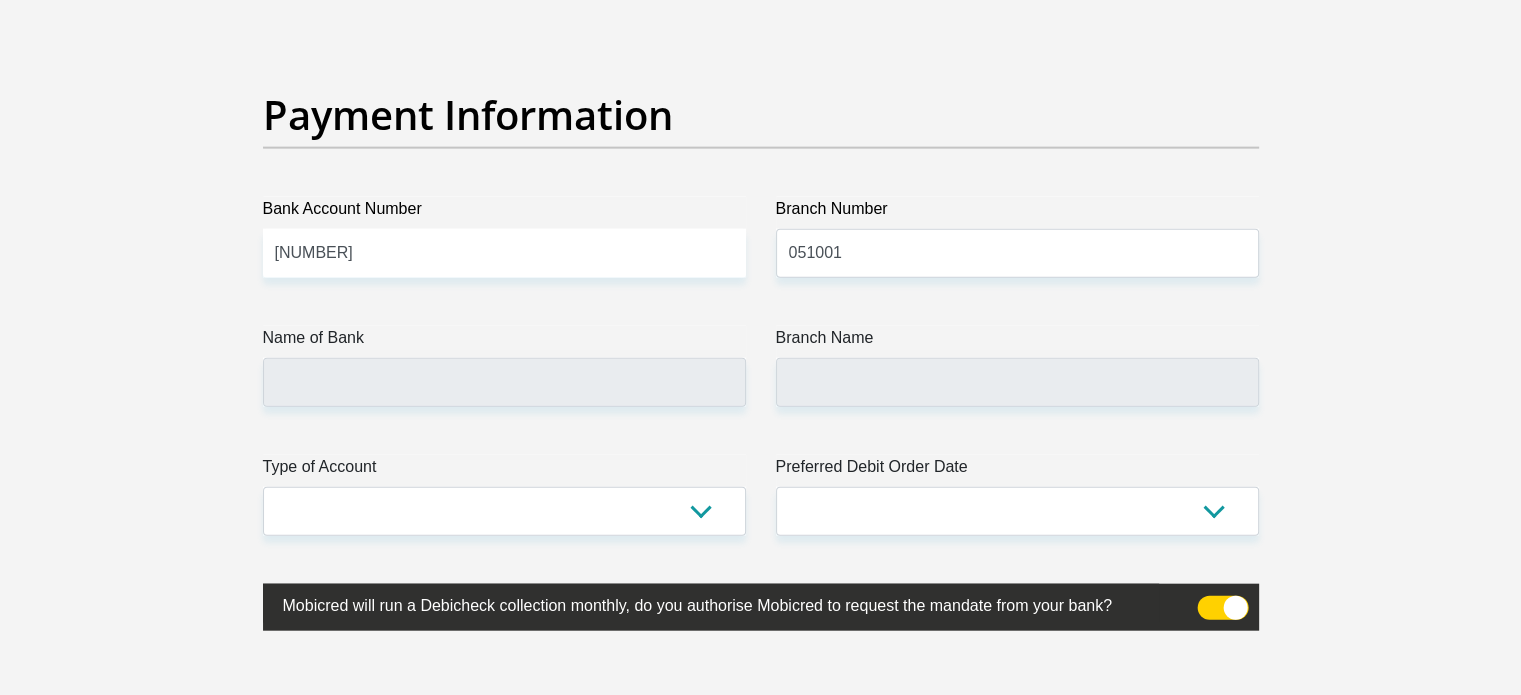 click on "Name of Bank" at bounding box center [504, 342] 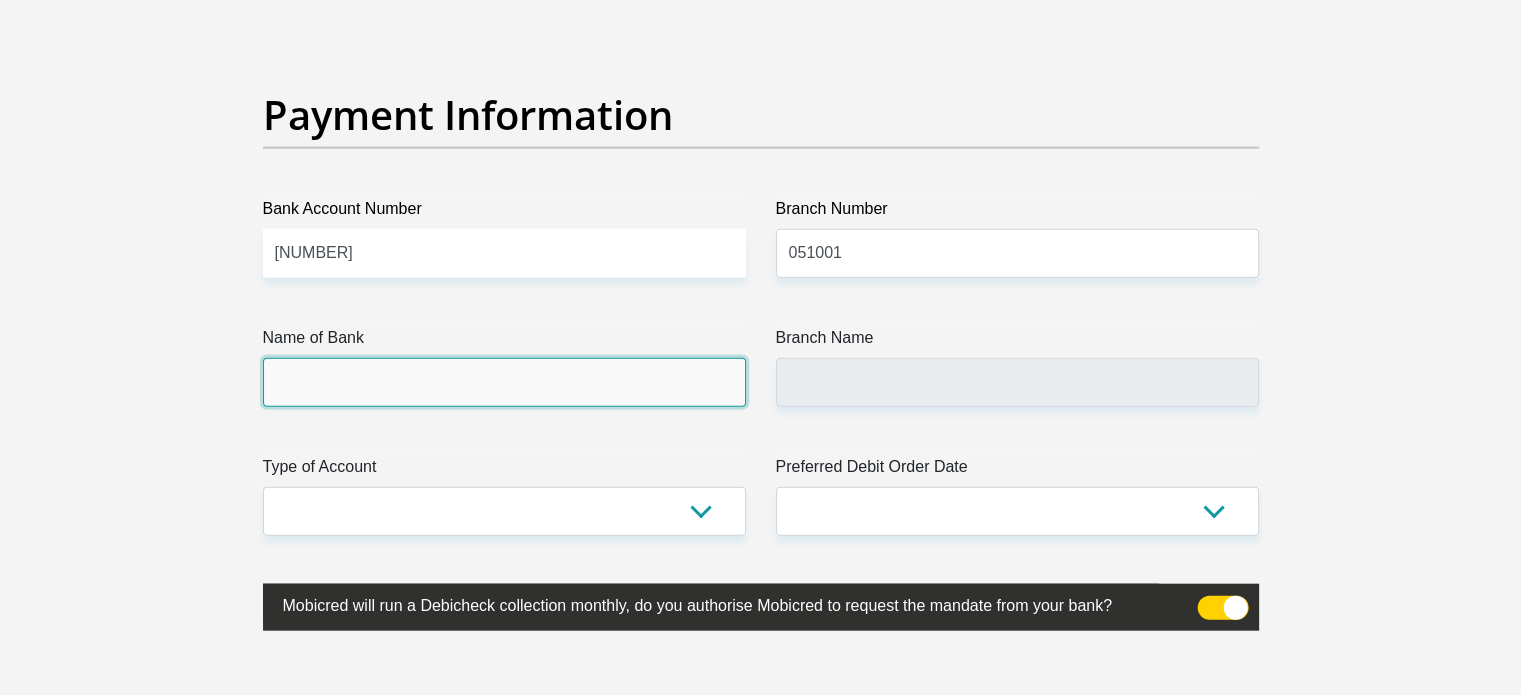 click on "Name of Bank" at bounding box center (504, 382) 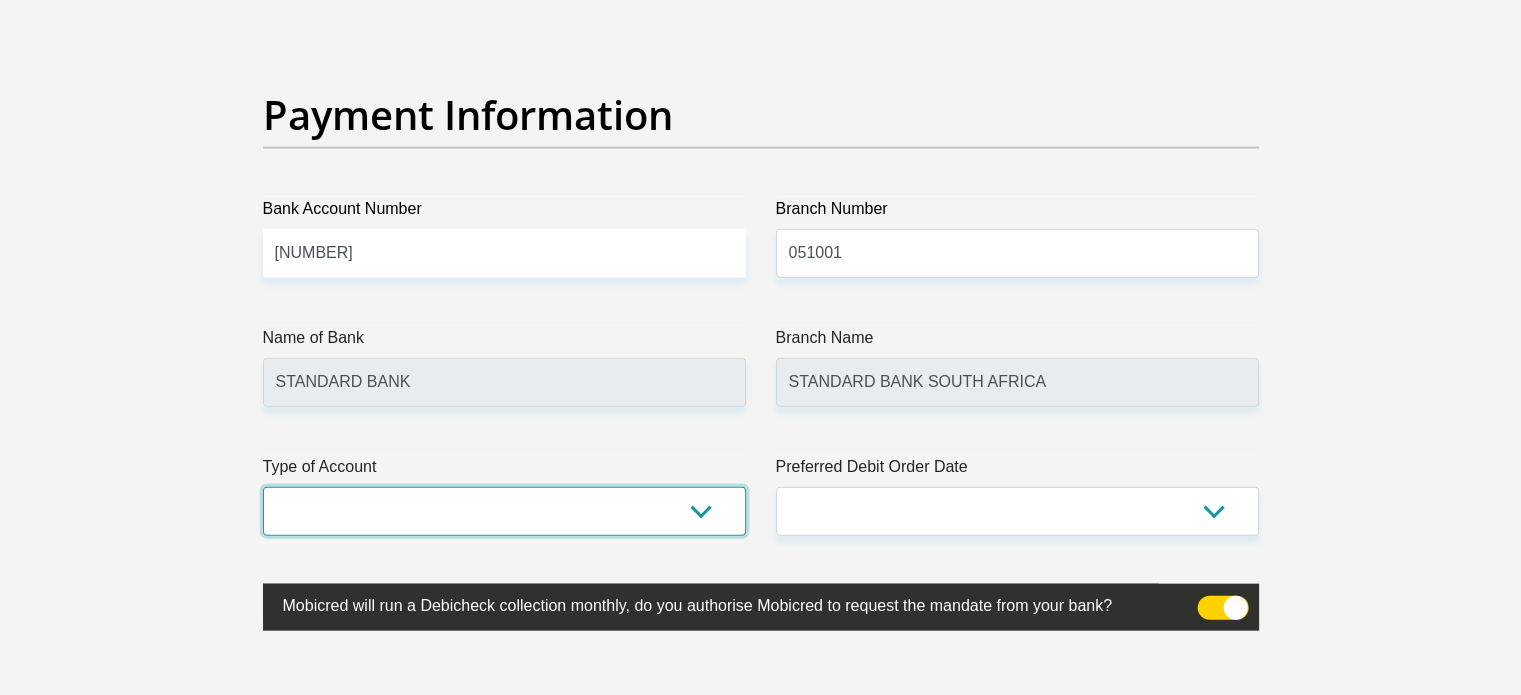 click on "Cheque
Savings" at bounding box center (504, 511) 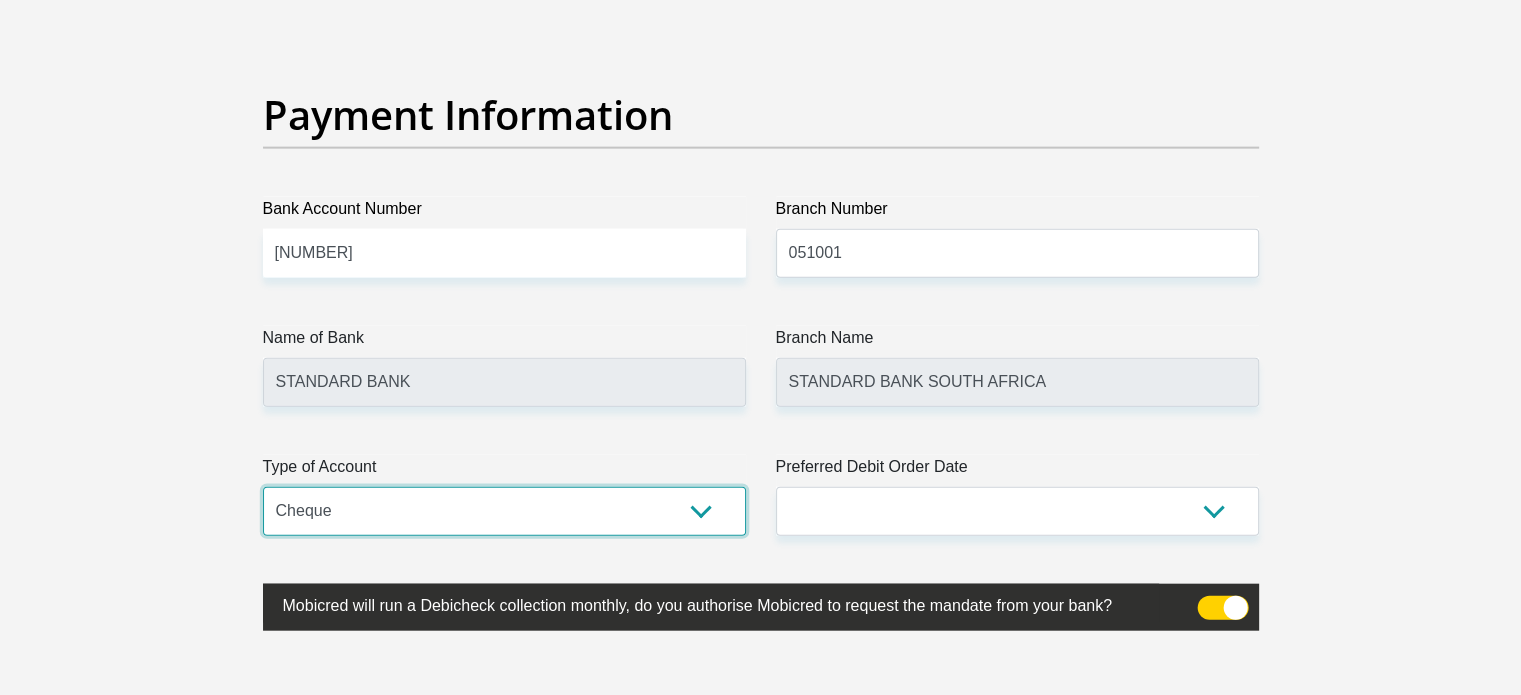 click on "Cheque
Savings" at bounding box center (504, 511) 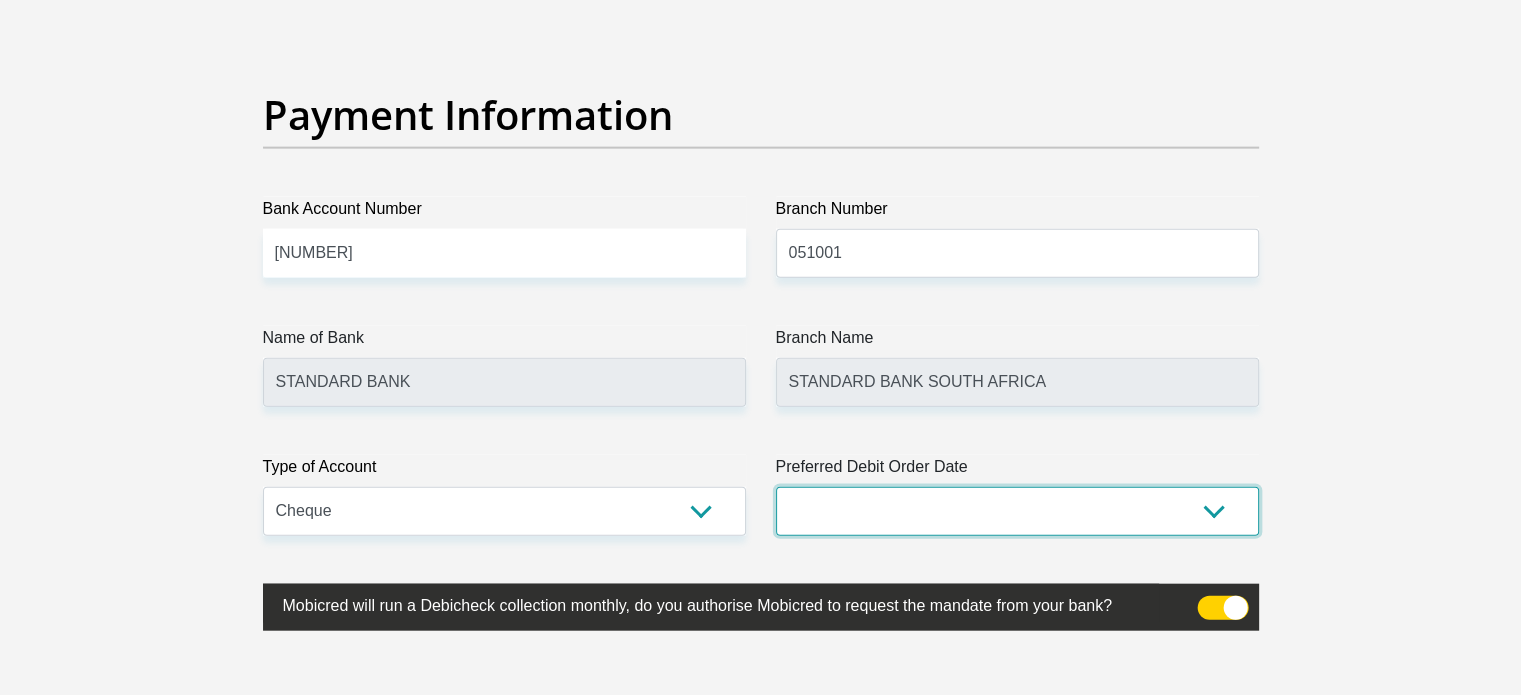 click on "1st
2nd
3rd
4th
5th
7th
18th
19th
20th
21st
22nd
23rd
24th
25th
26th
27th
28th
29th
30th" at bounding box center (1017, 511) 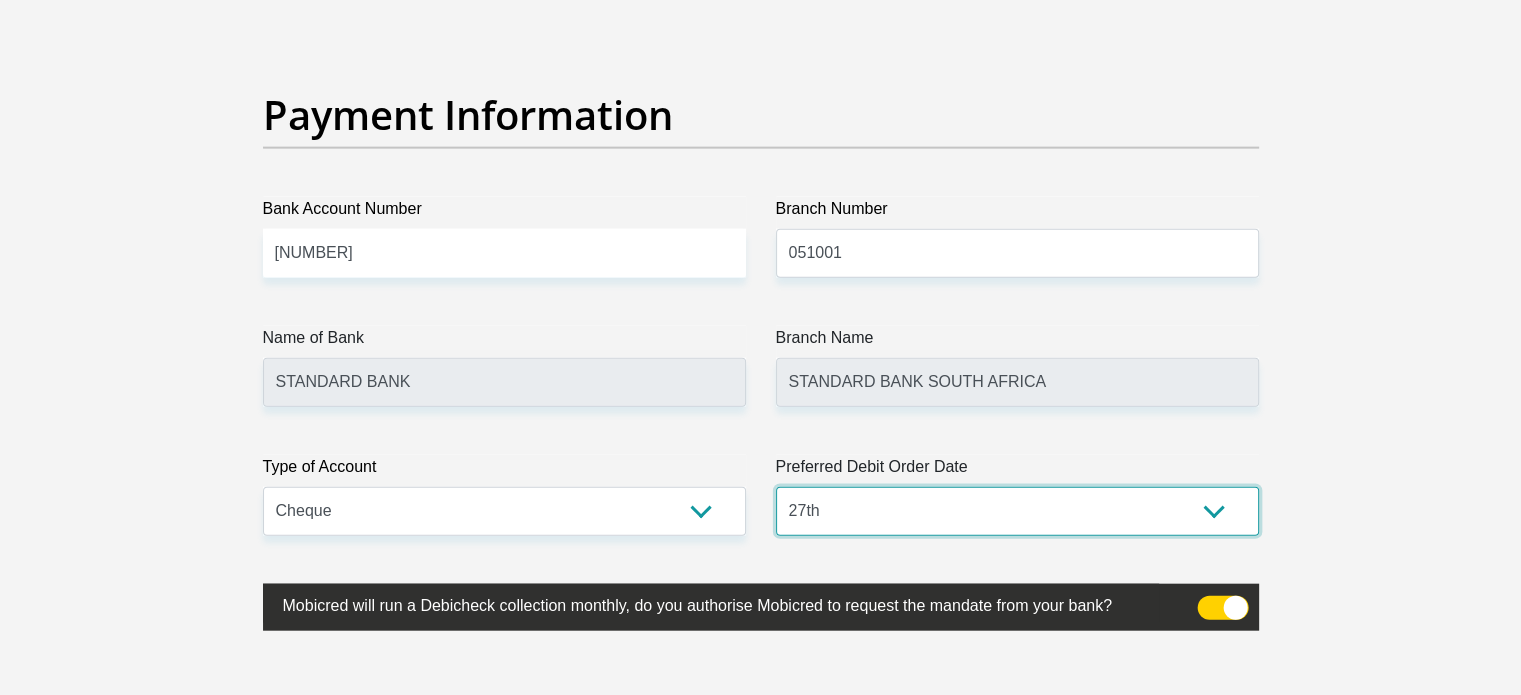 click on "1st
2nd
3rd
4th
5th
7th
18th
19th
20th
21st
22nd
23rd
24th
25th
26th
27th
28th
29th
30th" at bounding box center [1017, 511] 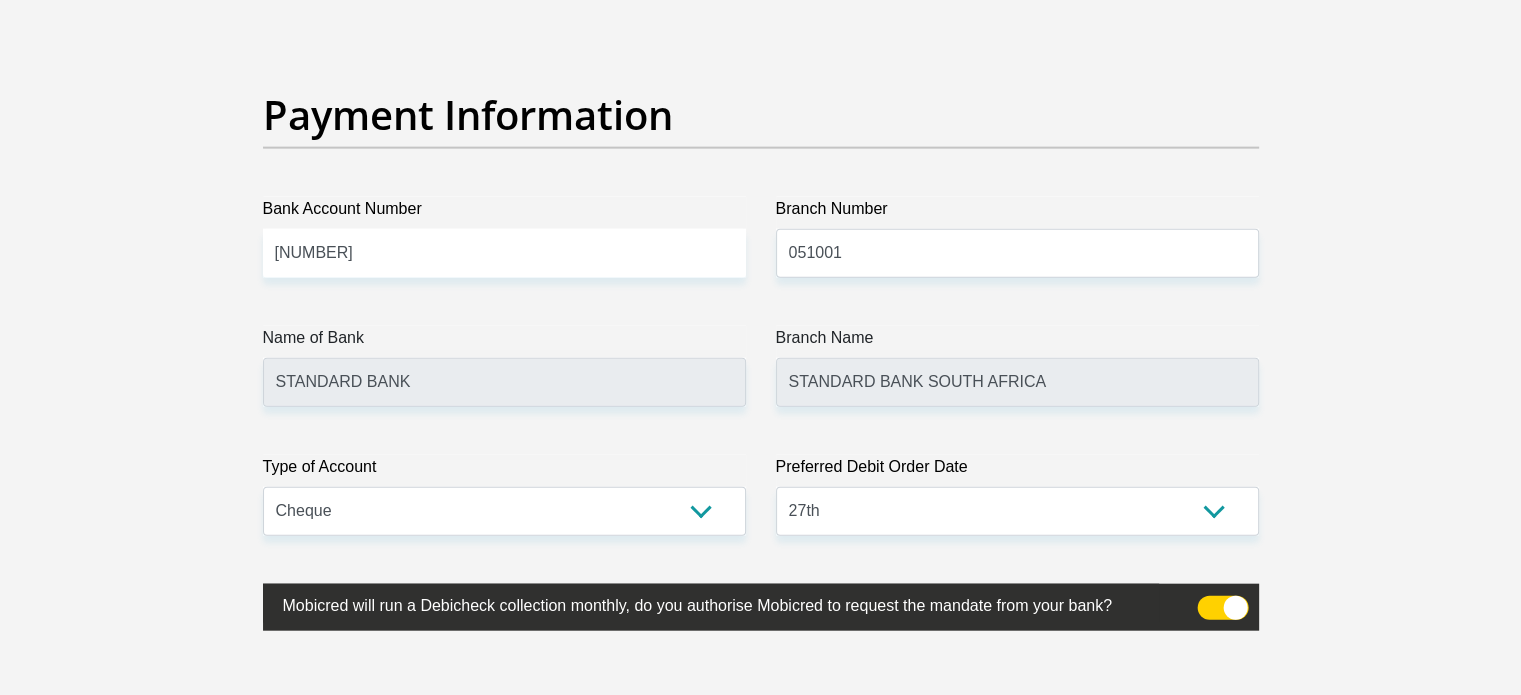 click on "Personal Details
Title
Mr
Ms
Mrs
Dr
Other
First Name
Nosihle
Surname
Magwaza
ID Number
9409231569082
Please input valid ID number
Race
Black
Coloured
Indian
White
Other
Contact Number
0754039503
Please input valid contact number" at bounding box center (760, -987) 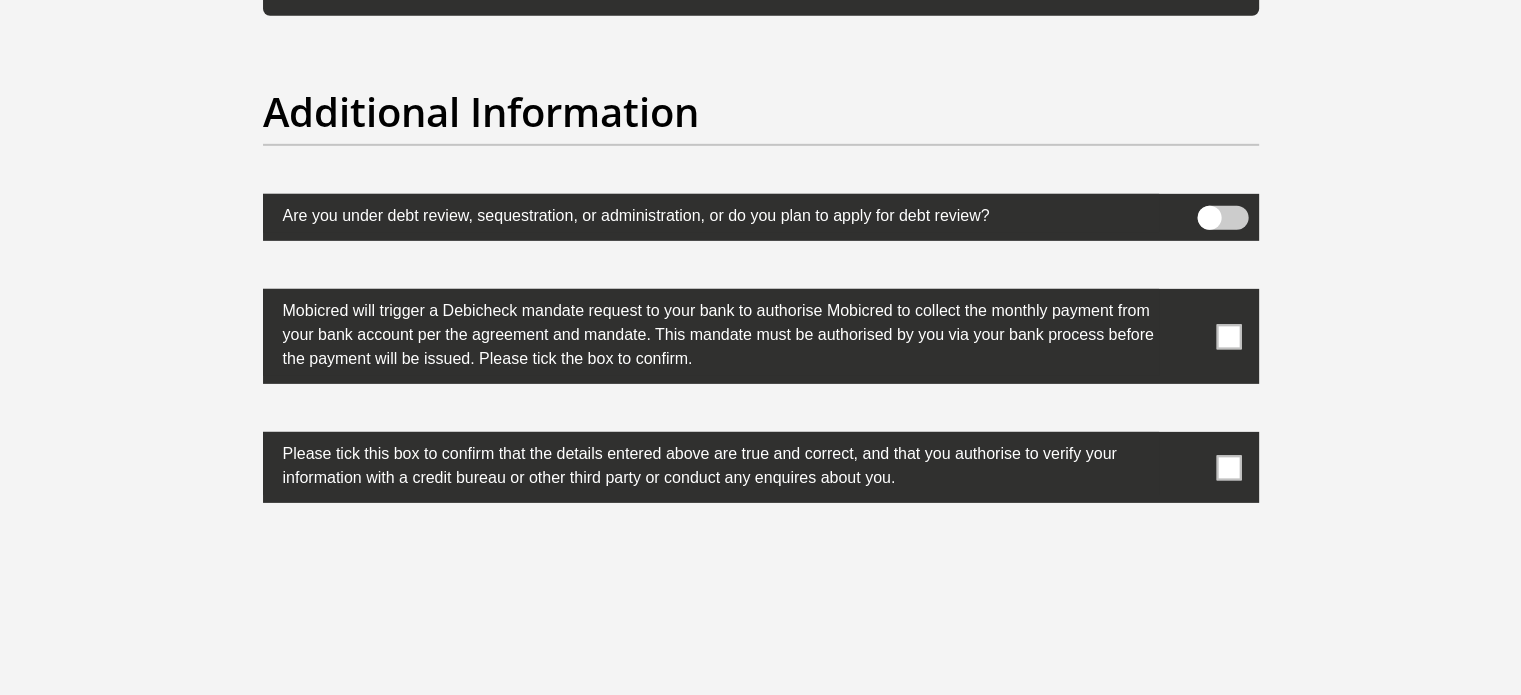 scroll, scrollTop: 6270, scrollLeft: 0, axis: vertical 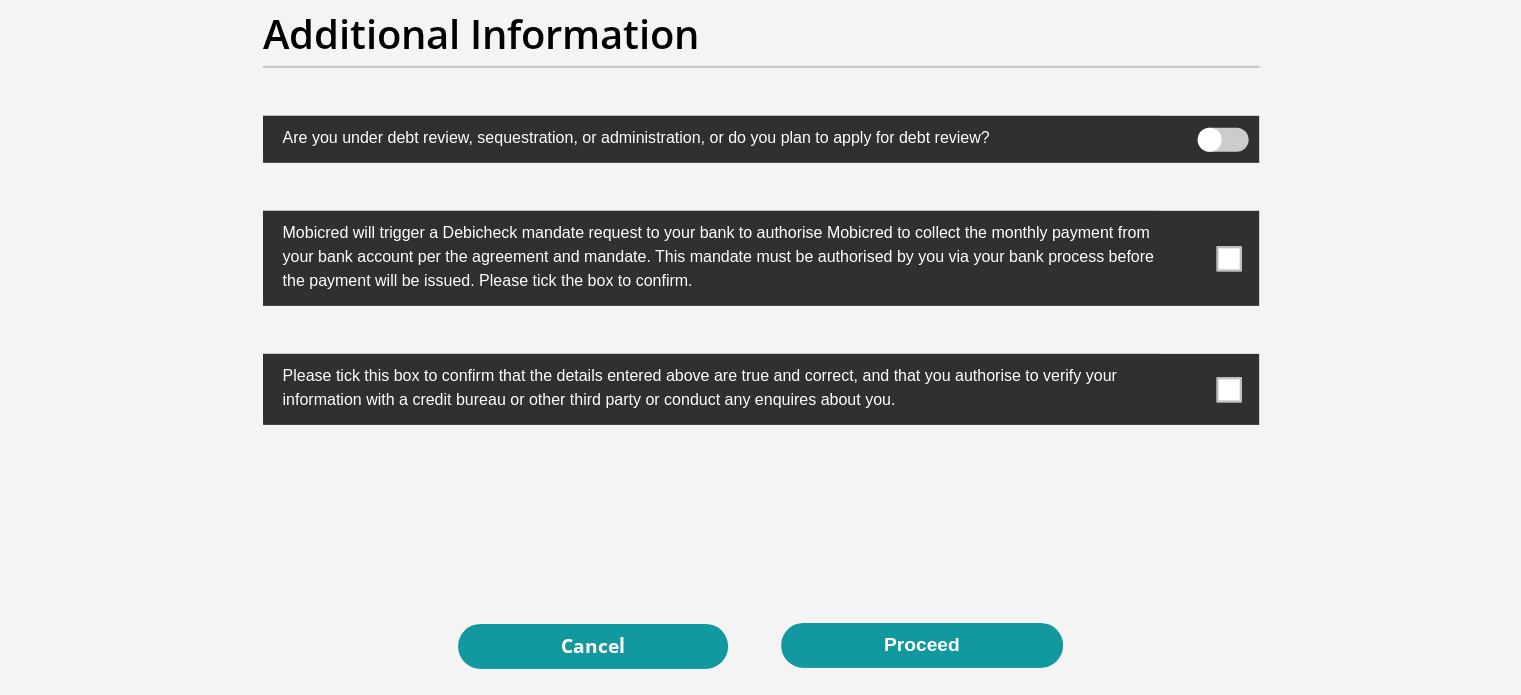 click at bounding box center (1228, 258) 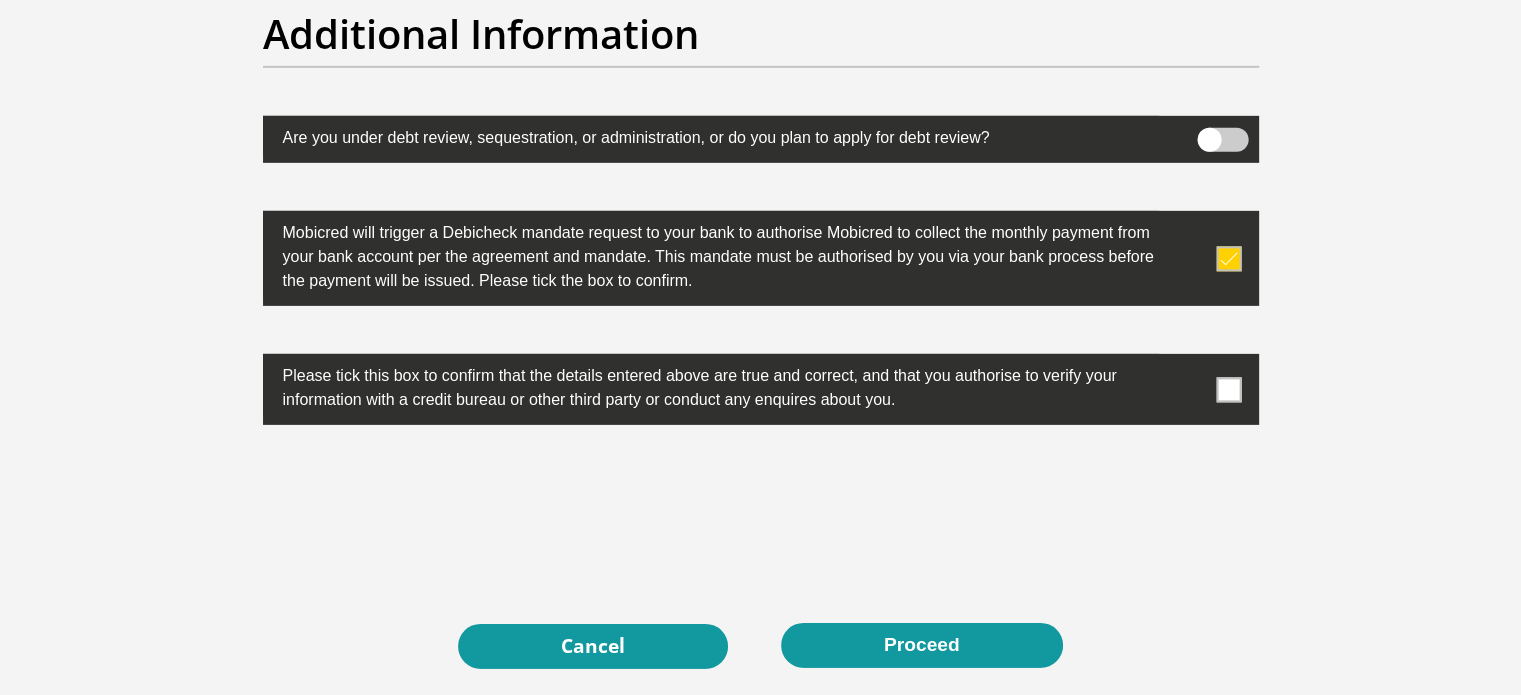 click at bounding box center (1228, 389) 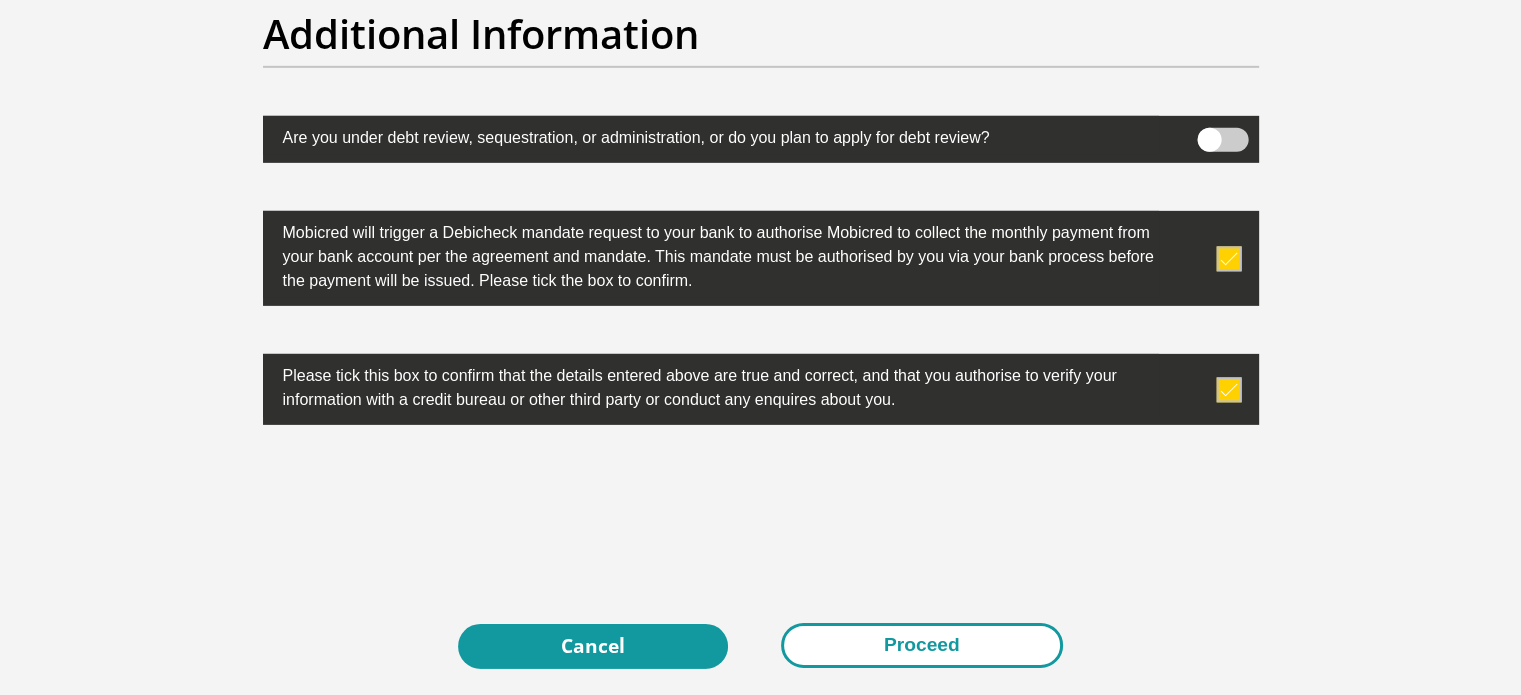 click on "Proceed" at bounding box center [922, 645] 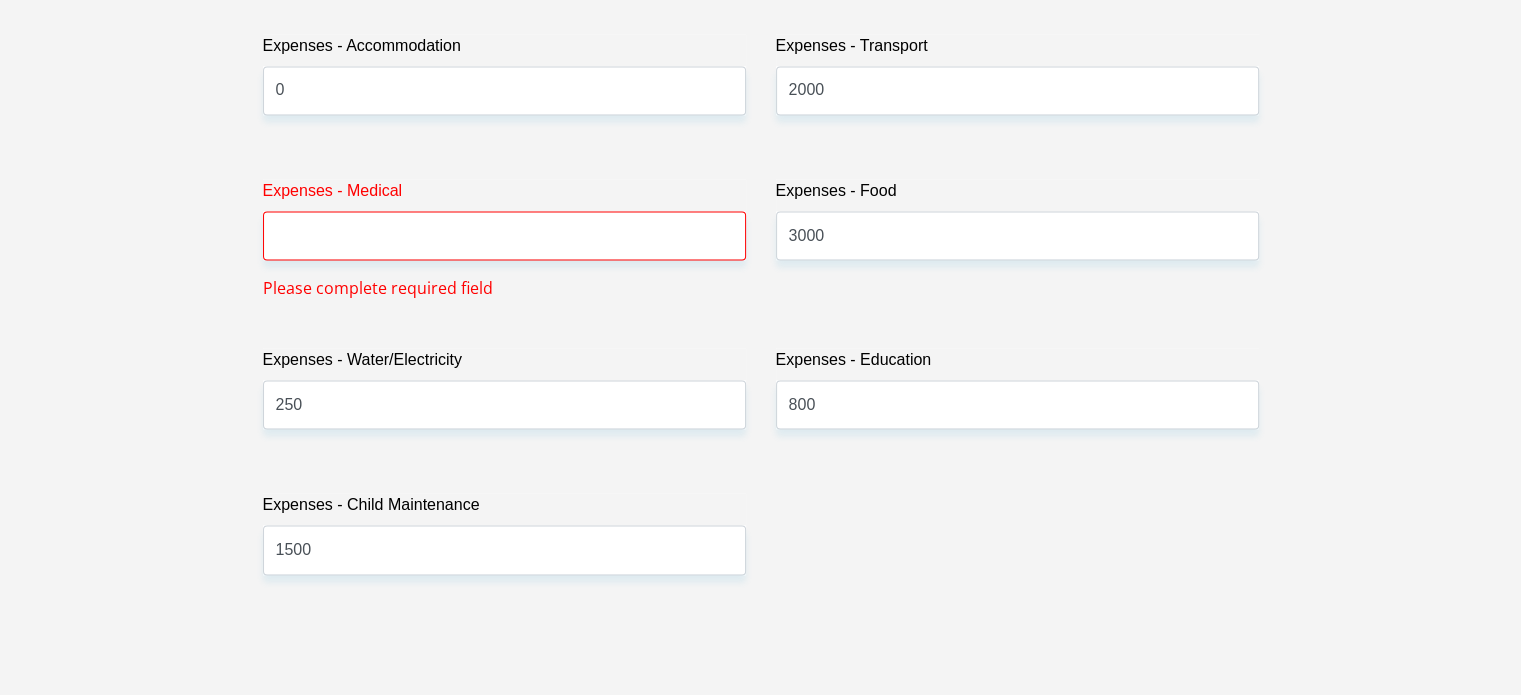 scroll, scrollTop: 2952, scrollLeft: 0, axis: vertical 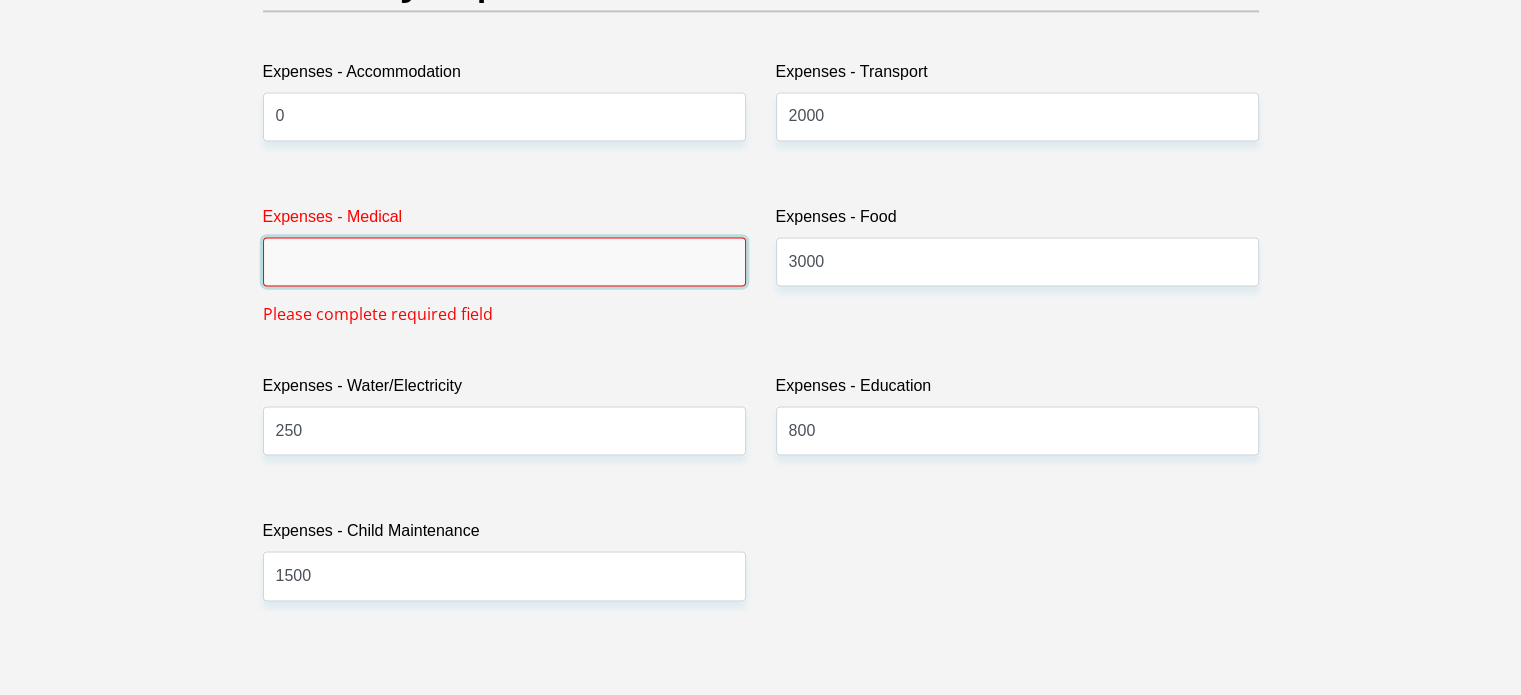 click on "Expenses - Medical" at bounding box center [504, 261] 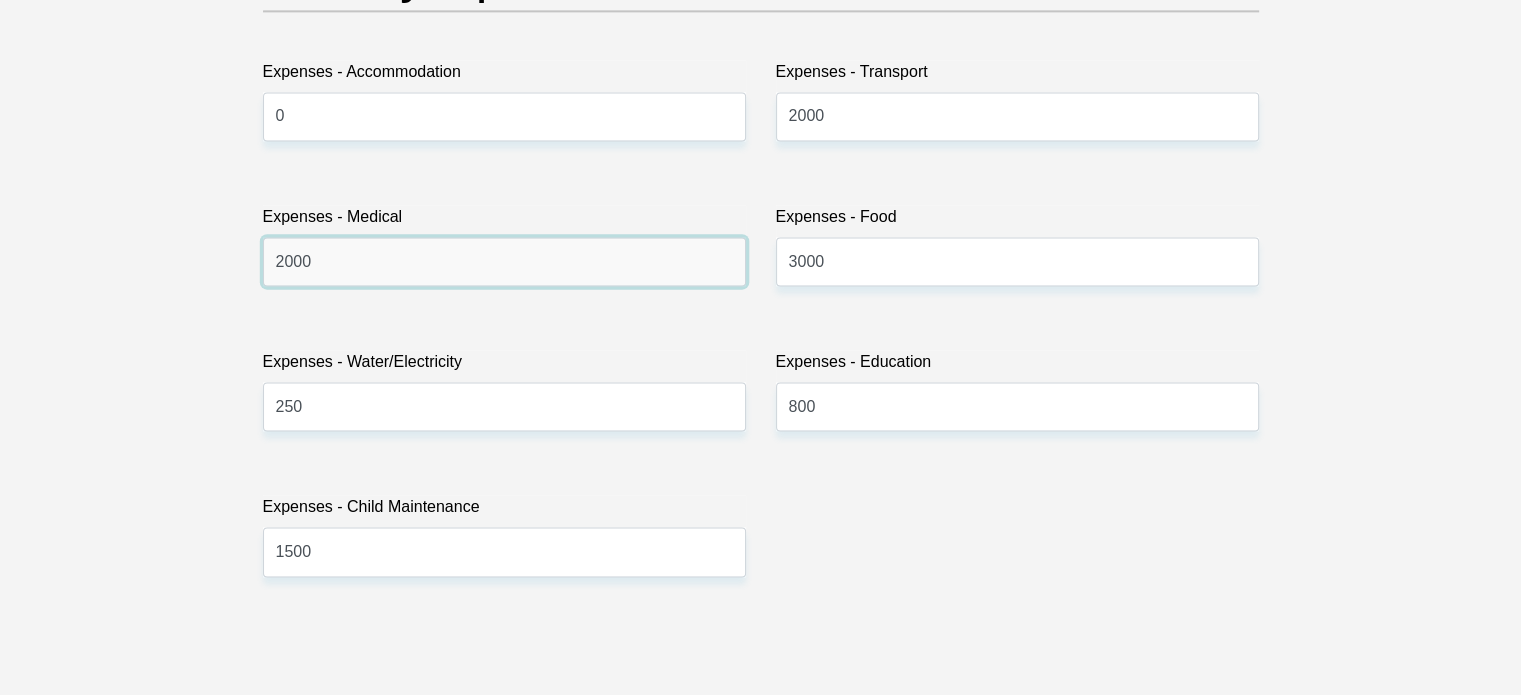 type on "2000" 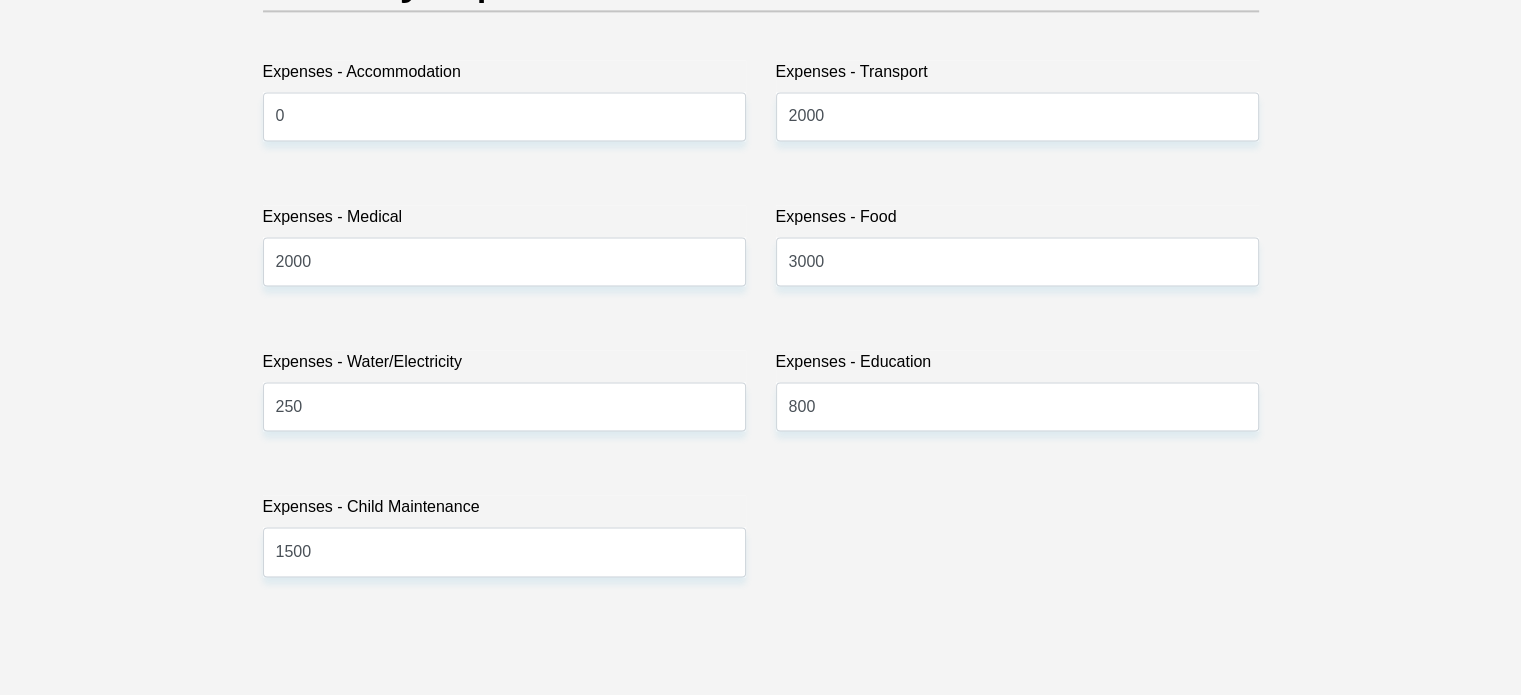 click on "Personal Details
Title
Mr
Ms
Mrs
Dr
Other
First Name
Nosihle
Surname
Magwaza
ID Number
9409231569082
Please input valid ID number
Race
Black
Coloured
Indian
White
Other
Contact Number
0754039503
Please input valid contact number" at bounding box center (760, 621) 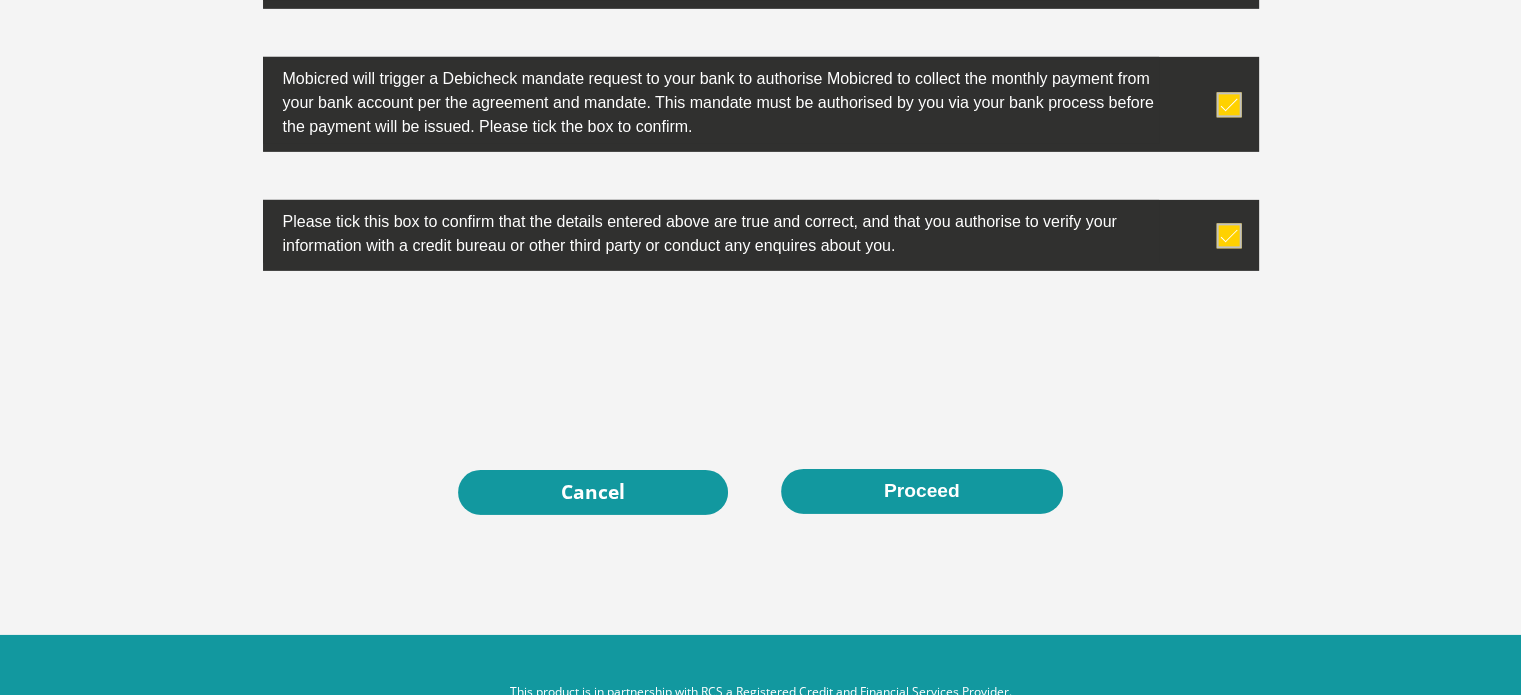 scroll, scrollTop: 6476, scrollLeft: 0, axis: vertical 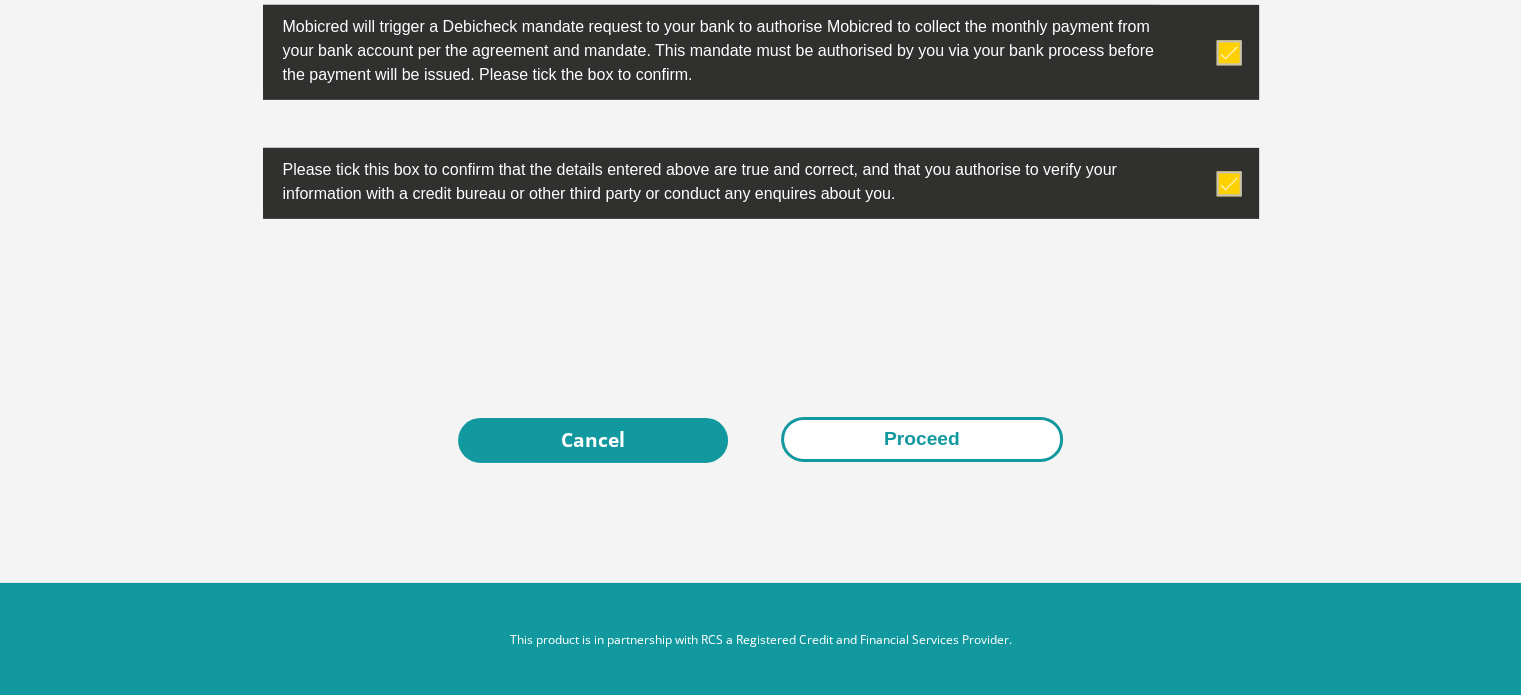 click on "Proceed" at bounding box center [922, 439] 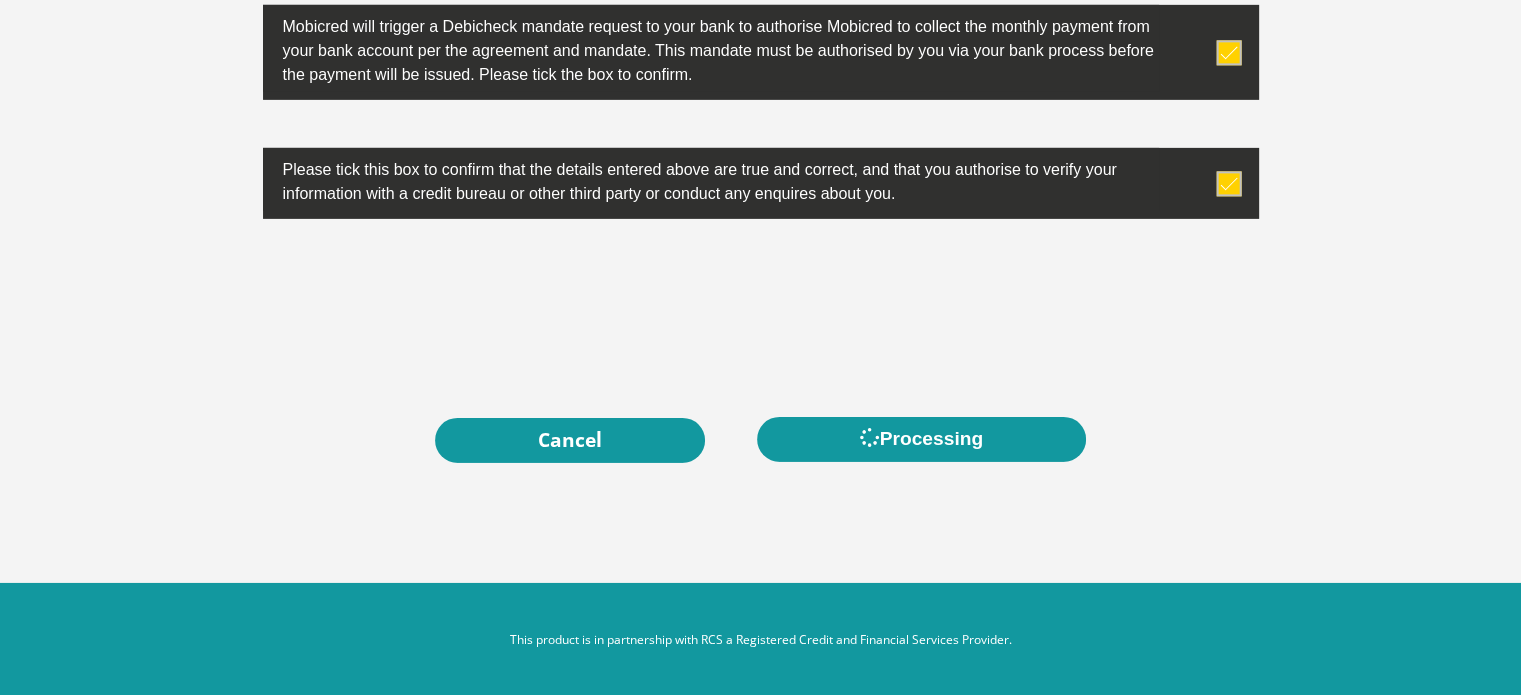 scroll, scrollTop: 0, scrollLeft: 0, axis: both 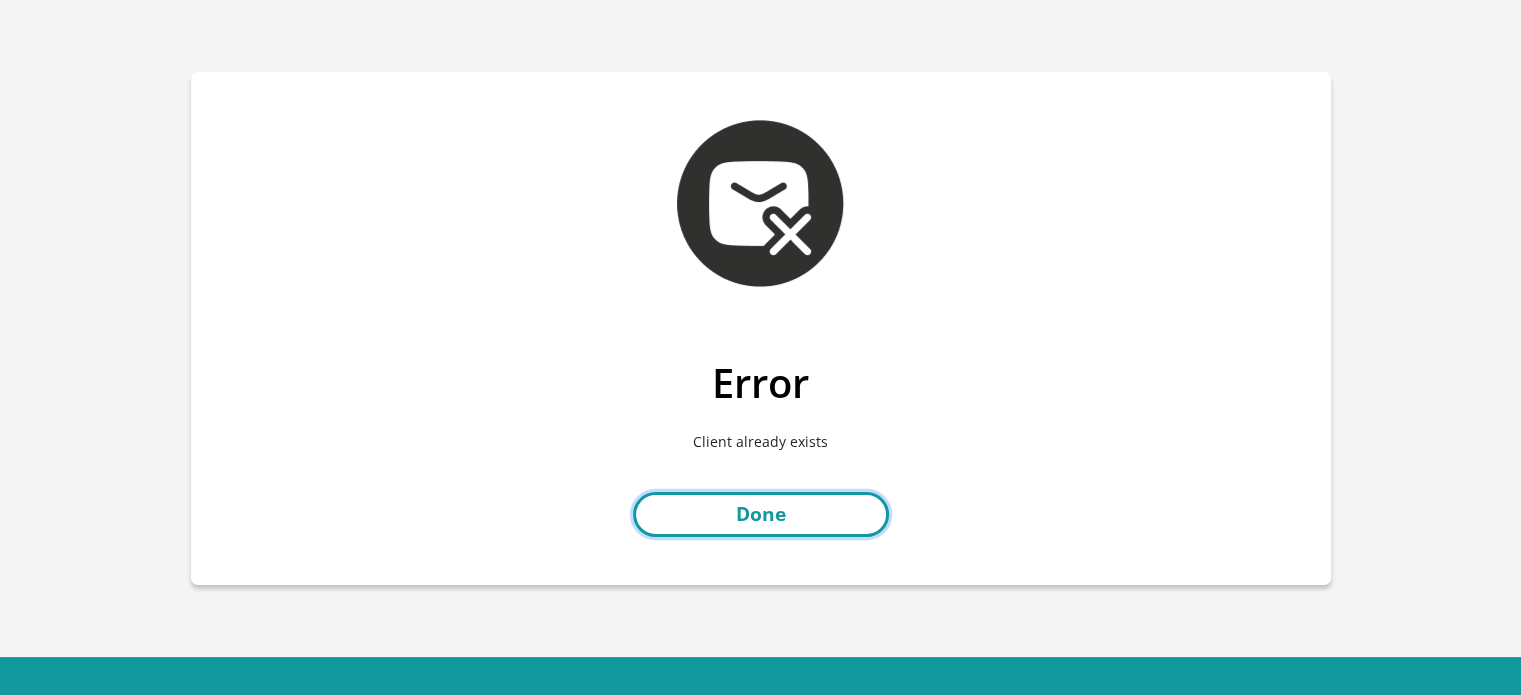 click on "Done" at bounding box center (761, 514) 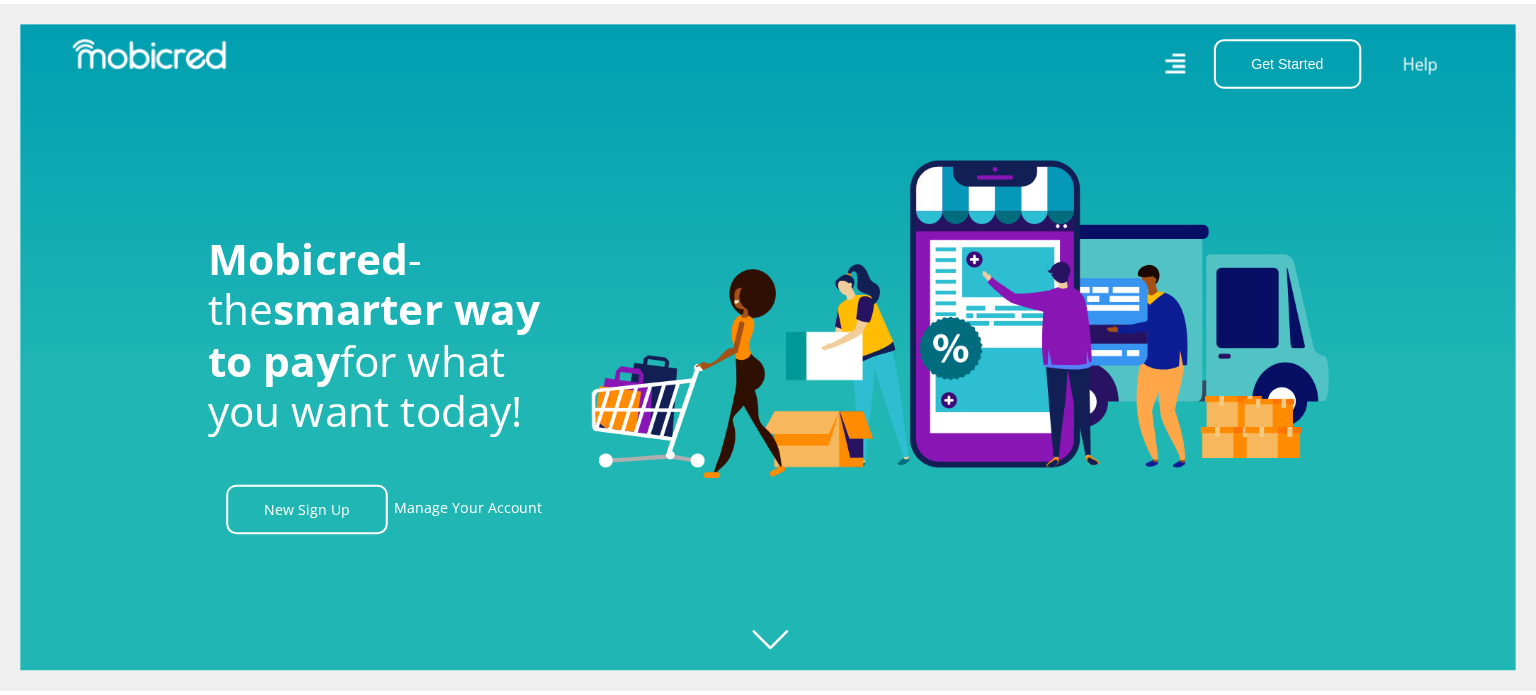 scroll, scrollTop: 0, scrollLeft: 0, axis: both 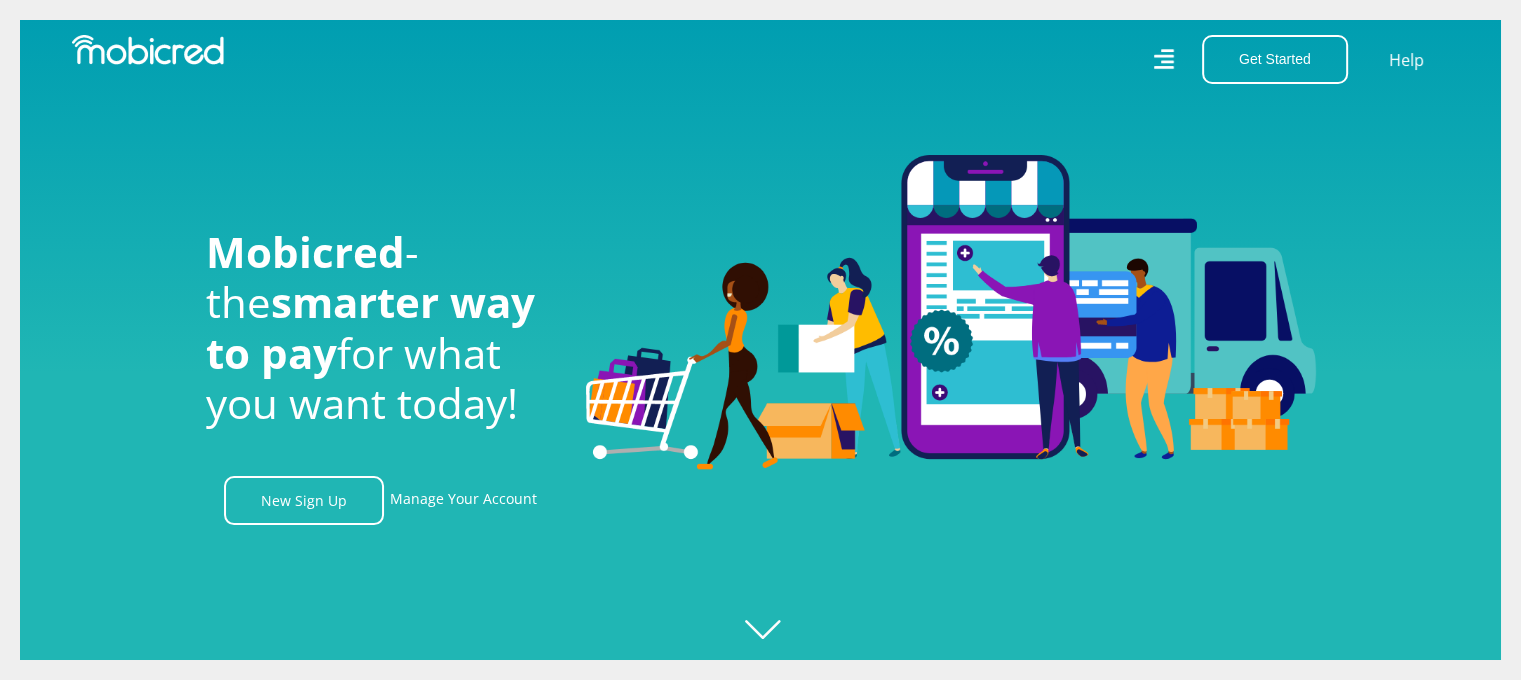 click 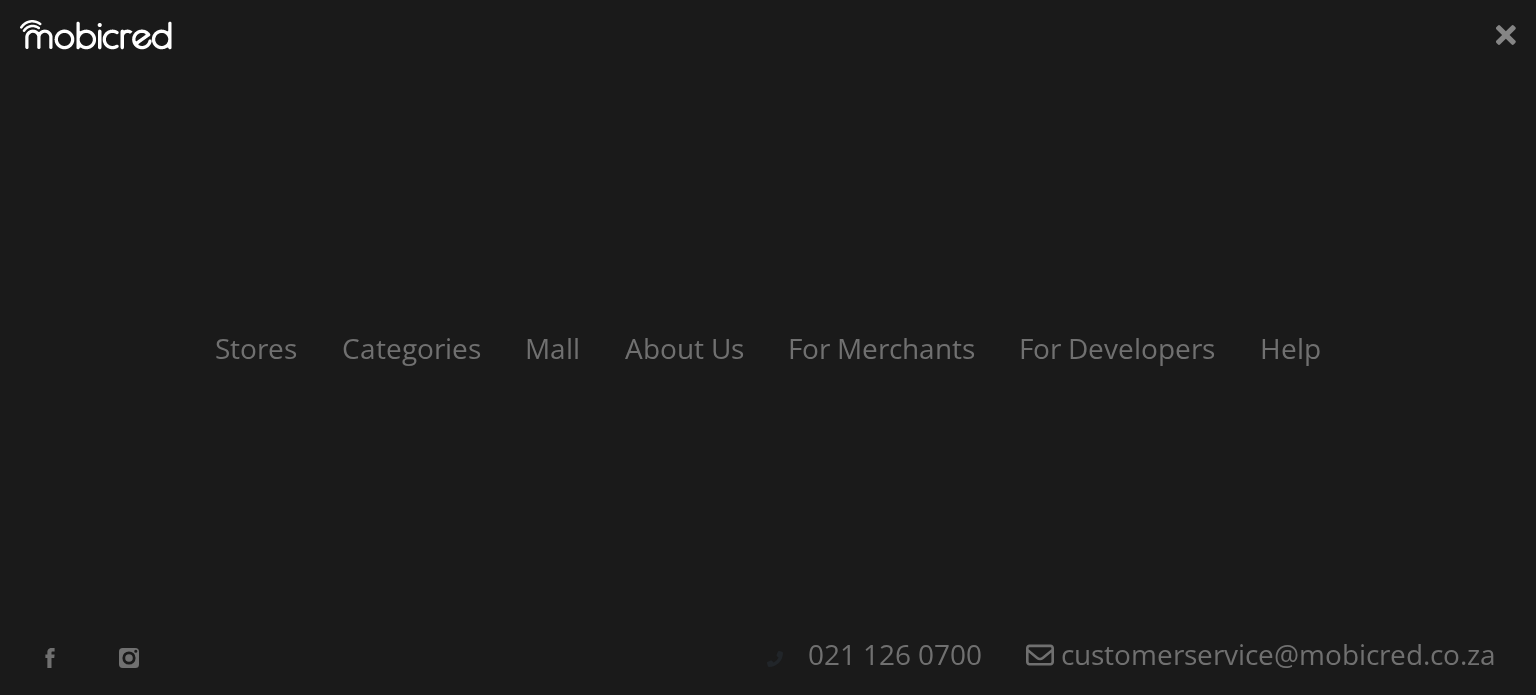 scroll, scrollTop: 0, scrollLeft: 1424, axis: horizontal 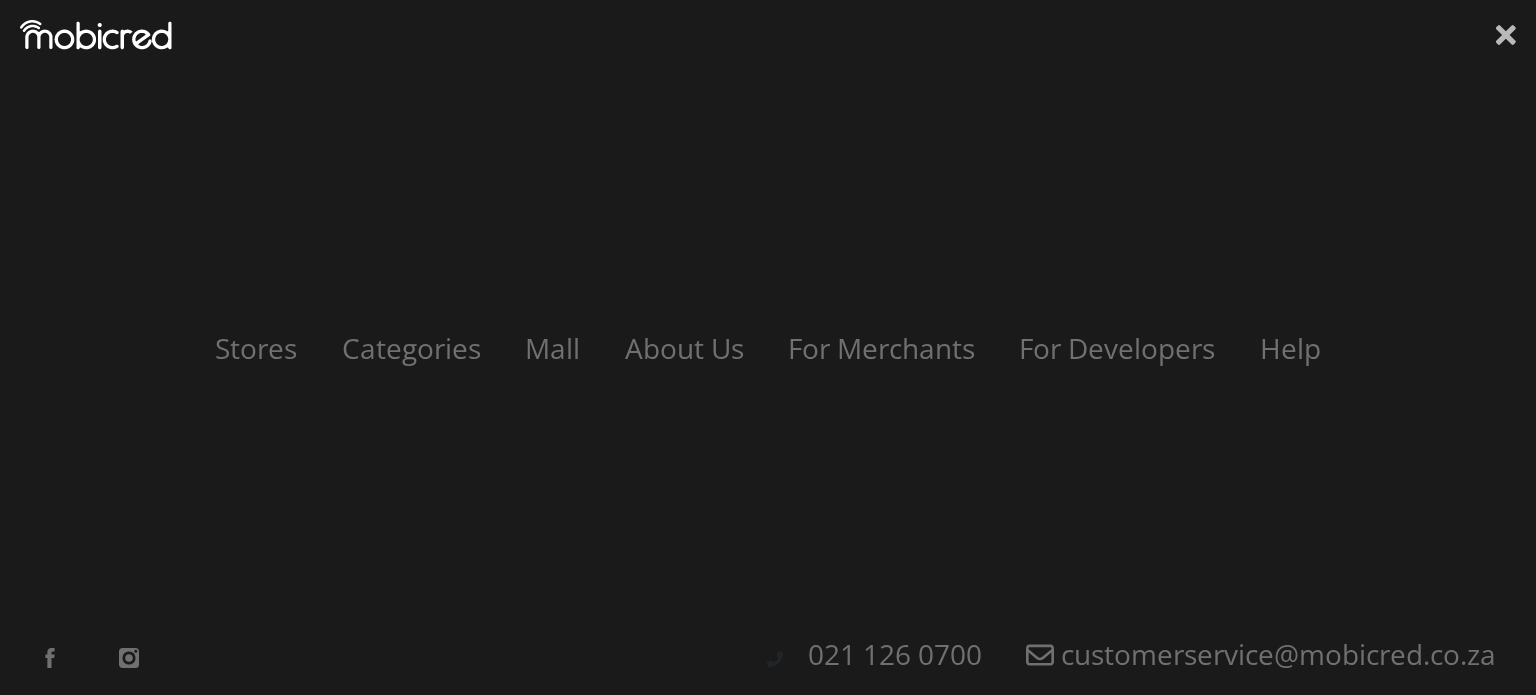 click 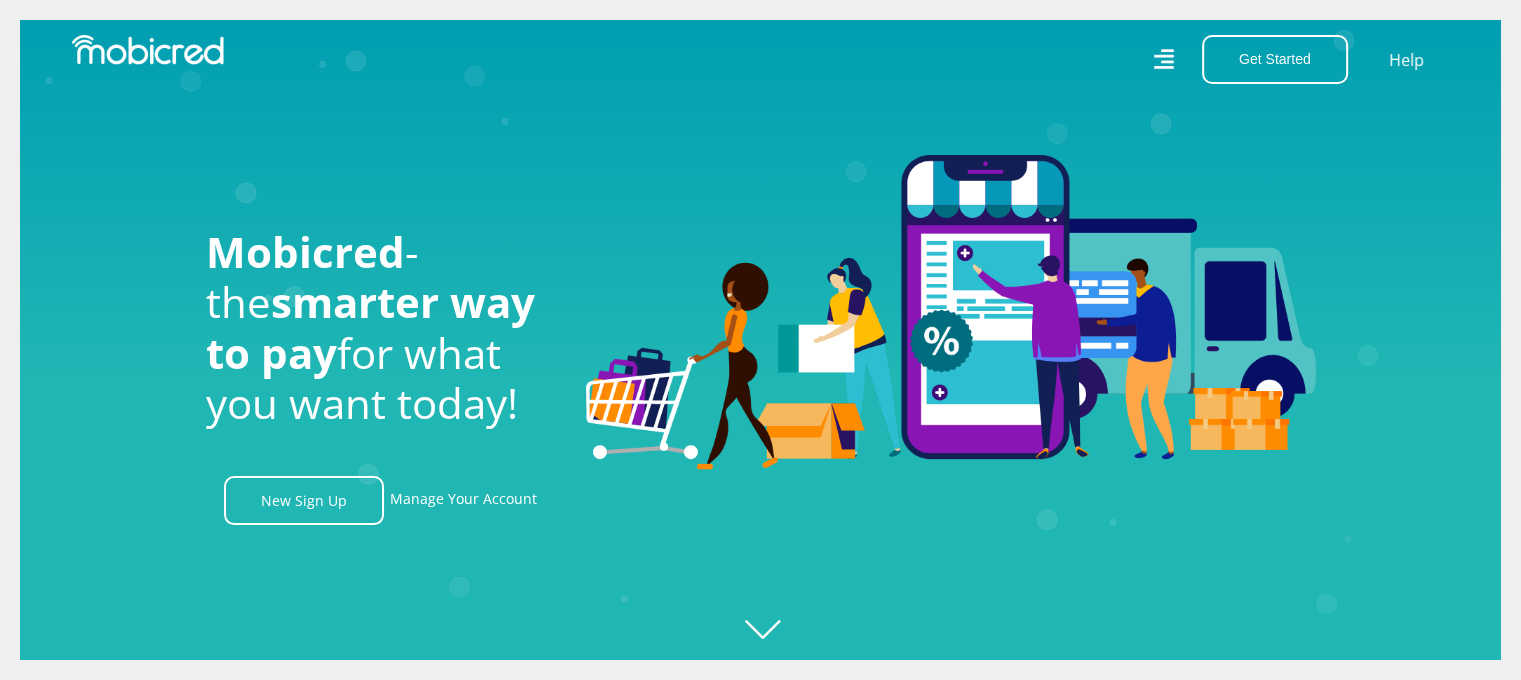 scroll, scrollTop: 0, scrollLeft: 3899, axis: horizontal 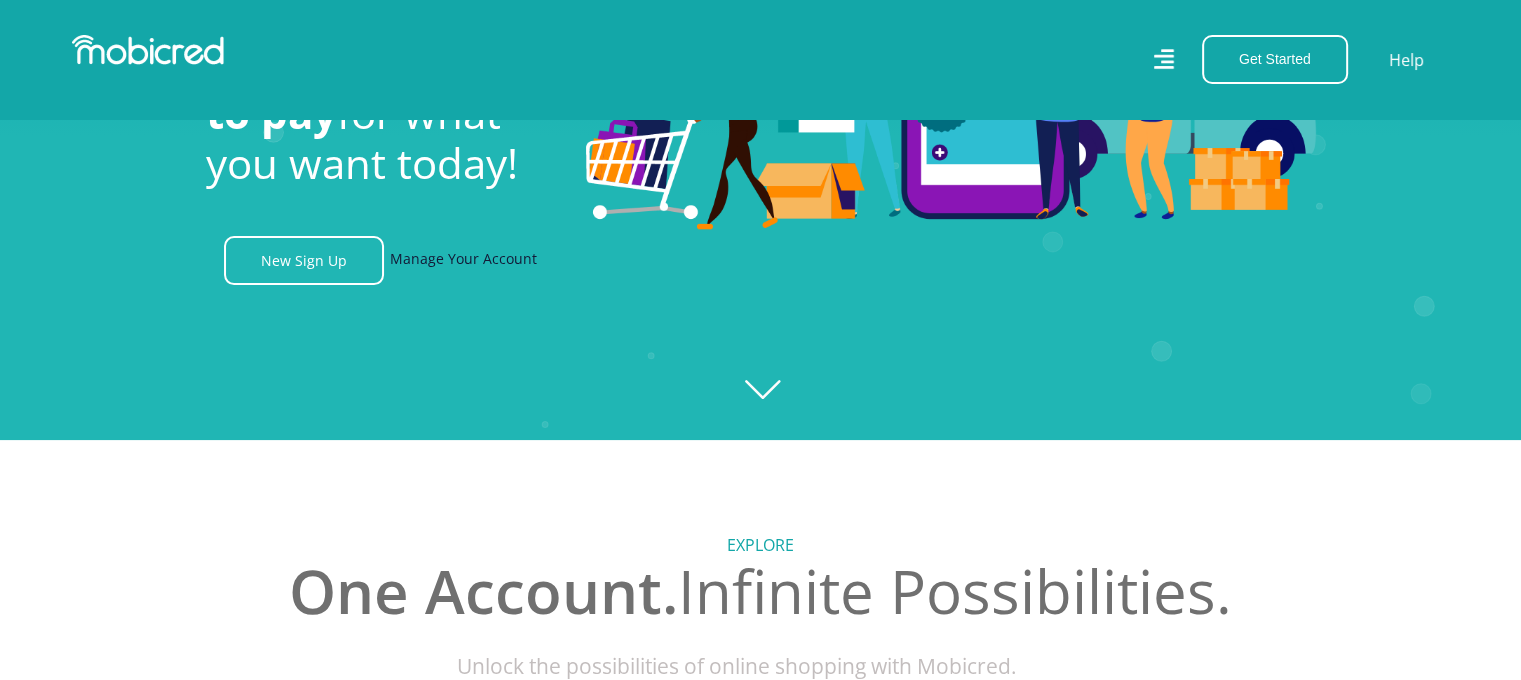 click on "Manage Your Account" at bounding box center [463, 260] 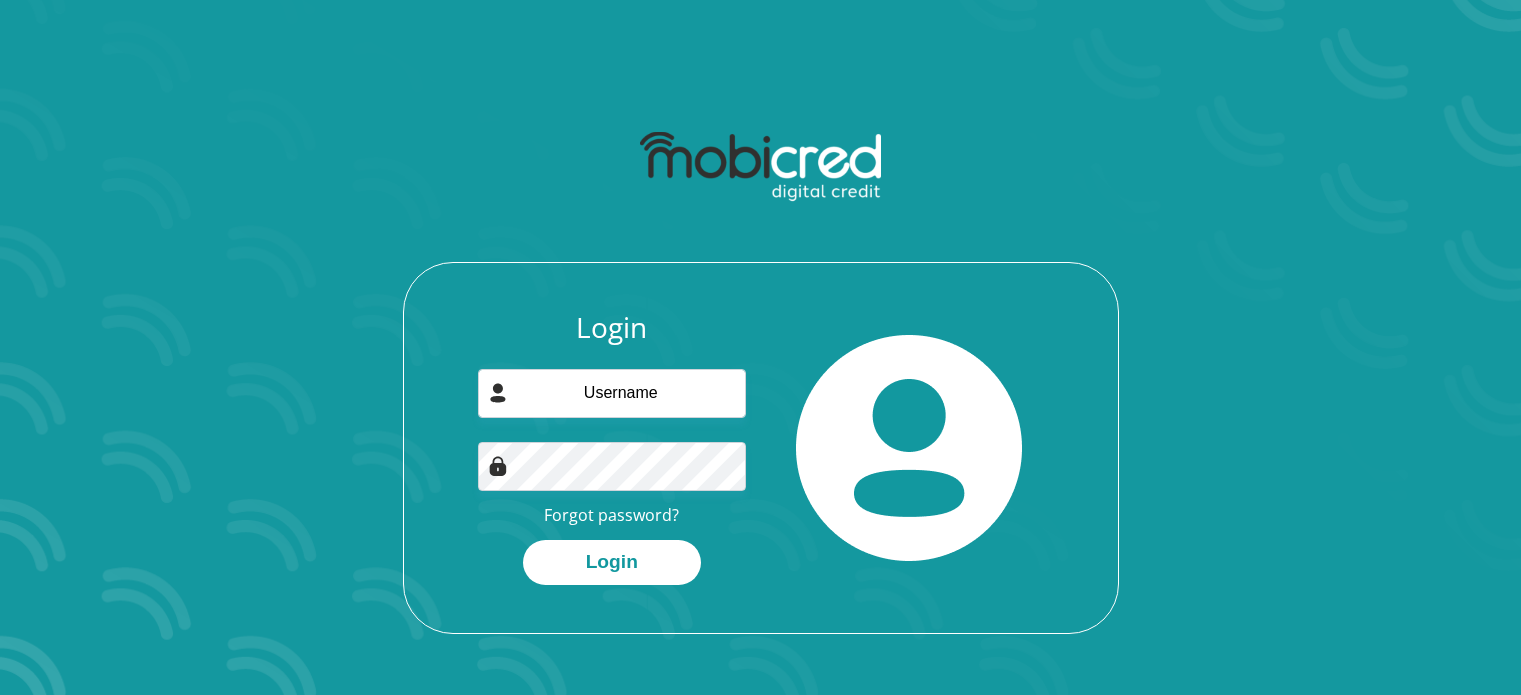 scroll, scrollTop: 0, scrollLeft: 0, axis: both 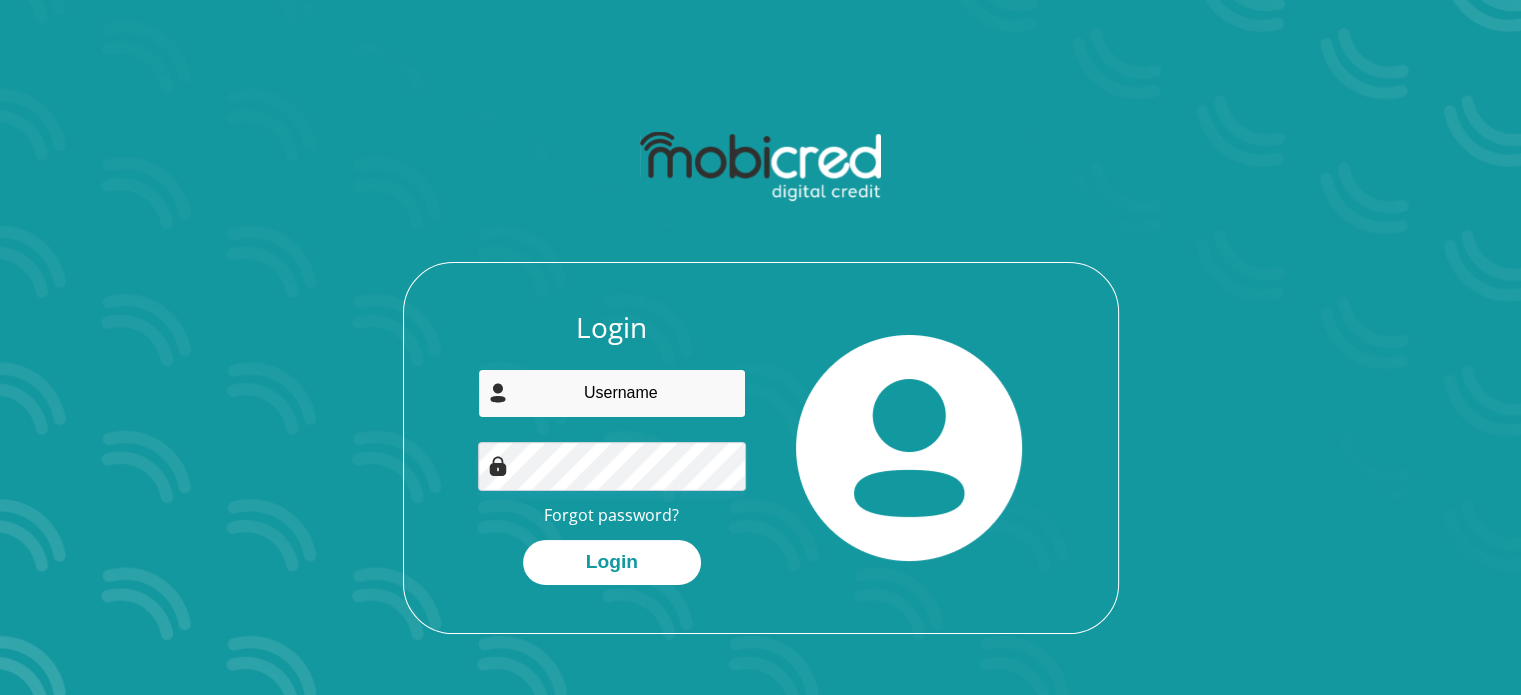 click at bounding box center [612, 393] 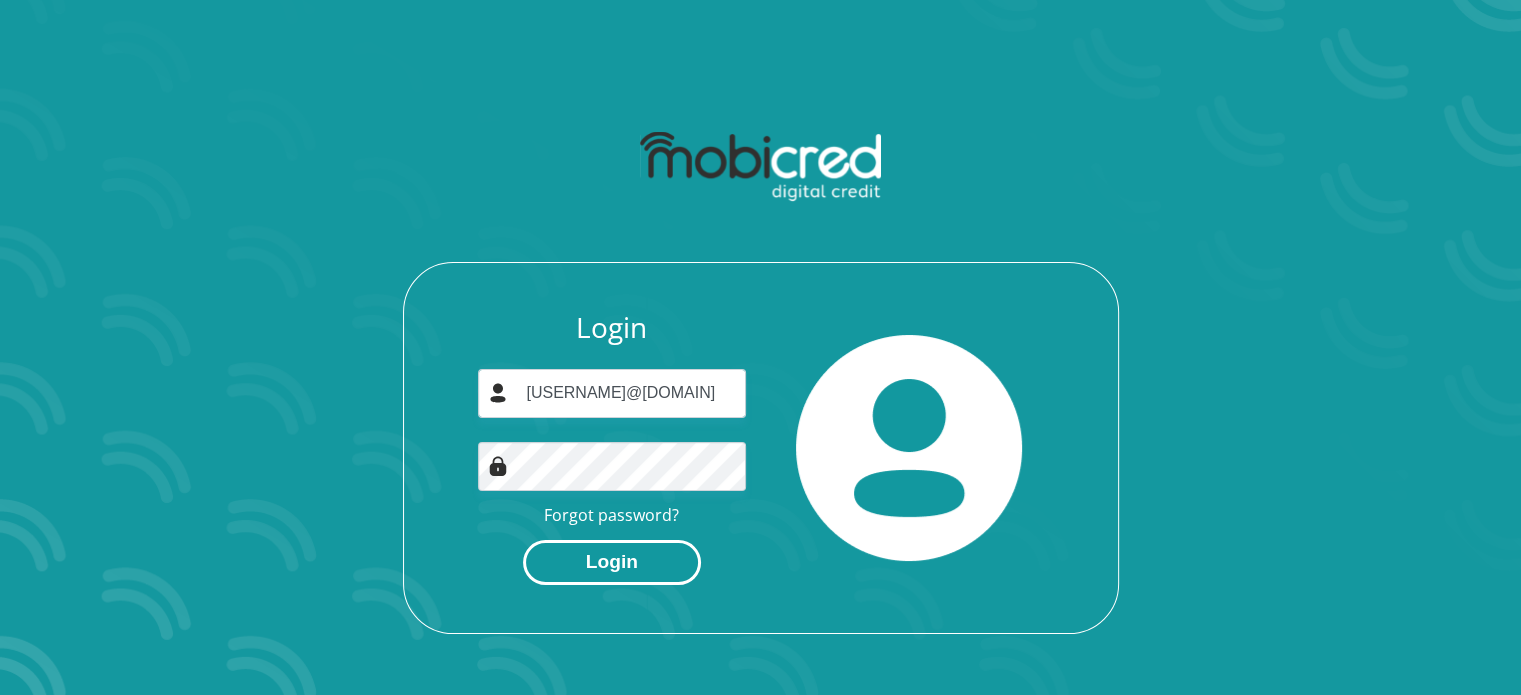 click on "Login" at bounding box center [612, 562] 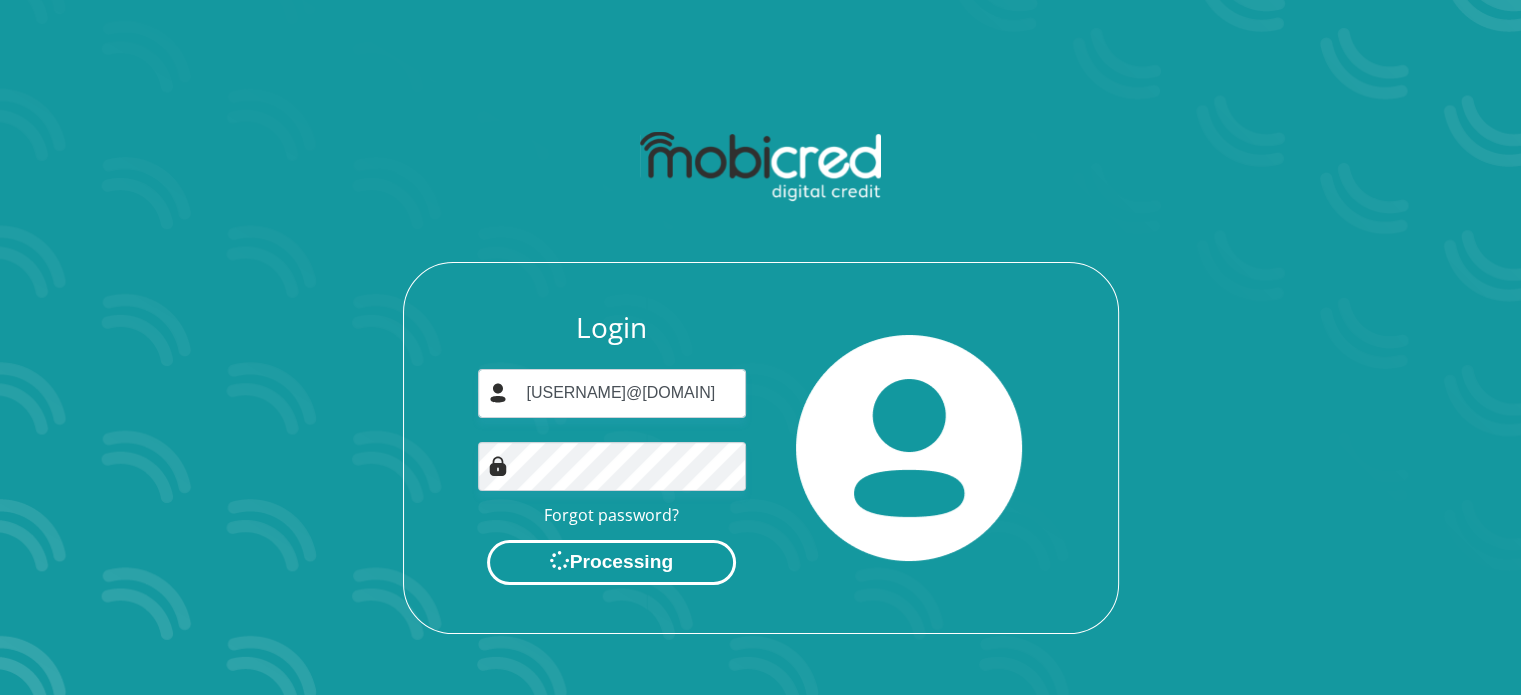 scroll, scrollTop: 0, scrollLeft: 0, axis: both 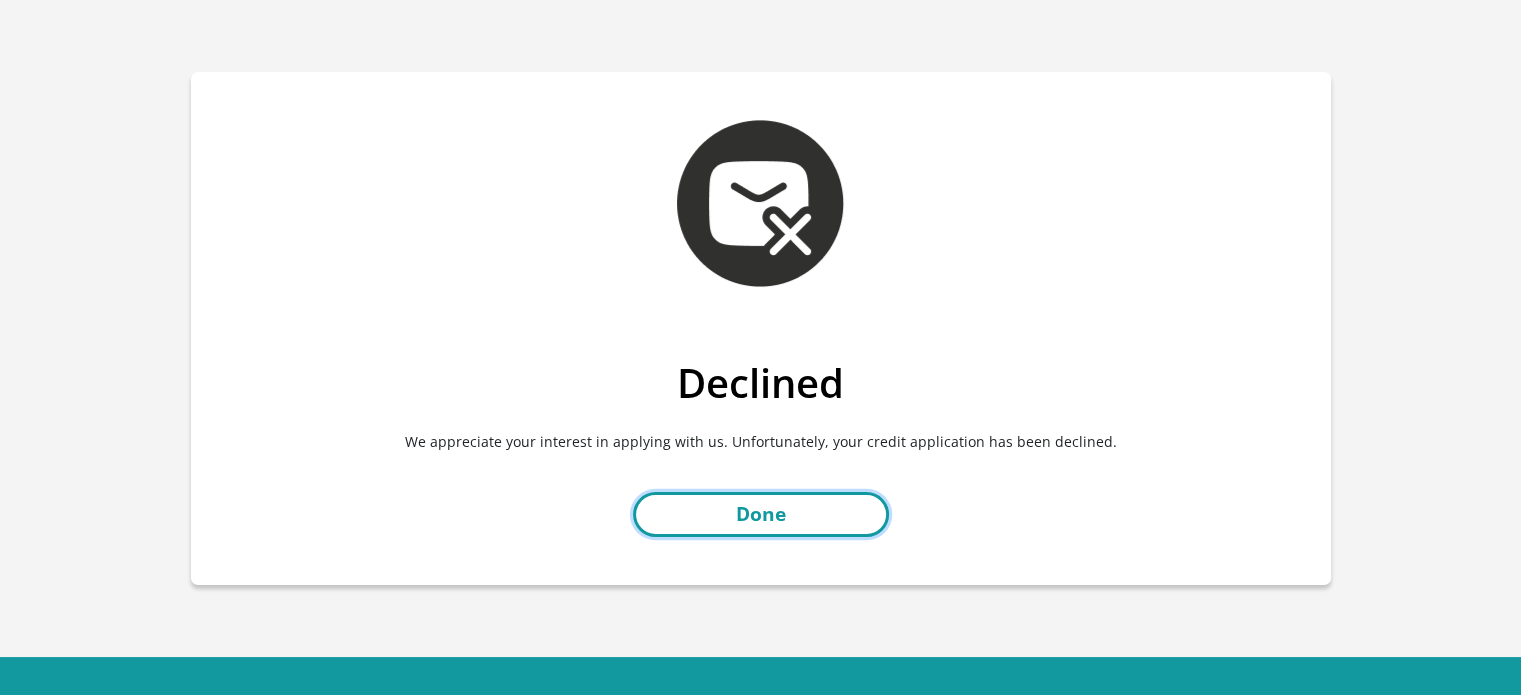 click on "Done" at bounding box center [761, 514] 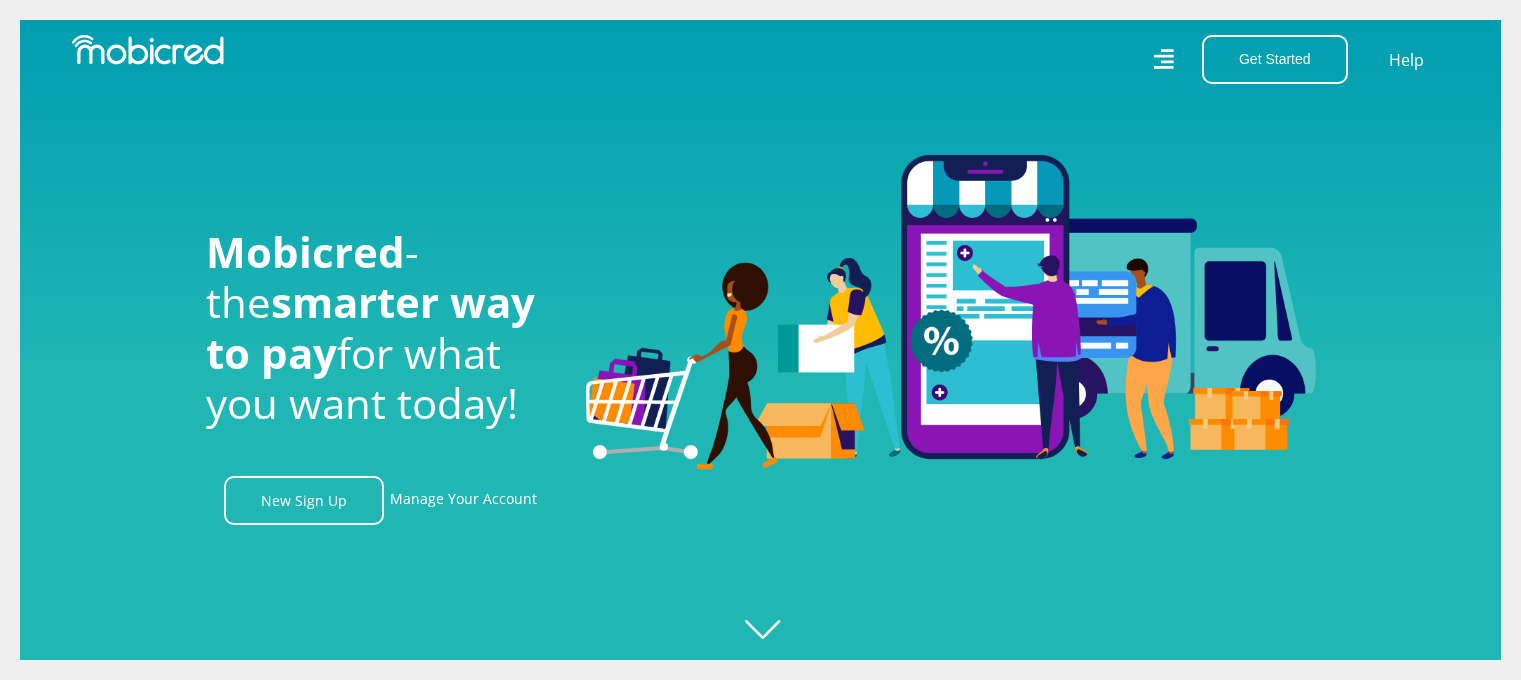 scroll, scrollTop: 0, scrollLeft: 0, axis: both 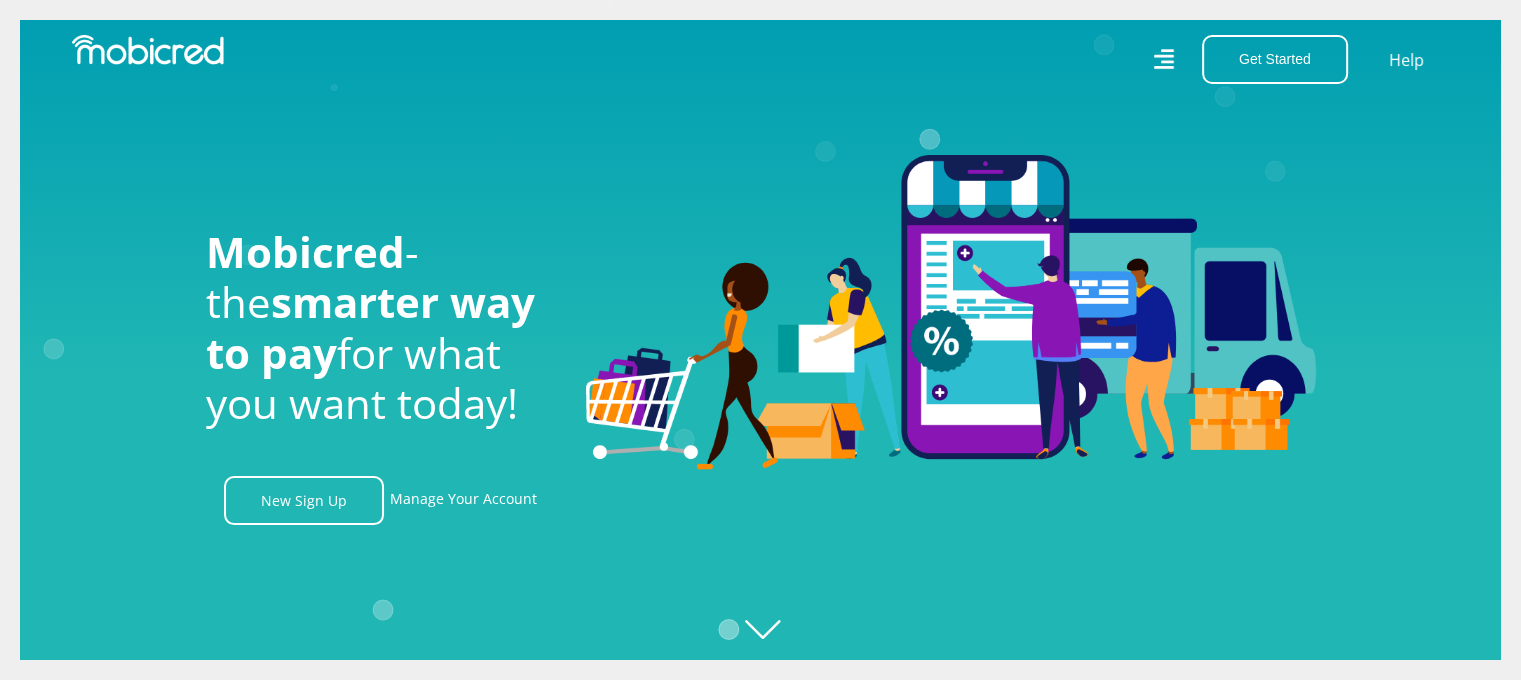click on "Created with Raphaël 2.3.0" 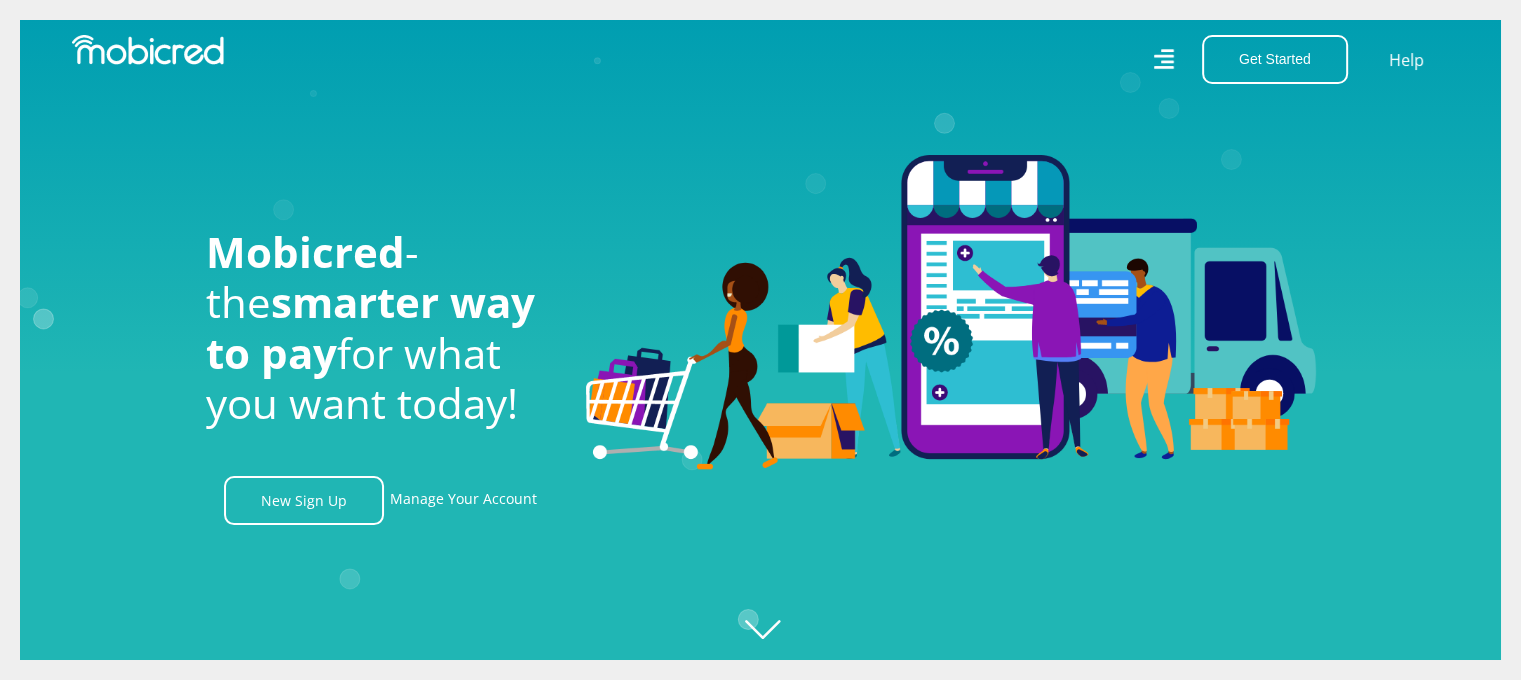 scroll, scrollTop: 0, scrollLeft: 1424, axis: horizontal 